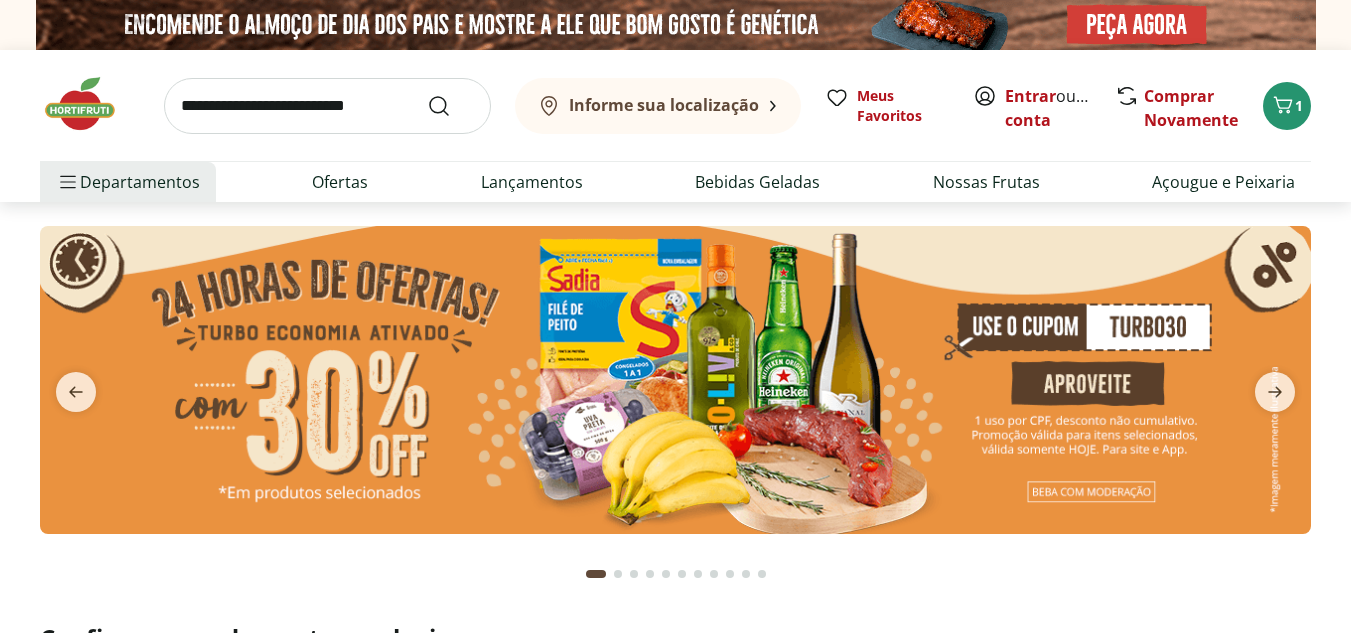 scroll, scrollTop: 0, scrollLeft: 0, axis: both 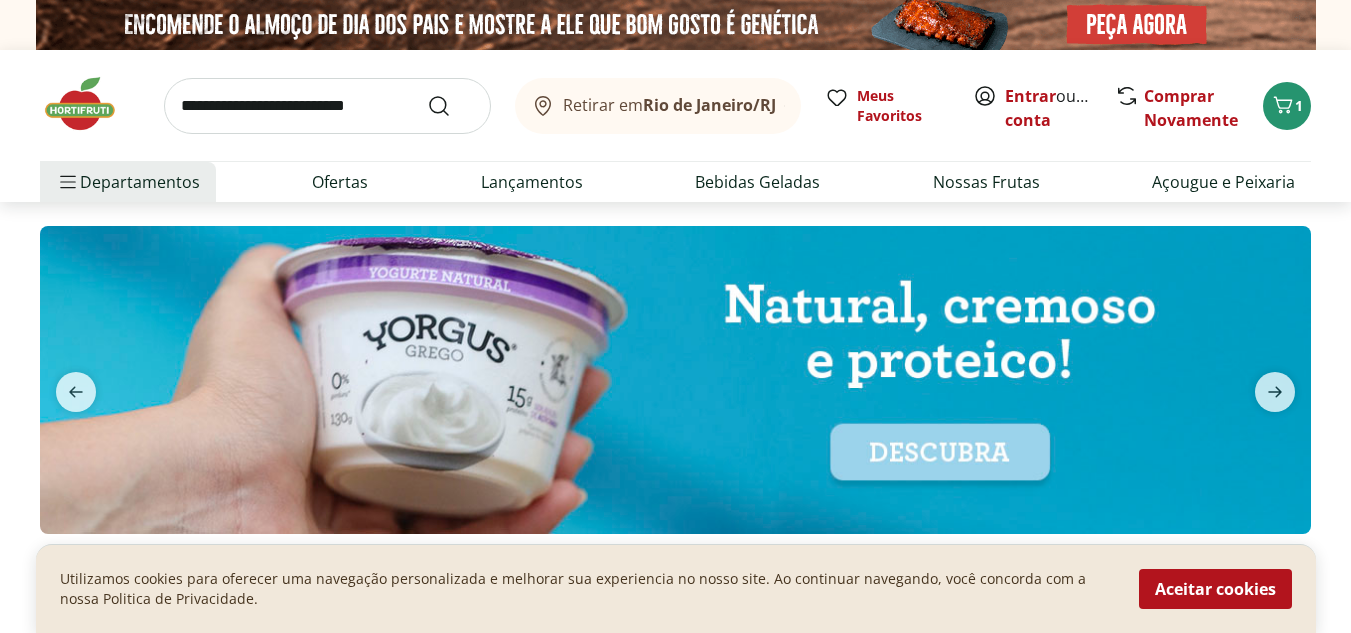 click at bounding box center (90, 104) 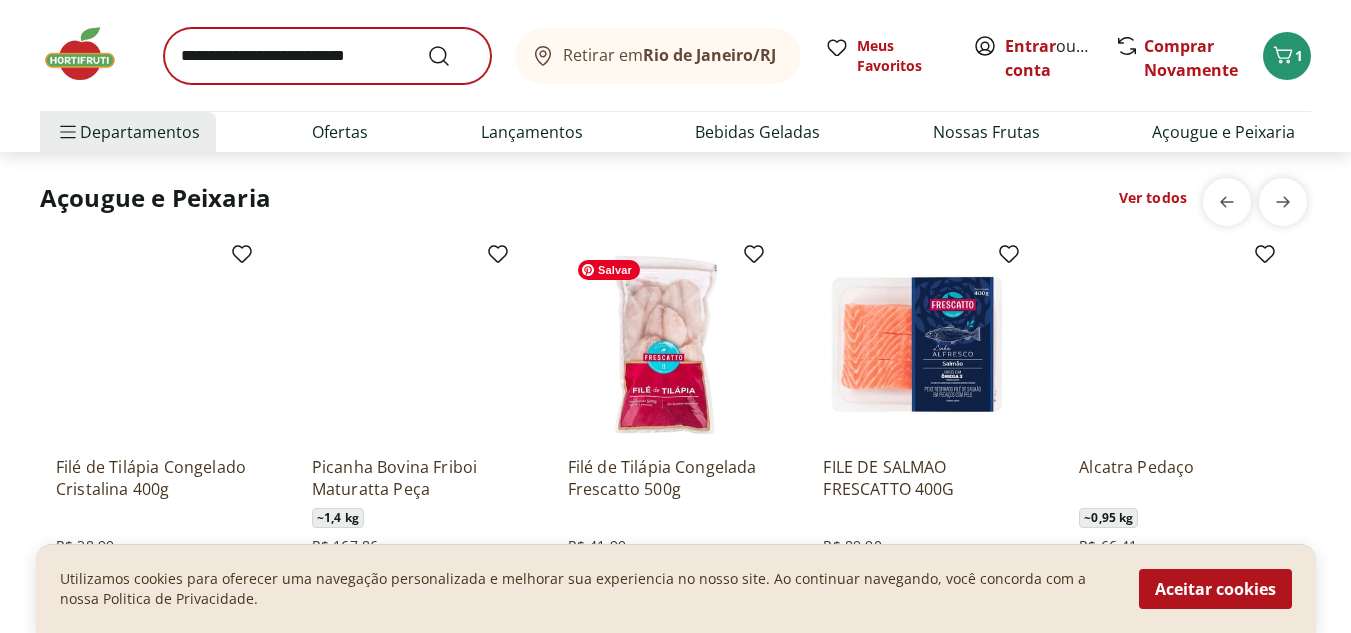 scroll, scrollTop: 2155, scrollLeft: 0, axis: vertical 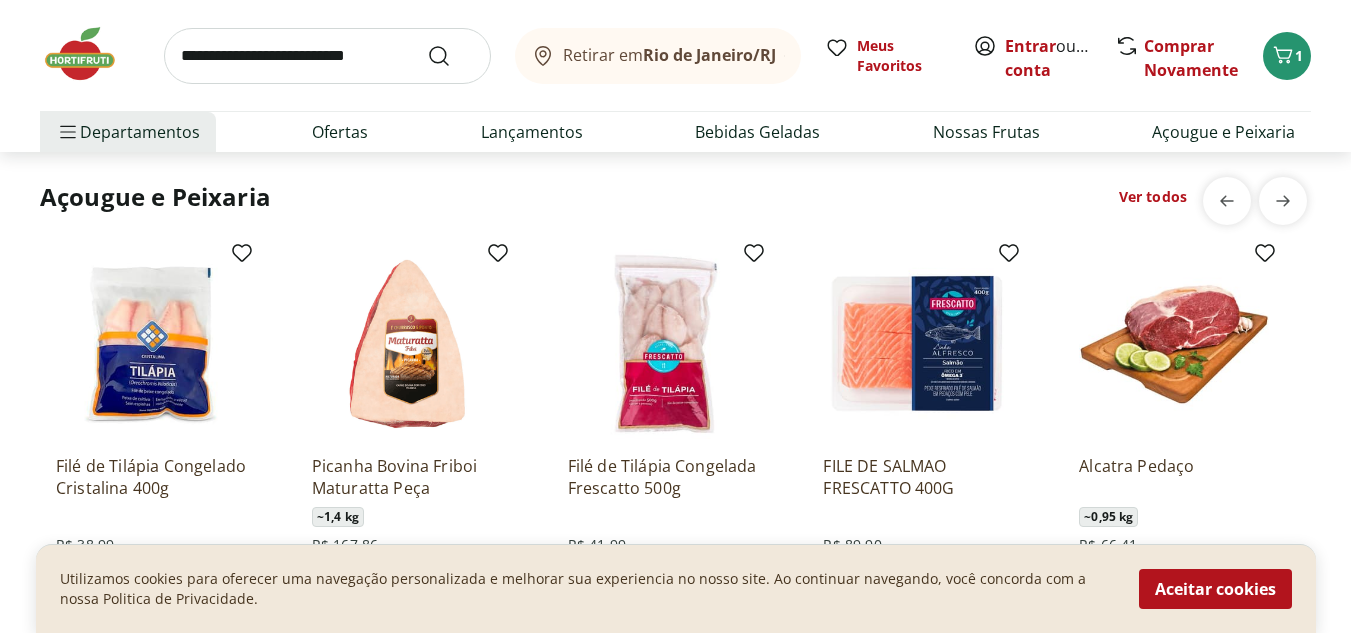 click at bounding box center [90, 54] 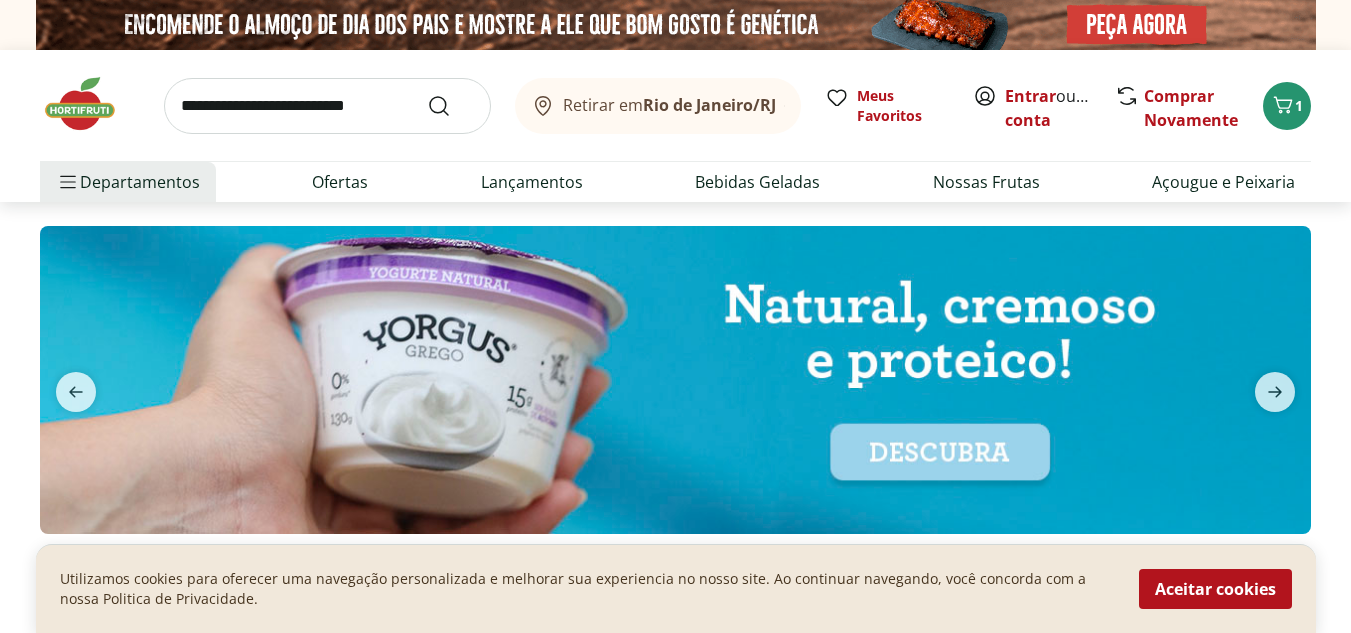 click at bounding box center (676, 25) 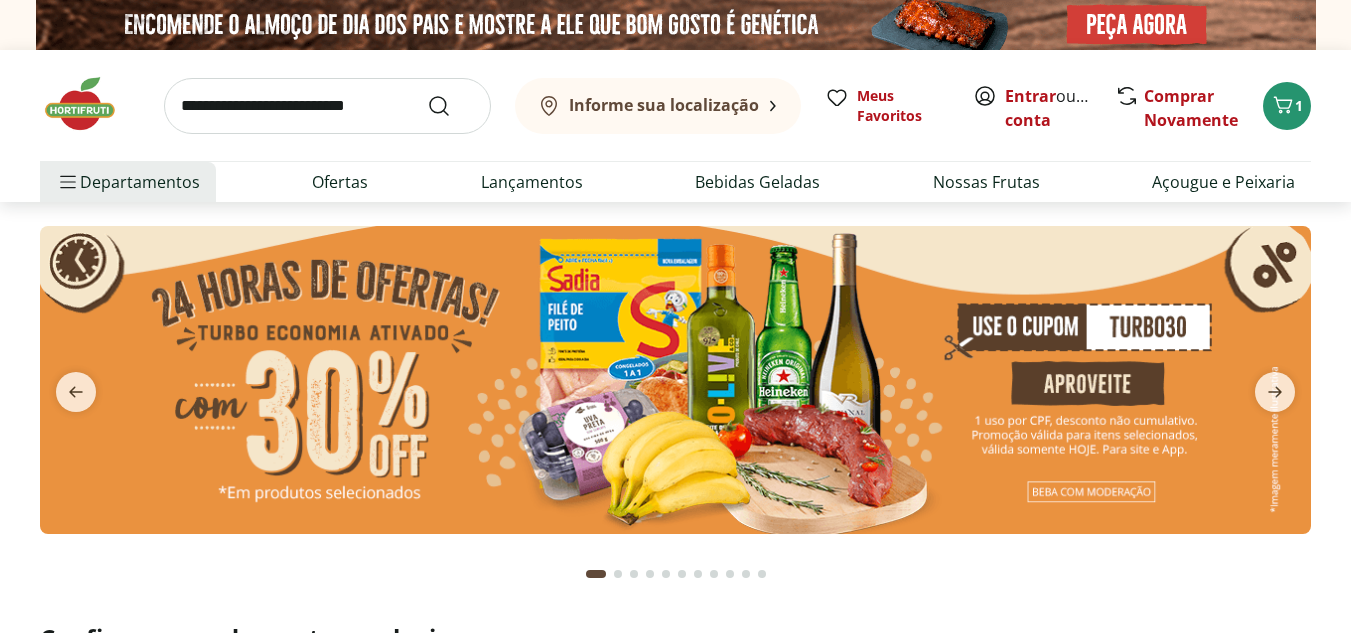 scroll, scrollTop: 0, scrollLeft: 0, axis: both 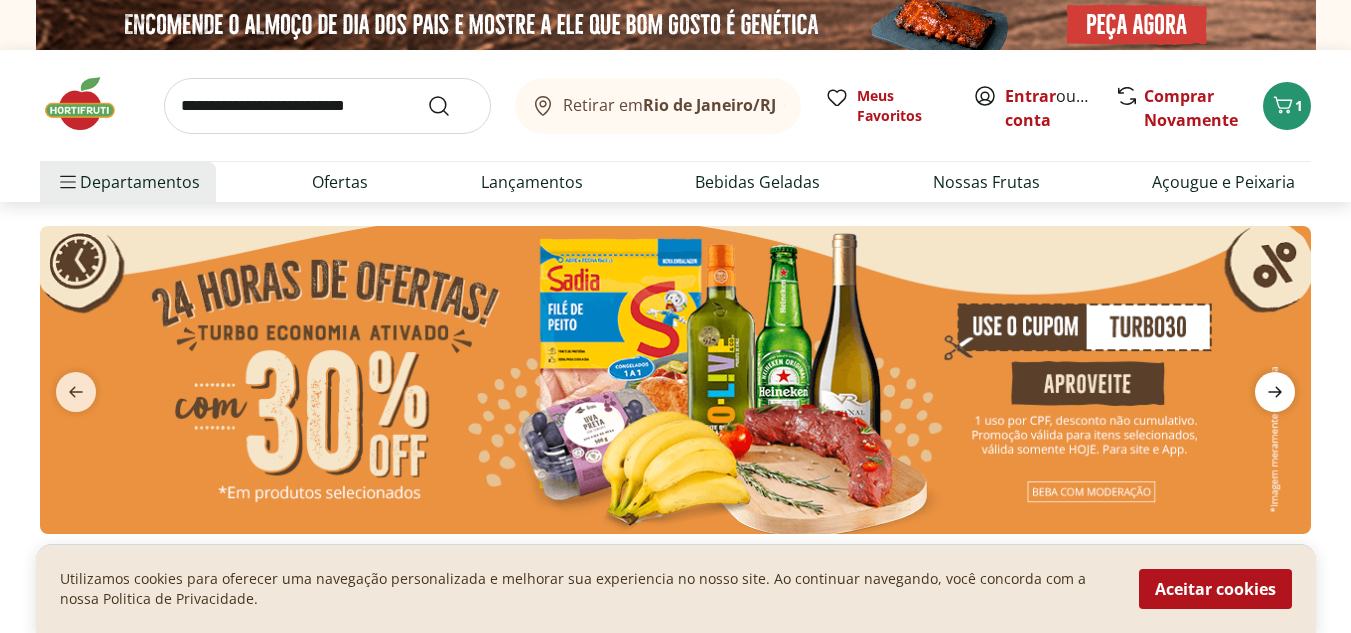click 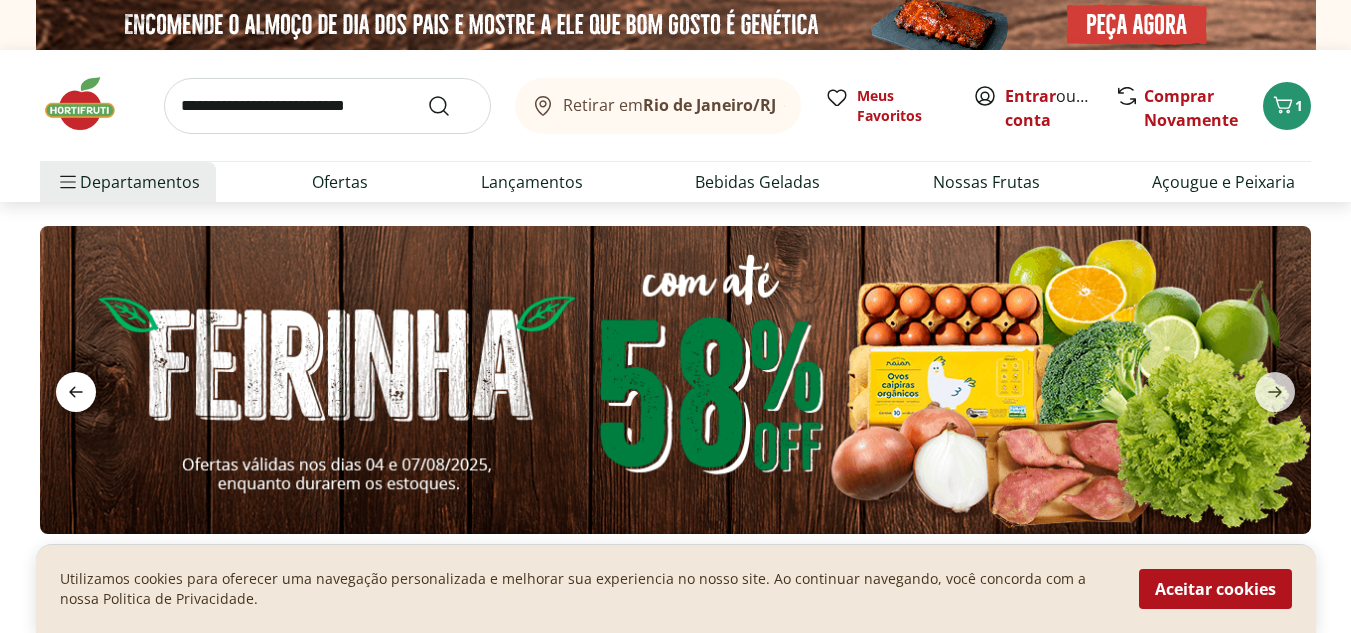 click 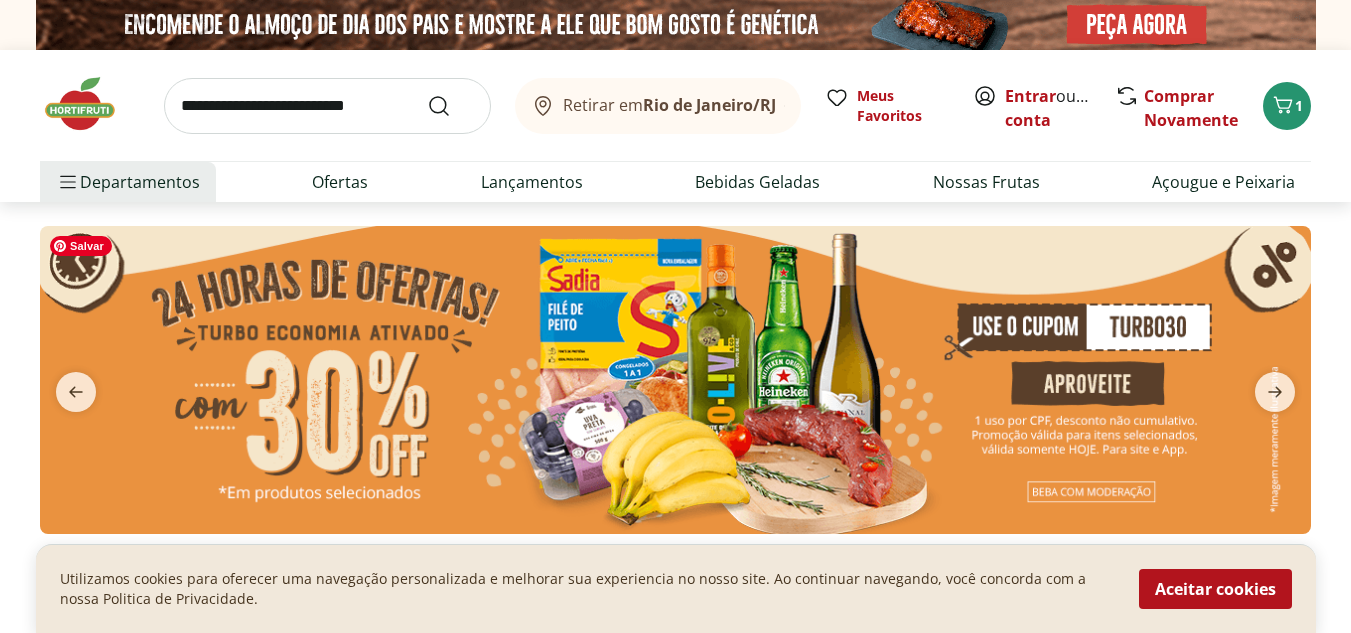 click at bounding box center (675, 380) 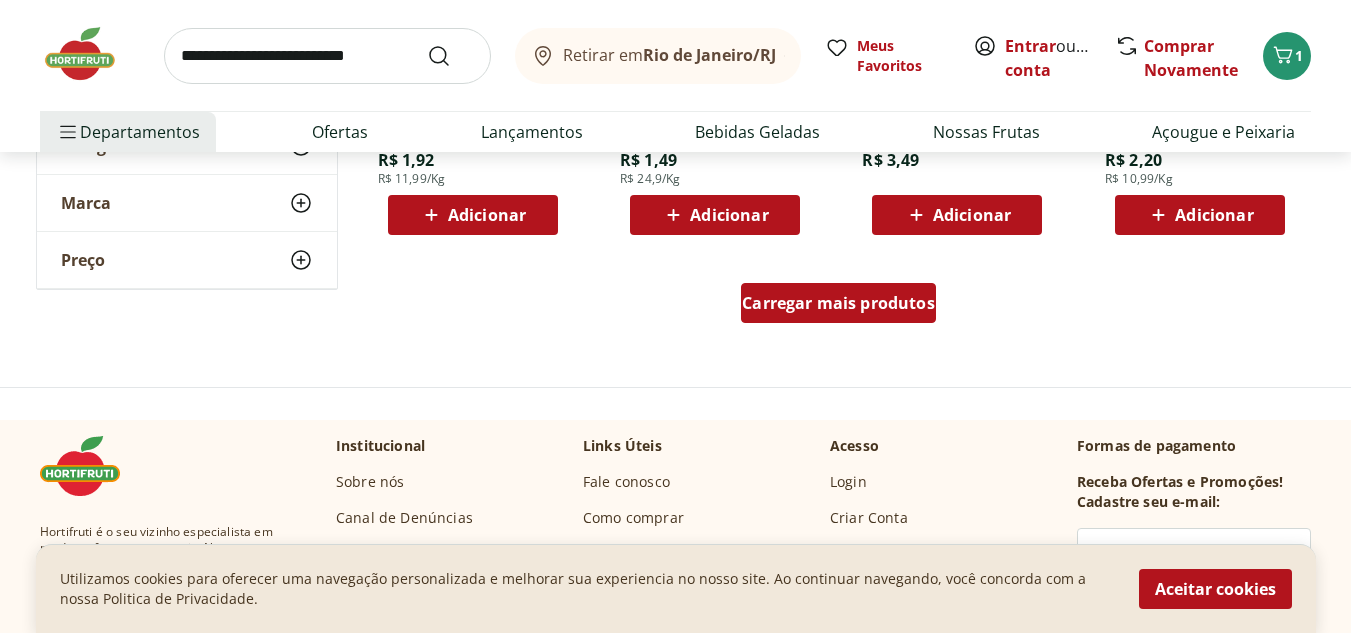 scroll, scrollTop: 1388, scrollLeft: 0, axis: vertical 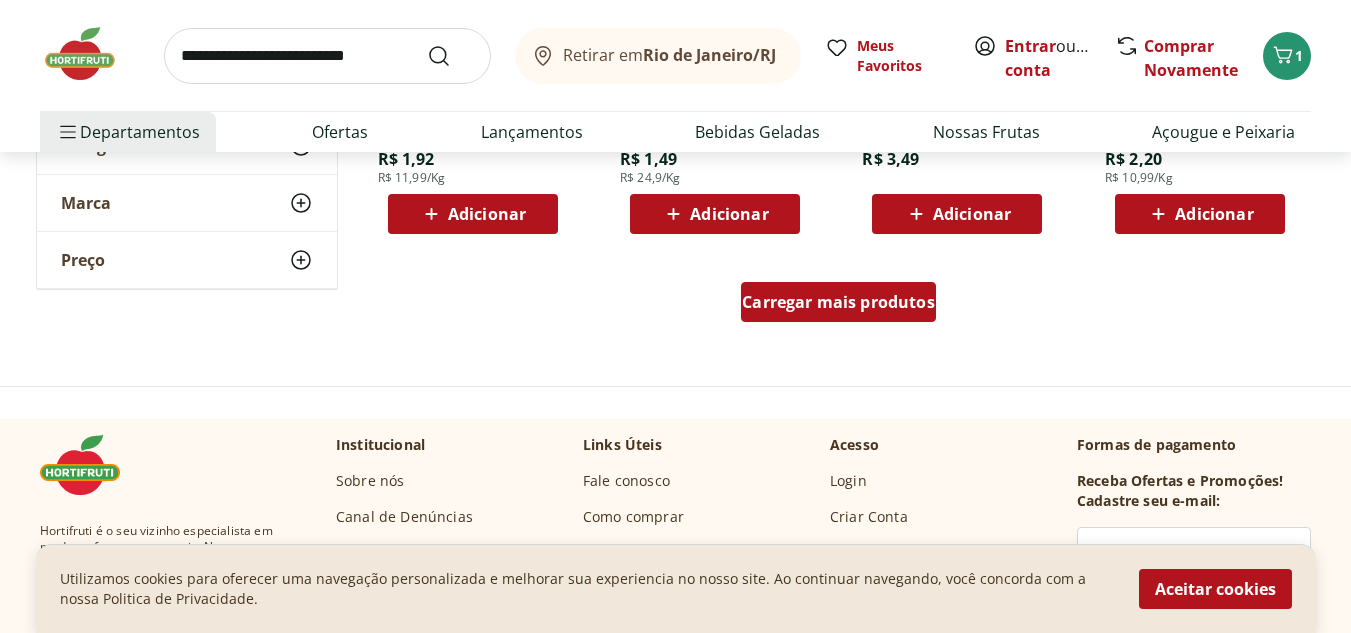 click on "Carregar mais produtos" at bounding box center [838, 302] 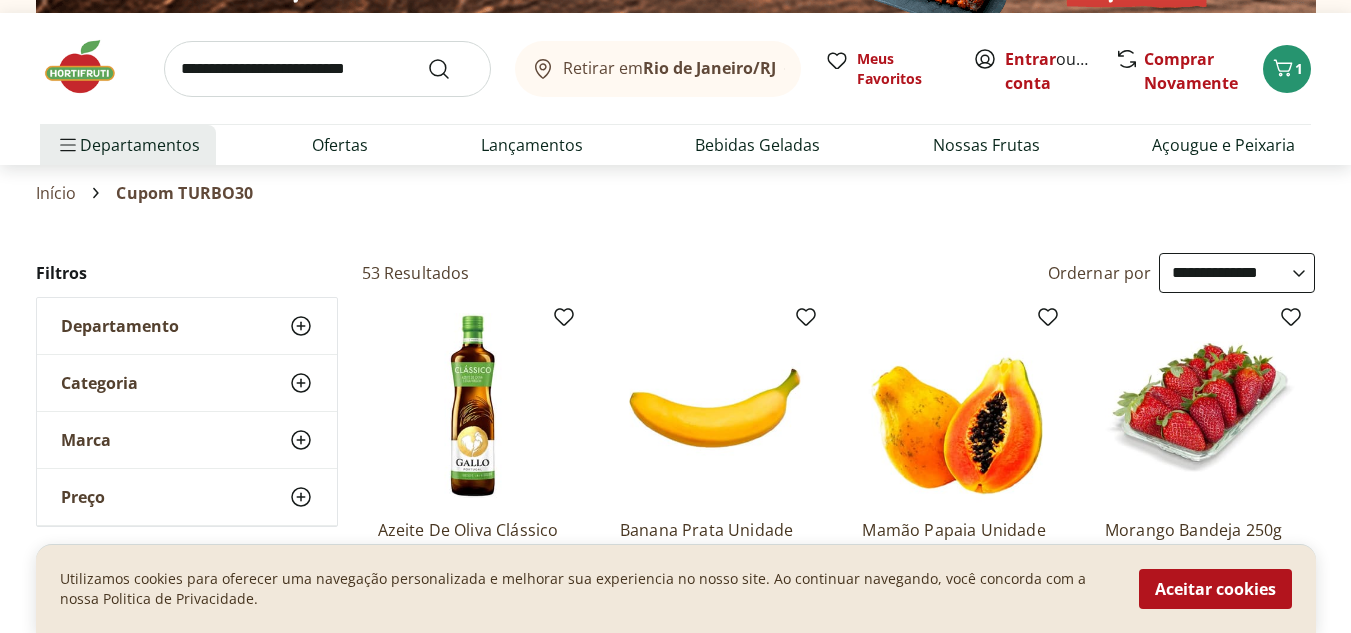 scroll, scrollTop: 0, scrollLeft: 0, axis: both 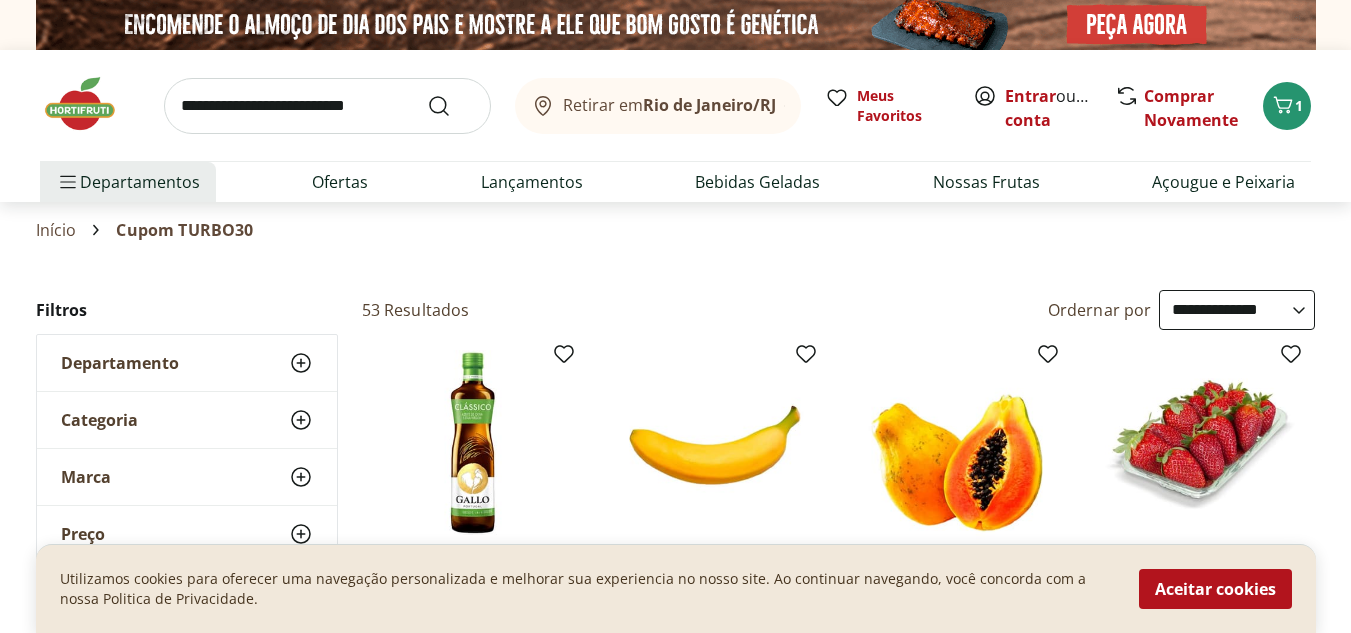 click on "Rio de Janeiro/RJ" at bounding box center [709, 105] 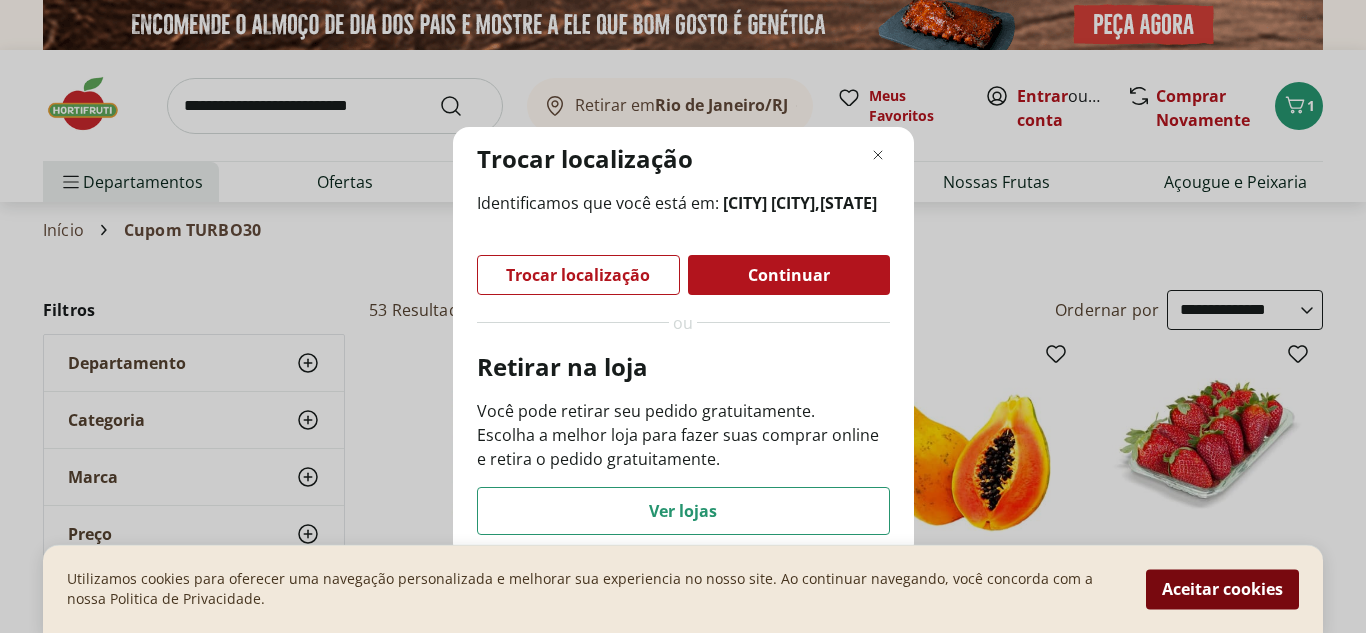 click on "Aceitar cookies" at bounding box center (1222, 589) 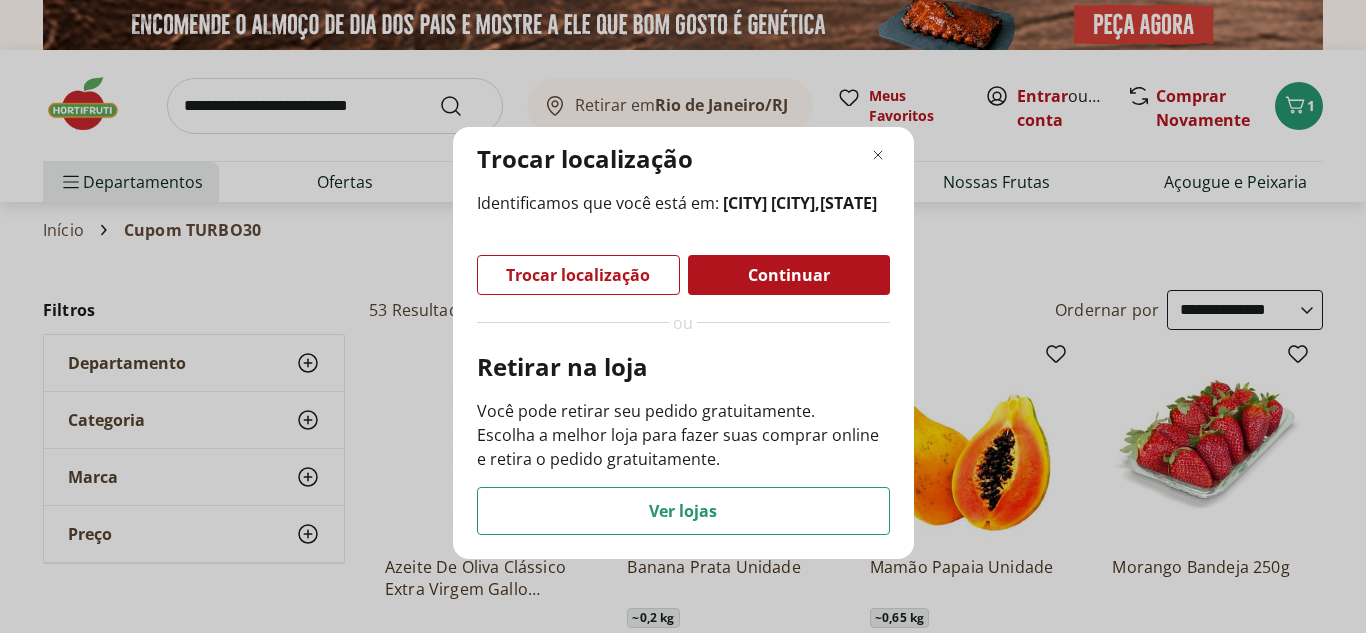 click on "Trocar localização" at bounding box center (578, 275) 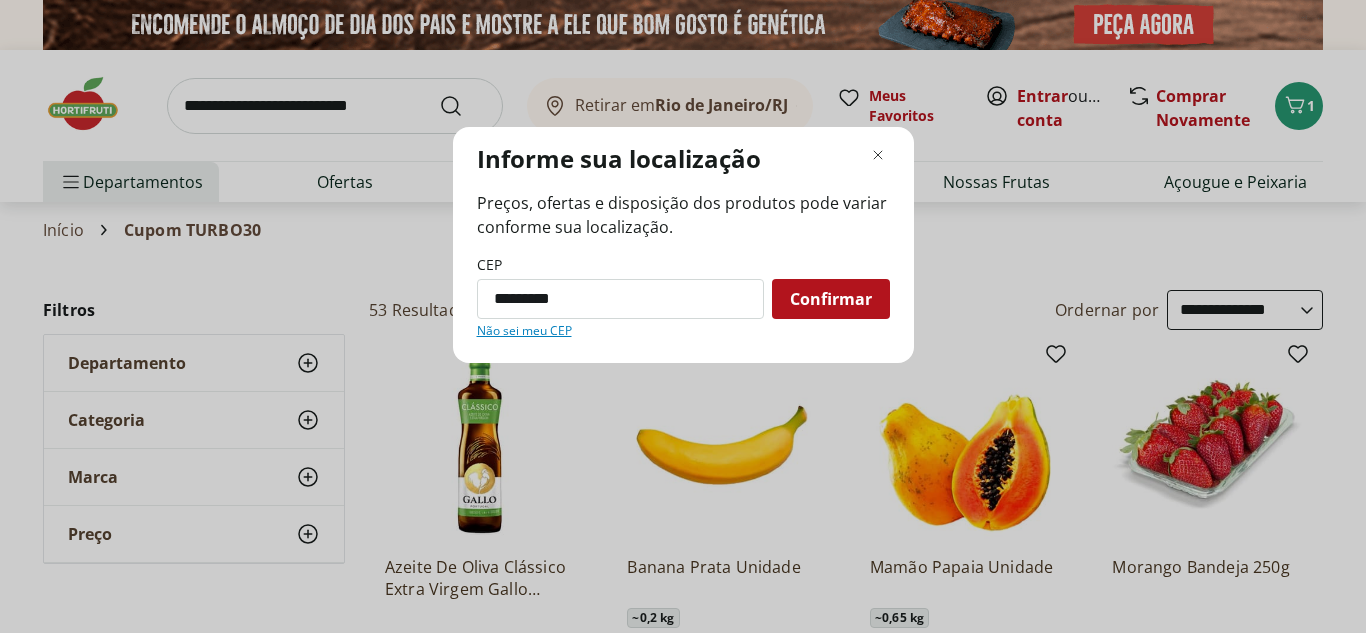 click on "Confirmar" at bounding box center (831, 299) 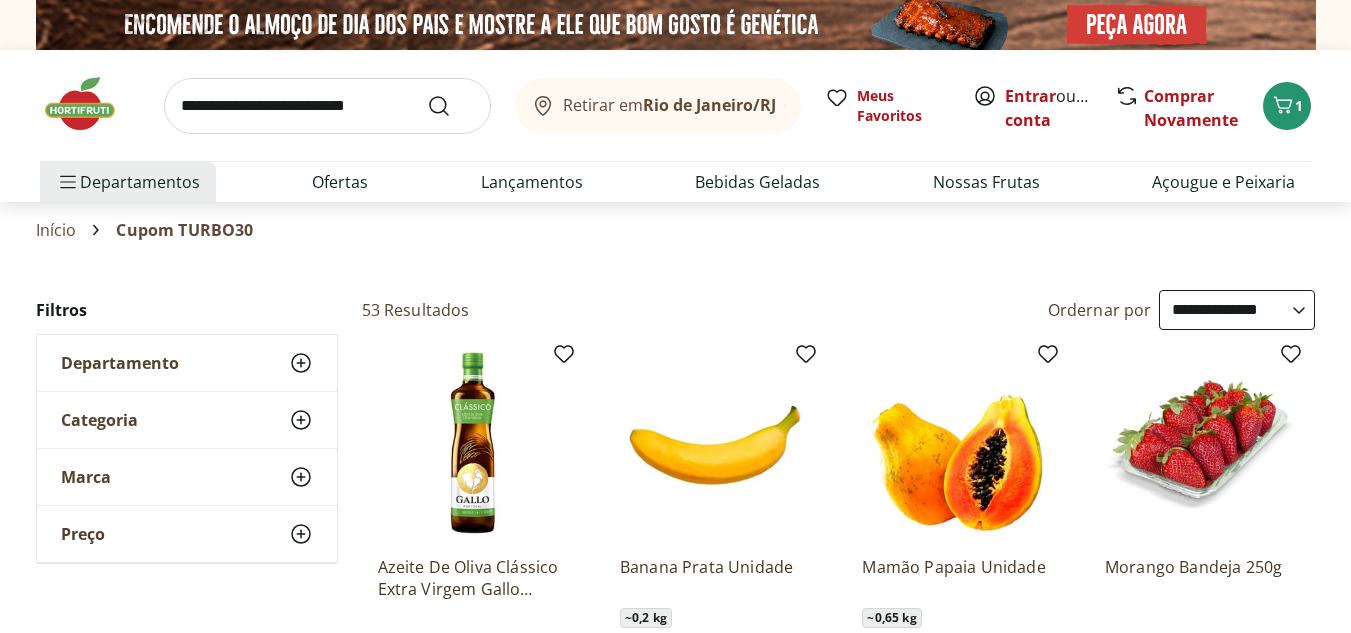 click on "Rio de Janeiro/RJ" at bounding box center (709, 105) 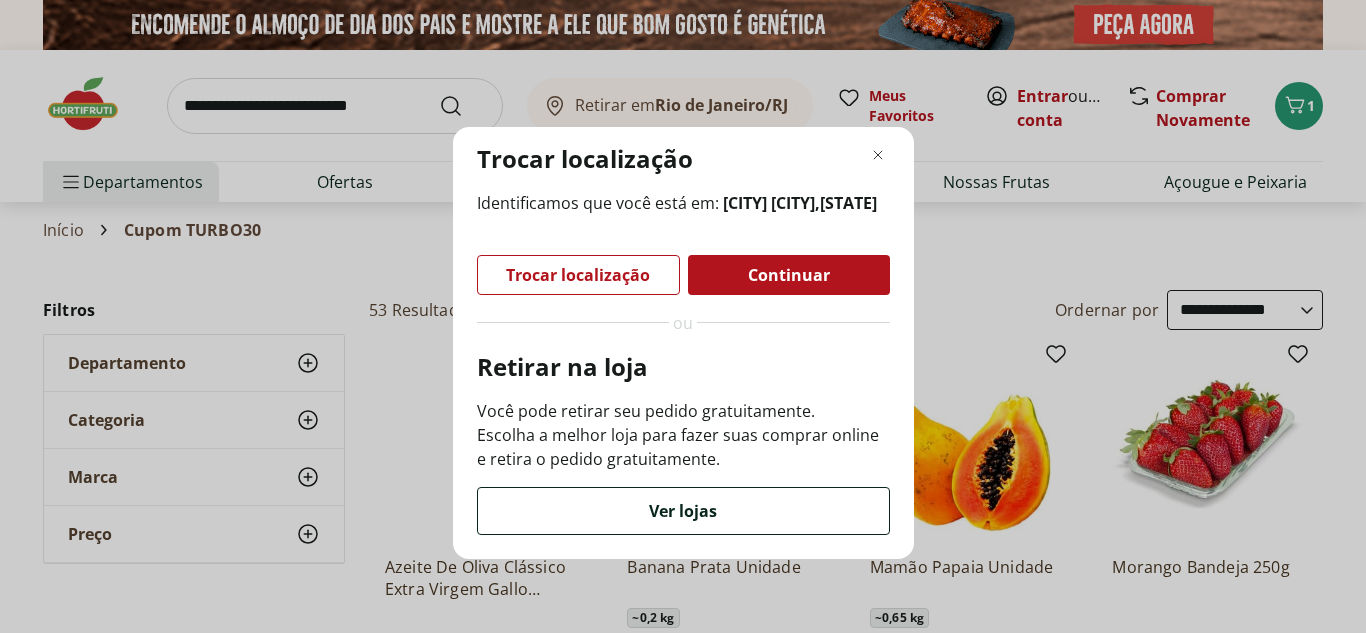 click on "Ver lojas" at bounding box center [683, 511] 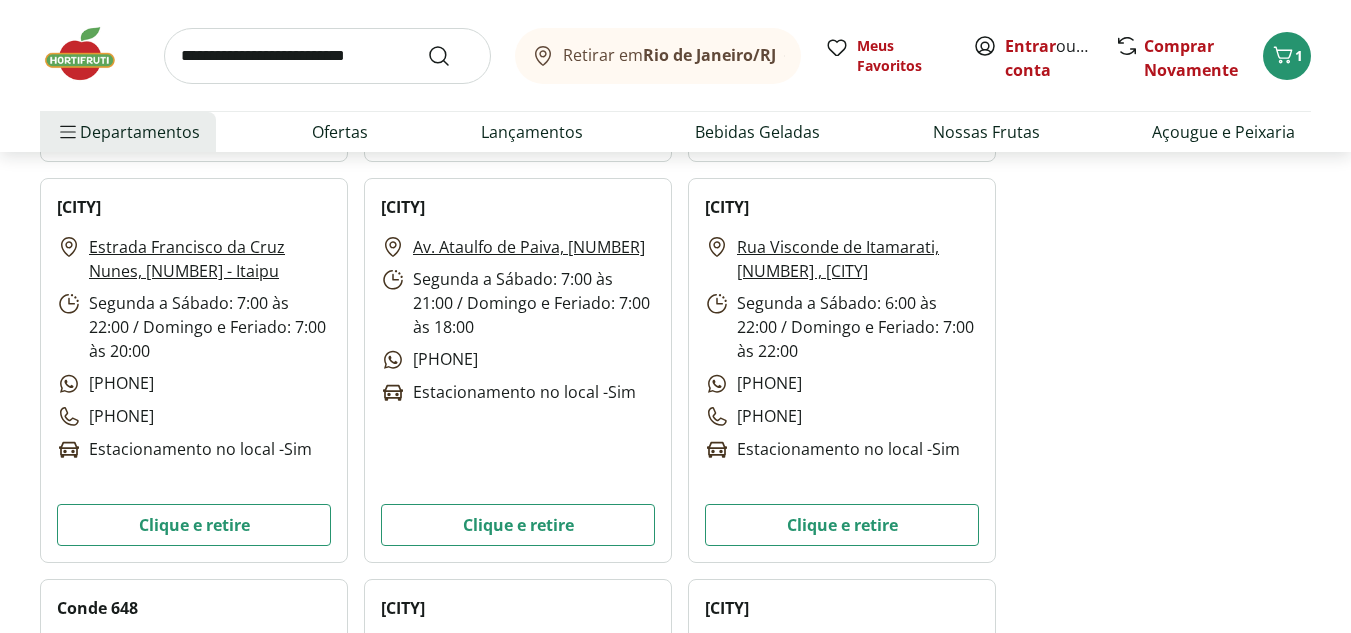 scroll, scrollTop: 5660, scrollLeft: 0, axis: vertical 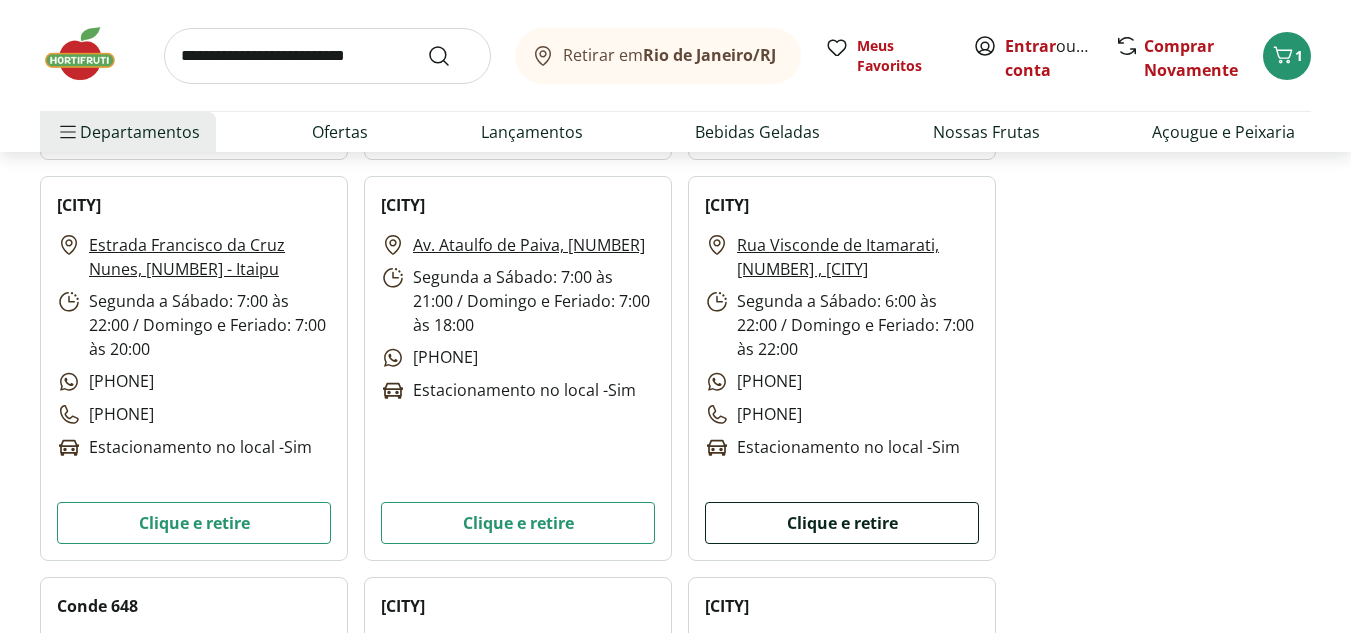 click on "Clique e retire" at bounding box center [842, 523] 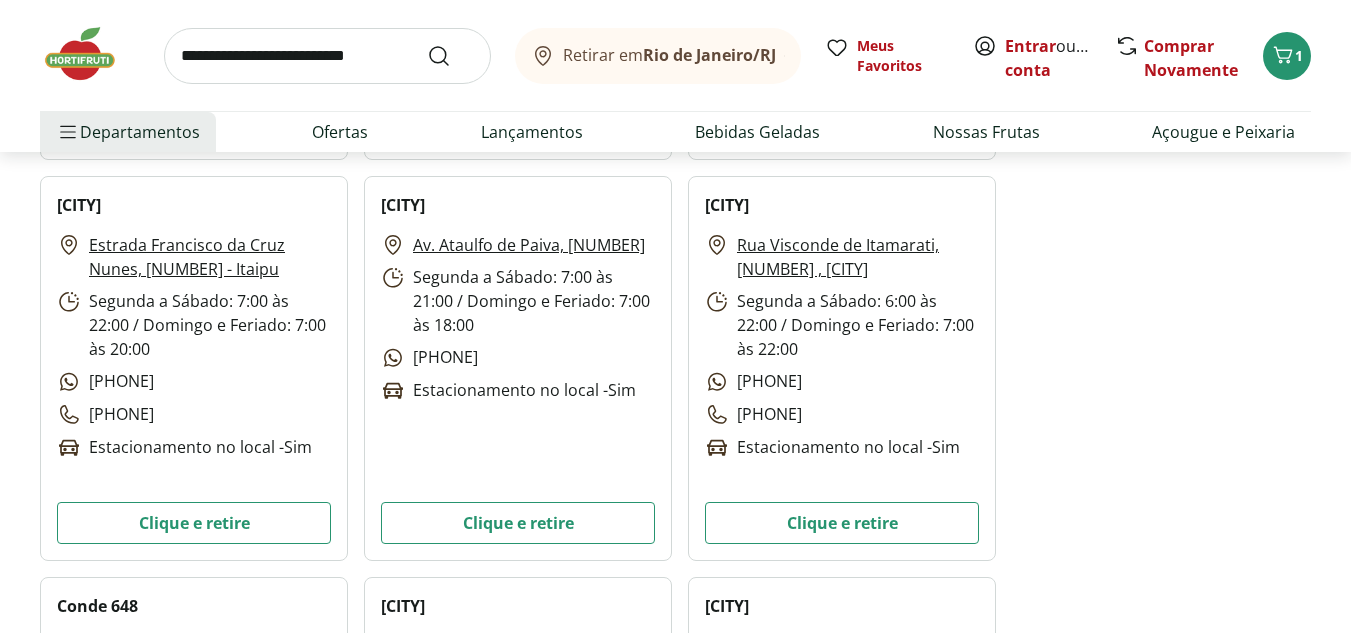 click on "Rua Visconde de Itamarati, 168 , Maracanã" at bounding box center (858, 257) 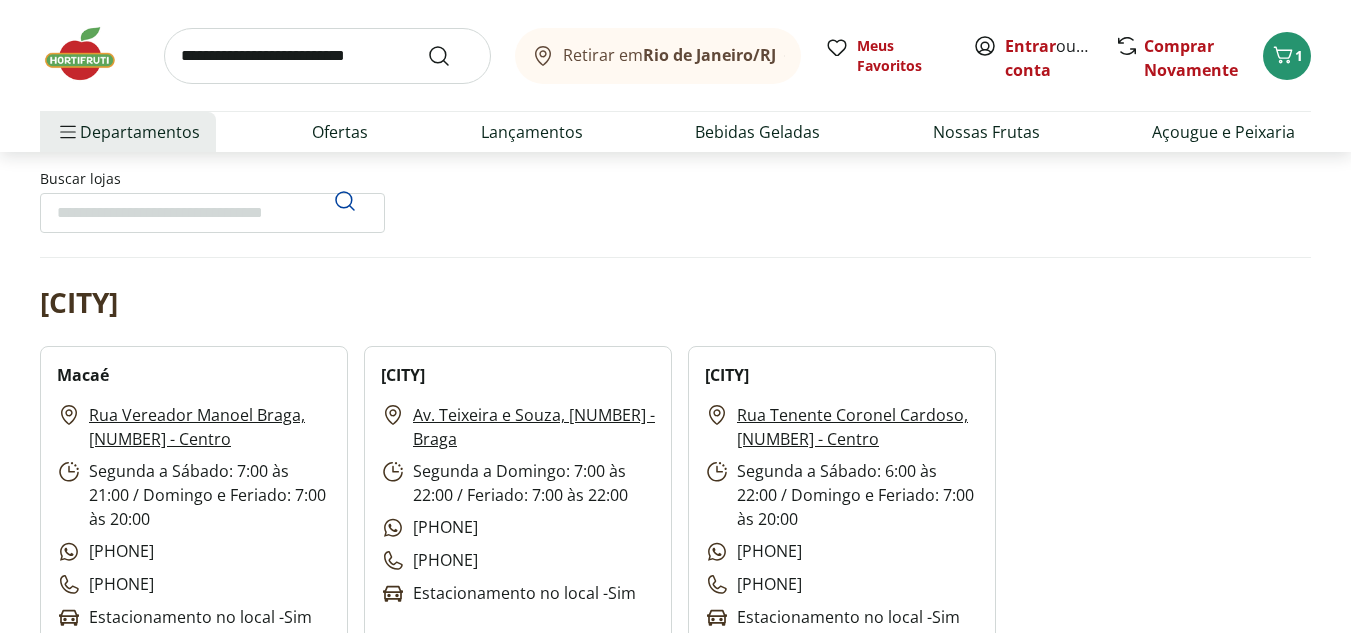 scroll, scrollTop: 0, scrollLeft: 0, axis: both 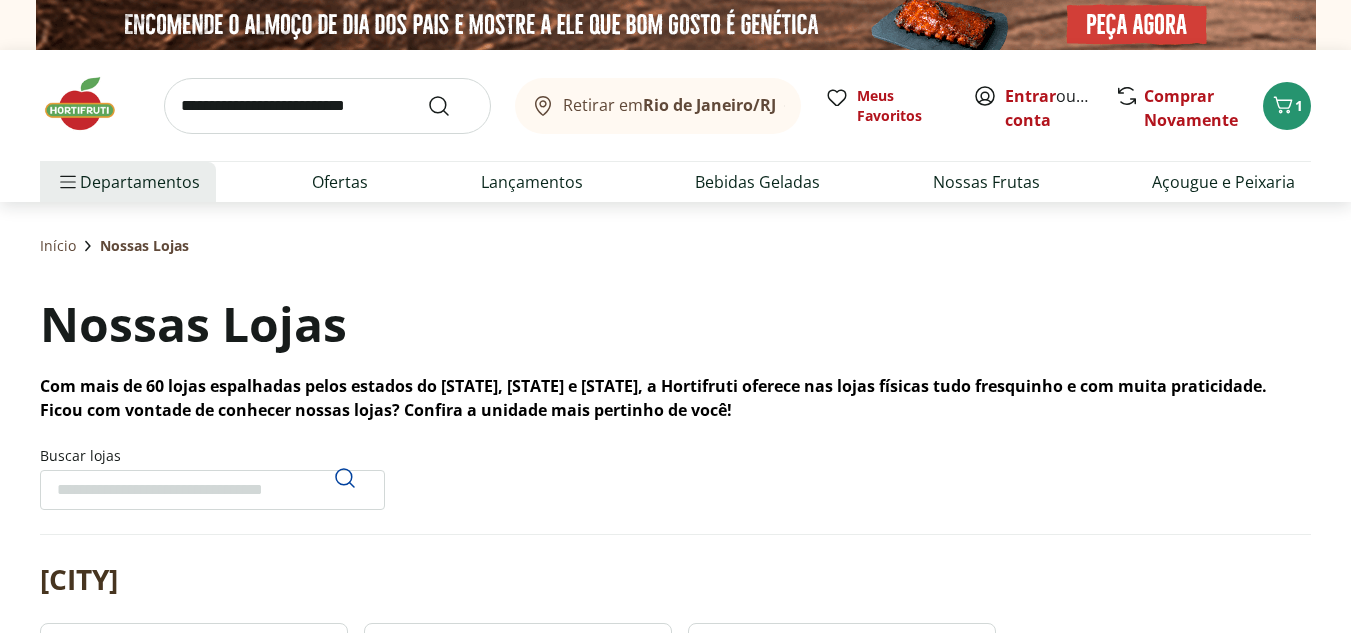 click at bounding box center [90, 104] 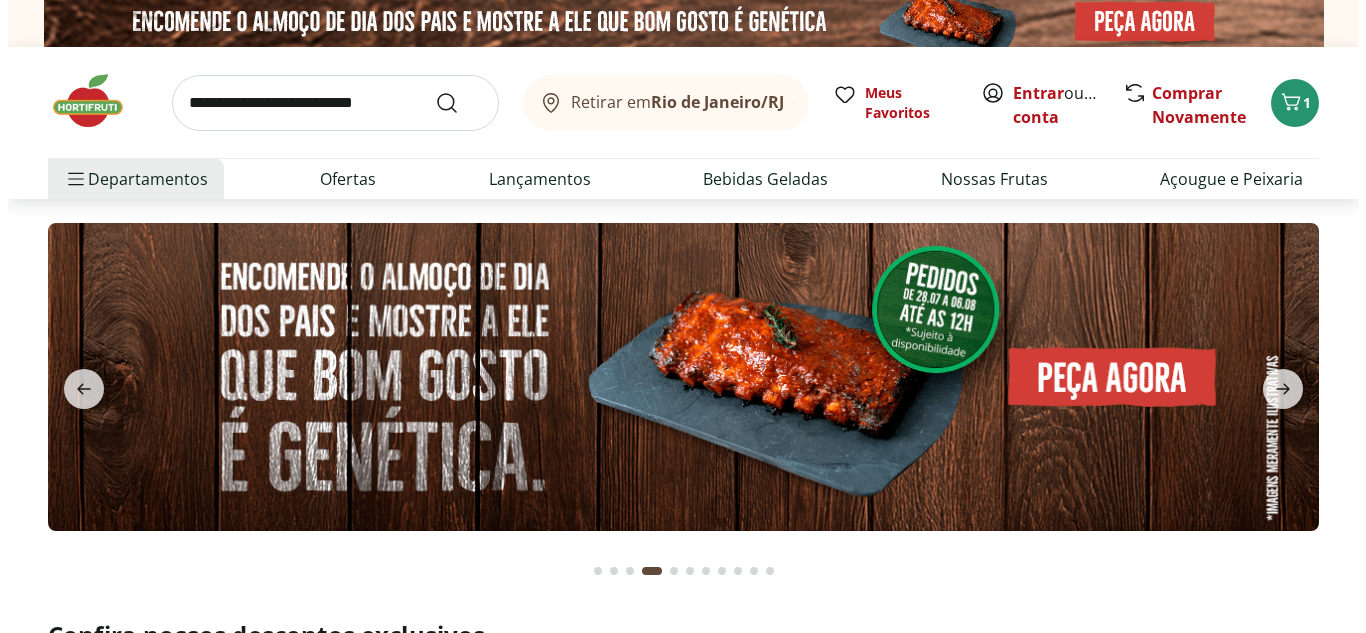 scroll, scrollTop: 0, scrollLeft: 0, axis: both 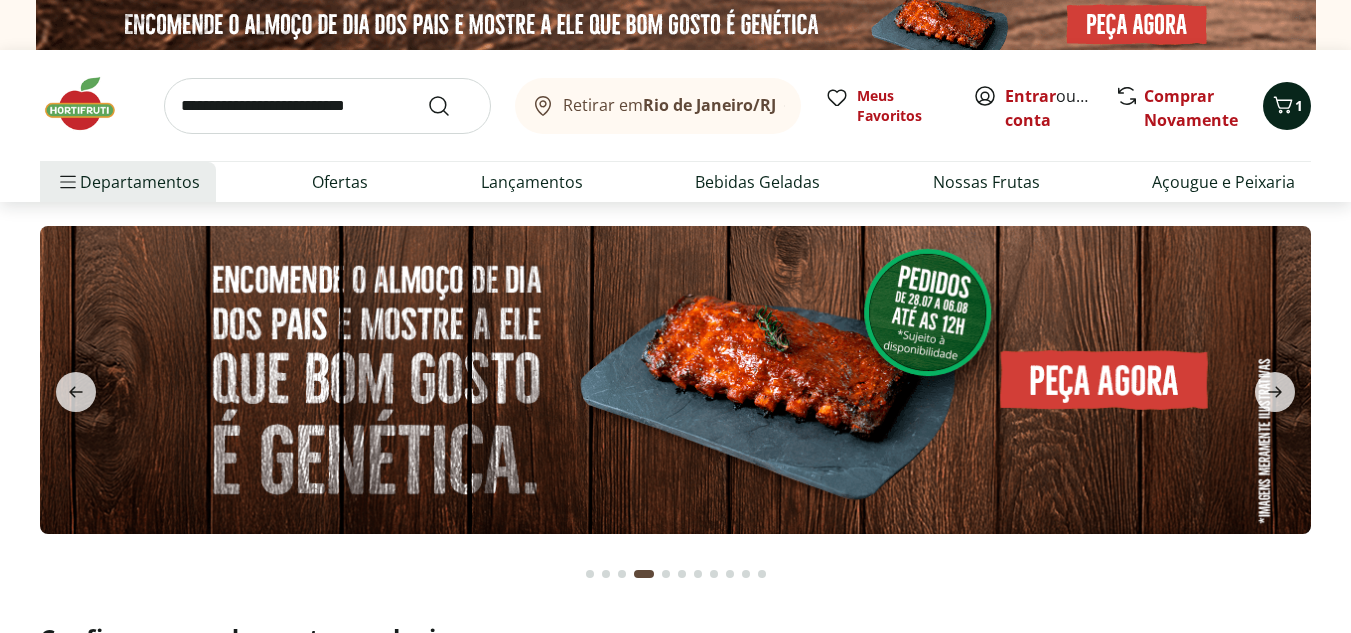 click on "1" at bounding box center (1299, 105) 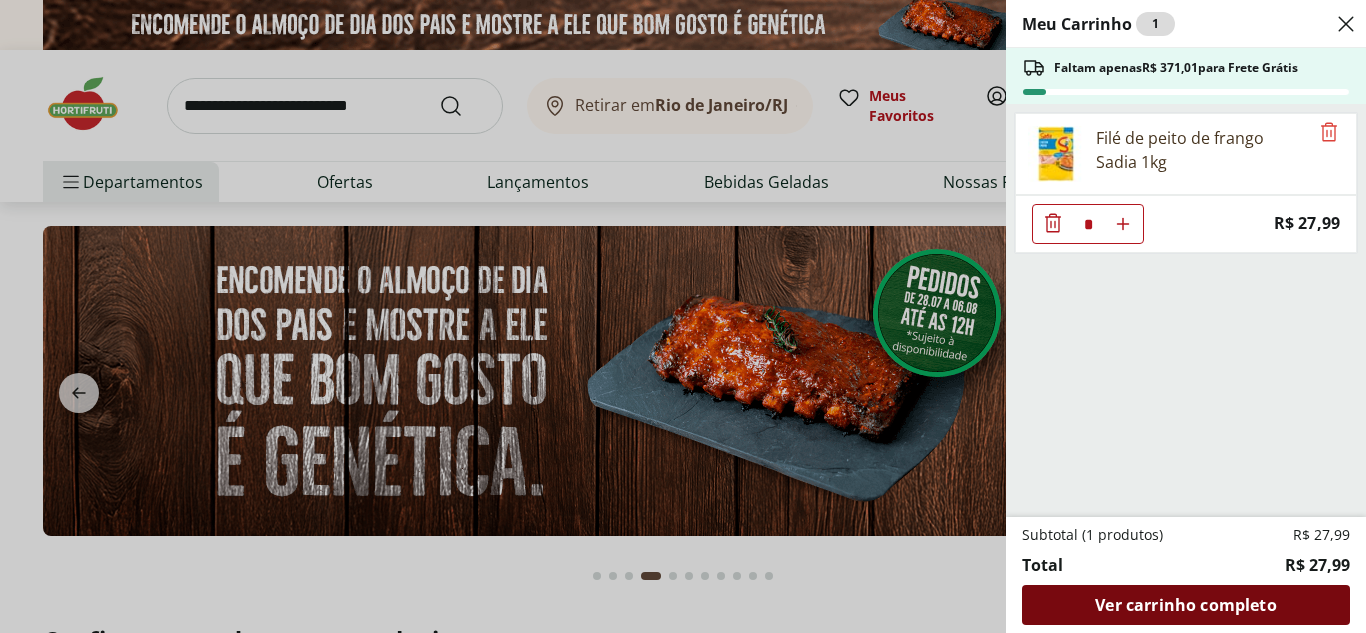 click on "Ver carrinho completo" at bounding box center (1185, 605) 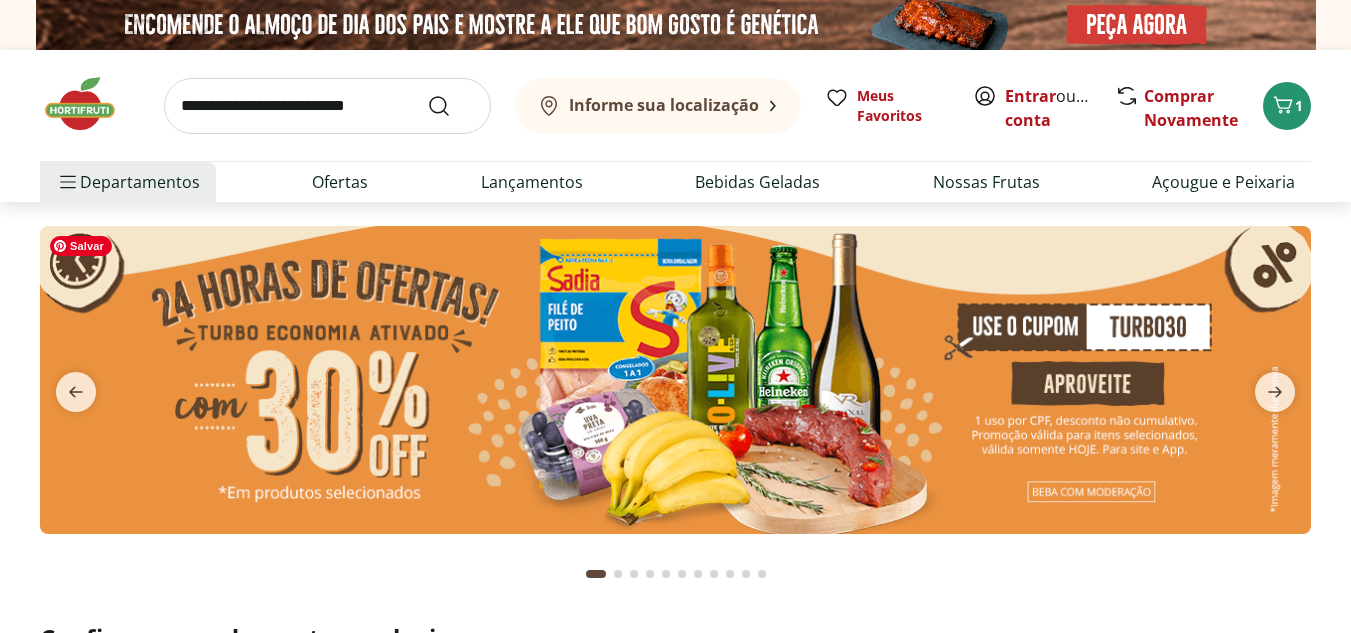 scroll, scrollTop: 0, scrollLeft: 0, axis: both 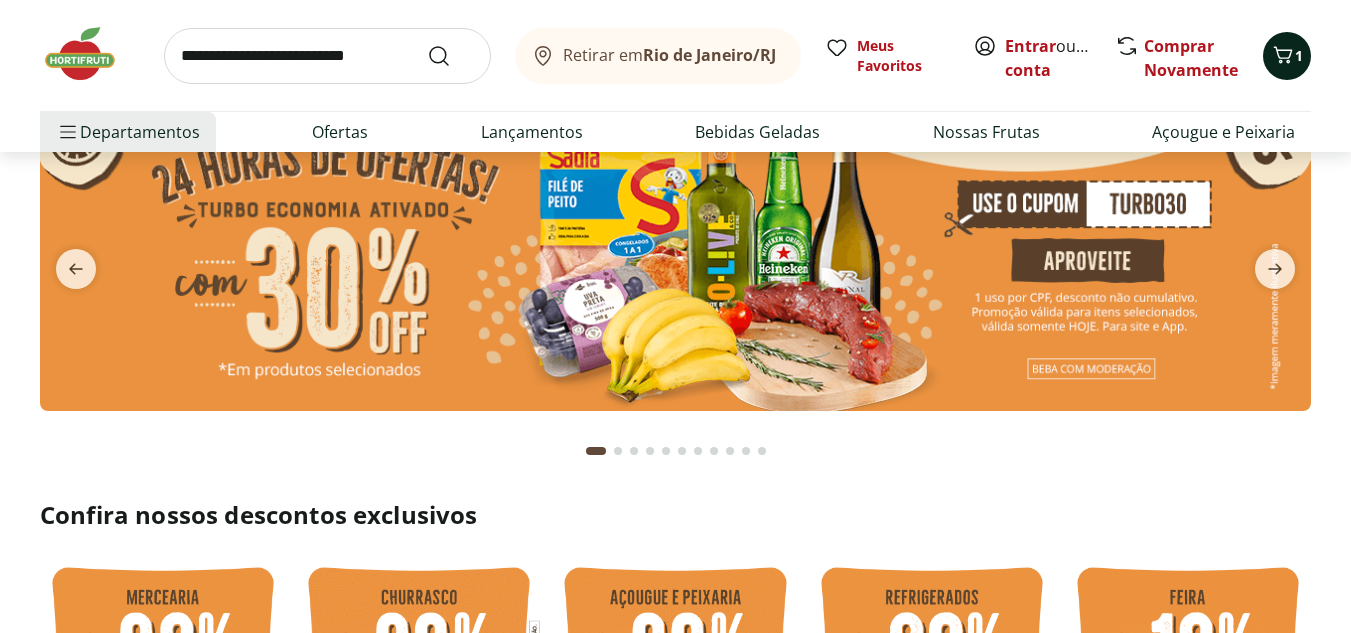 click on "1" at bounding box center [1299, 55] 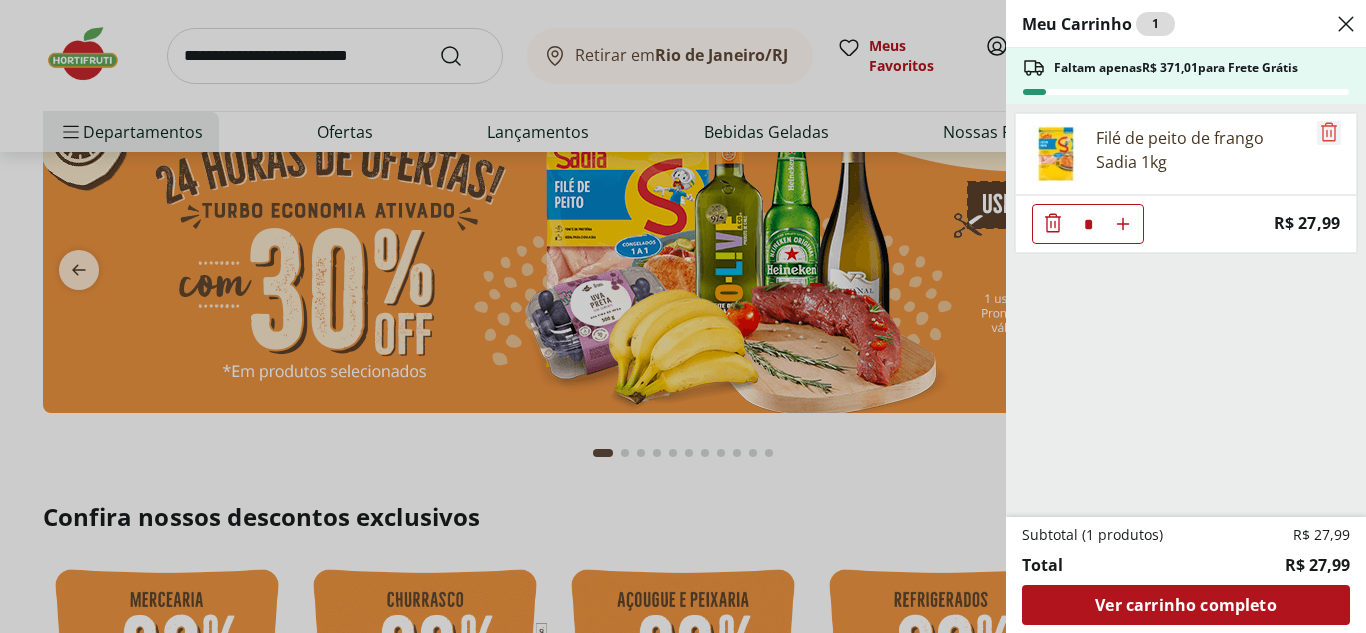 click 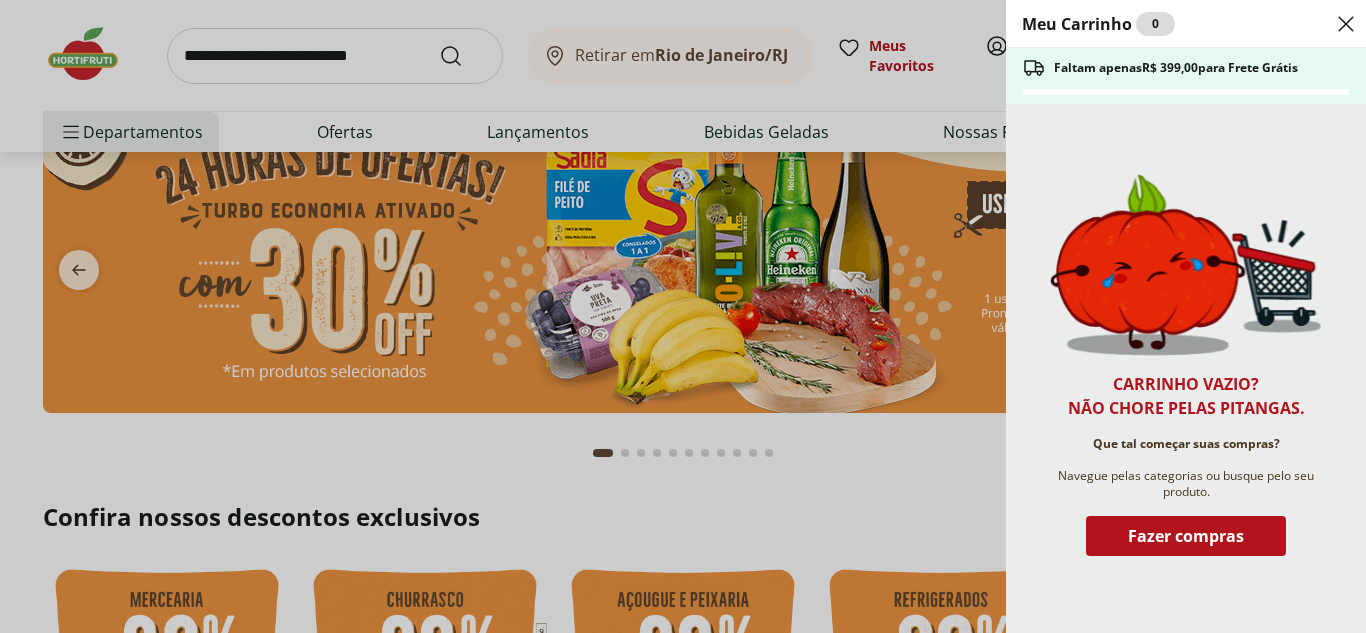 click 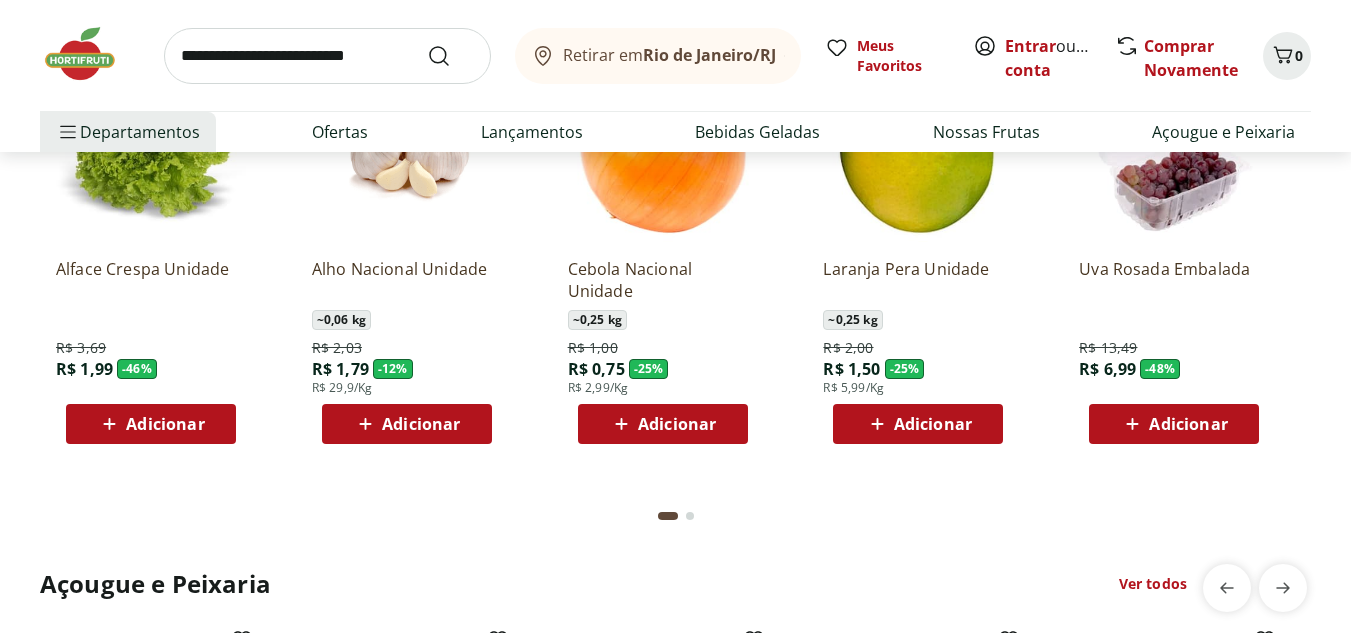 scroll, scrollTop: 1769, scrollLeft: 0, axis: vertical 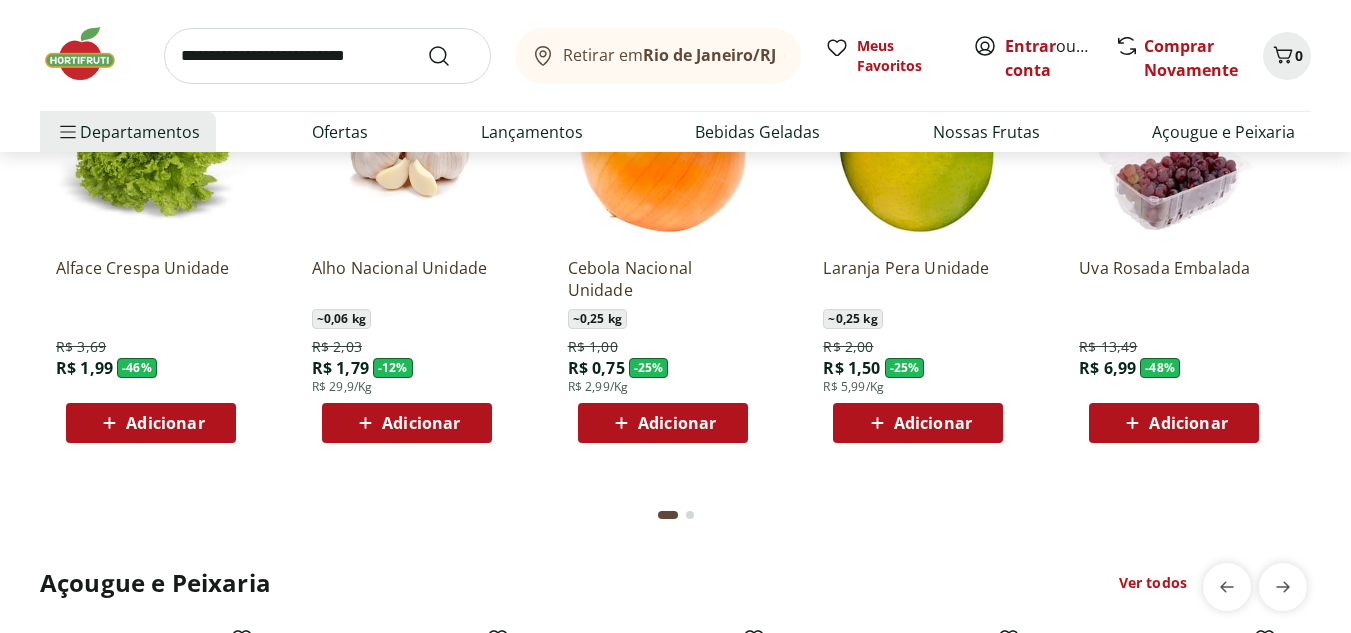 click on "Adicionar" at bounding box center [677, 423] 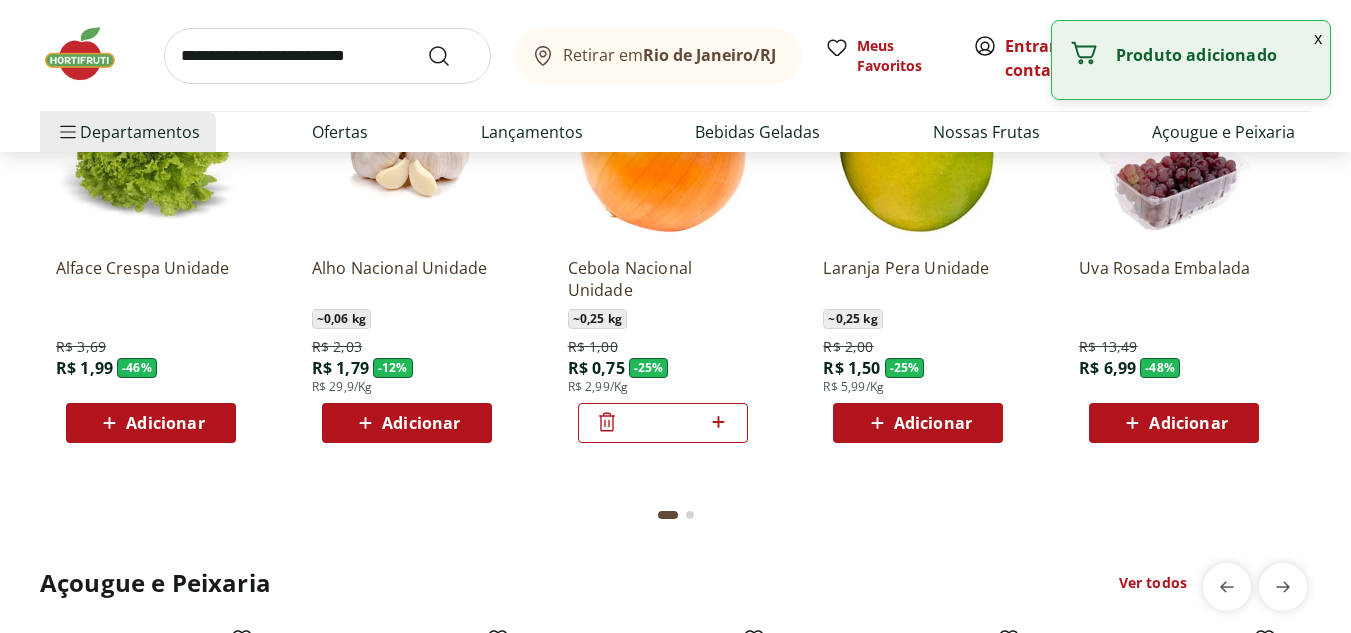 click 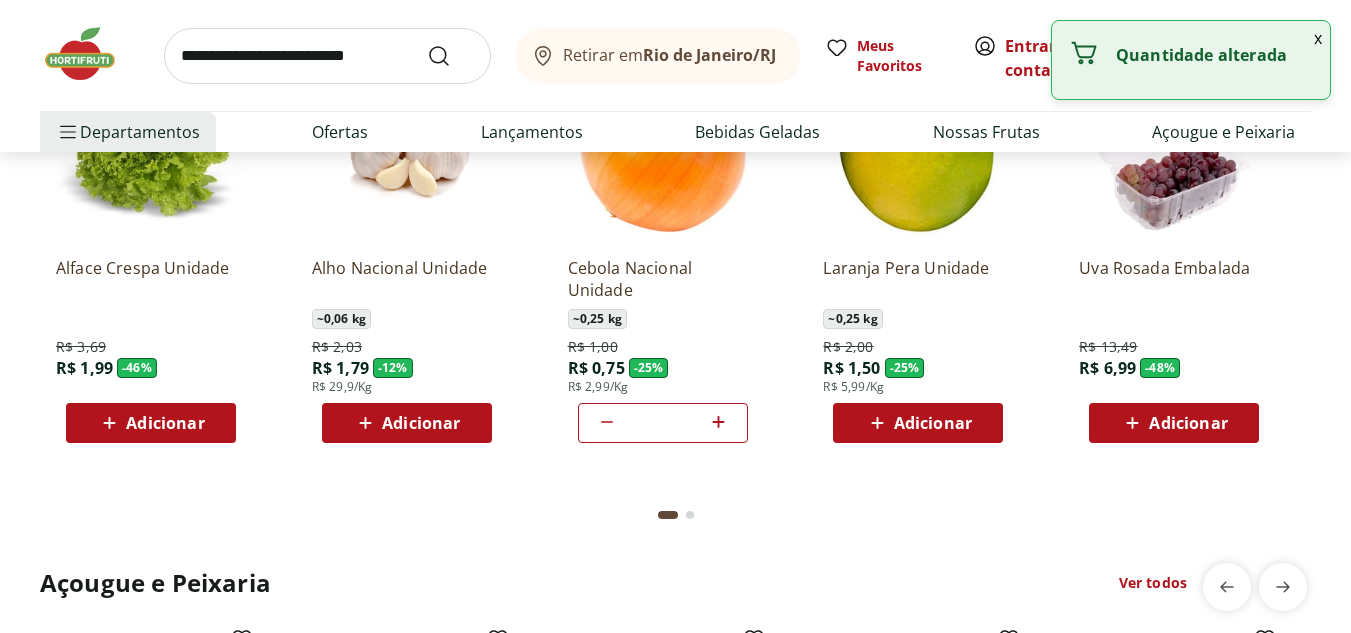 click 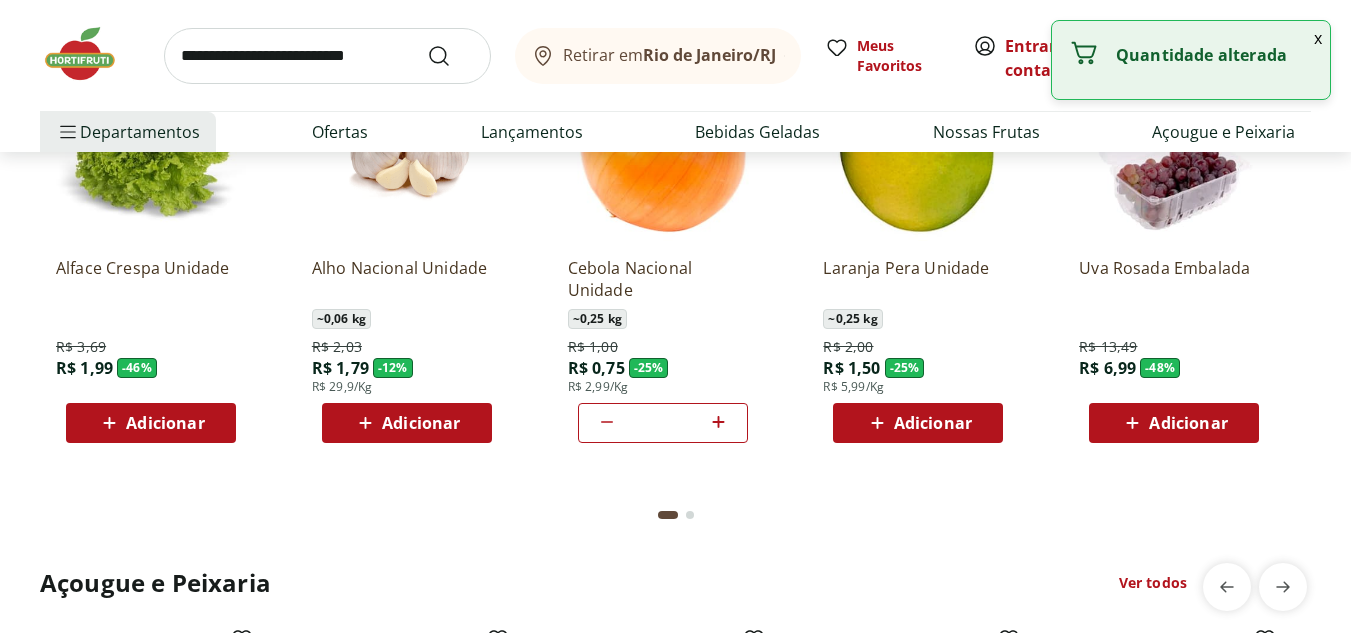 click 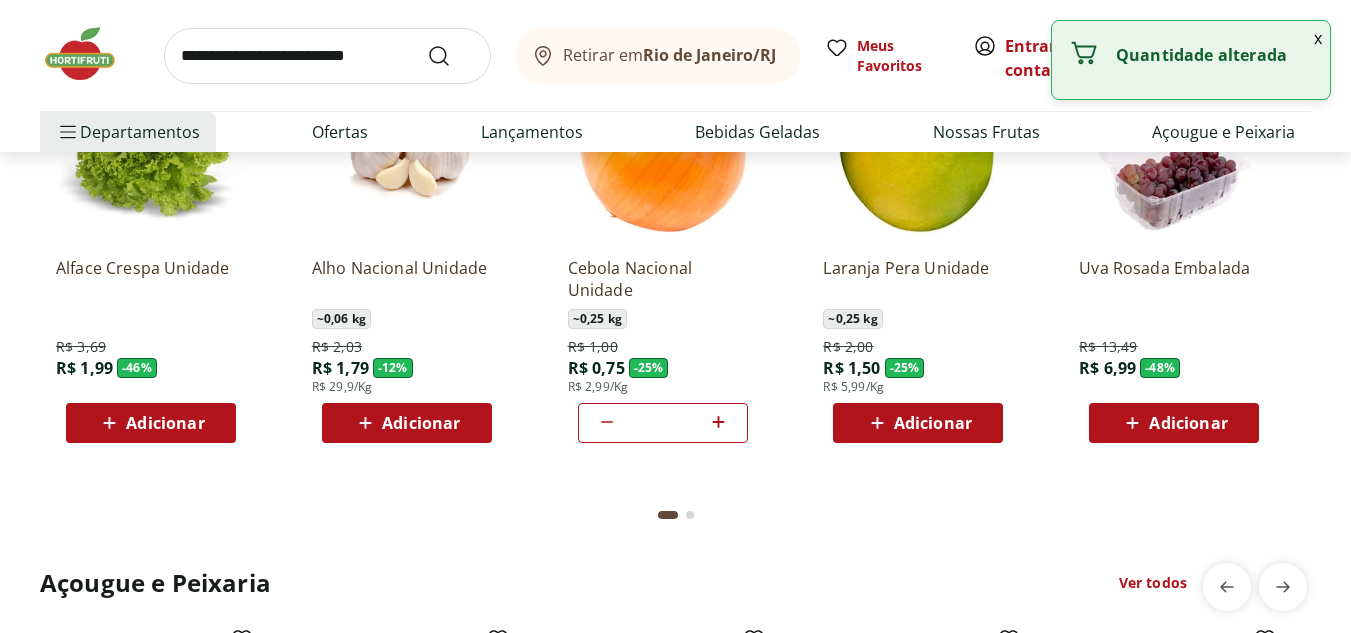 click 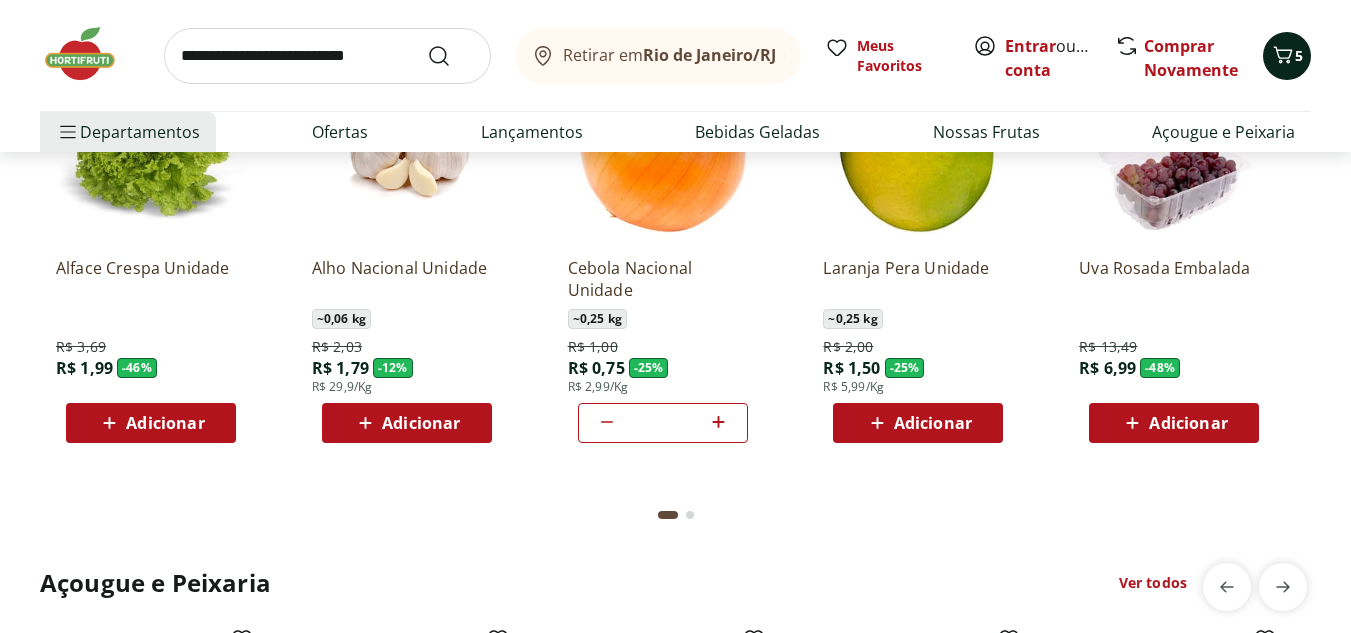 click 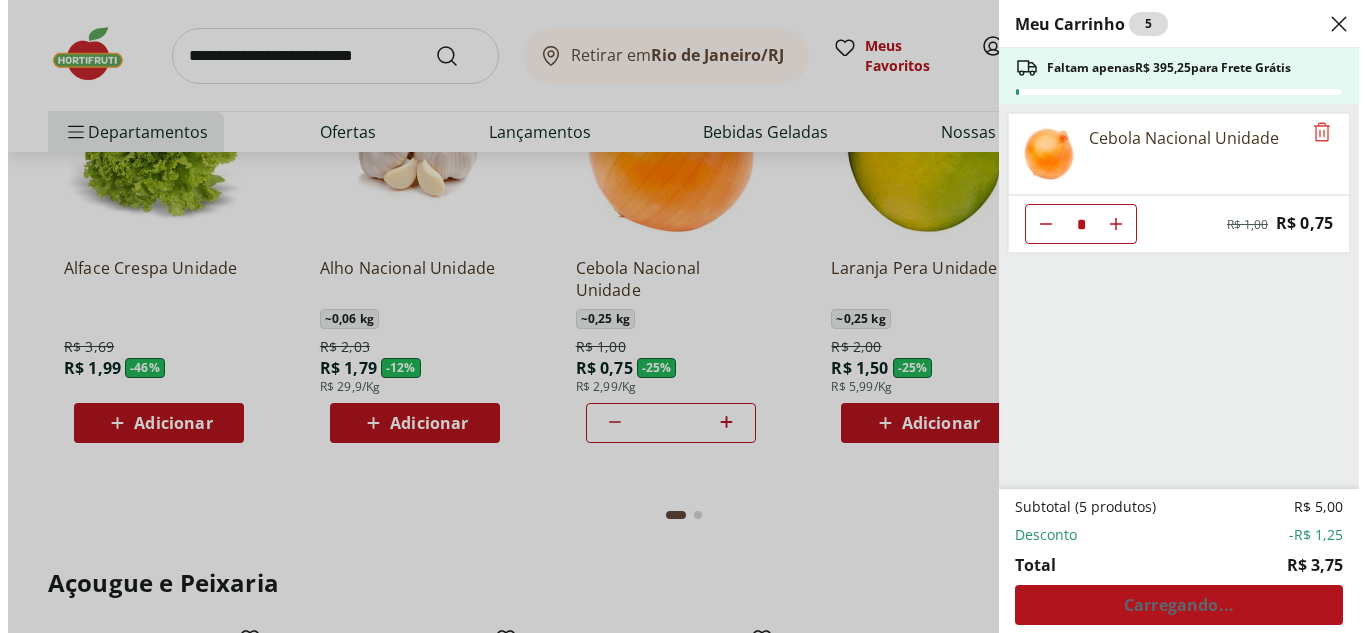 scroll, scrollTop: 1774, scrollLeft: 0, axis: vertical 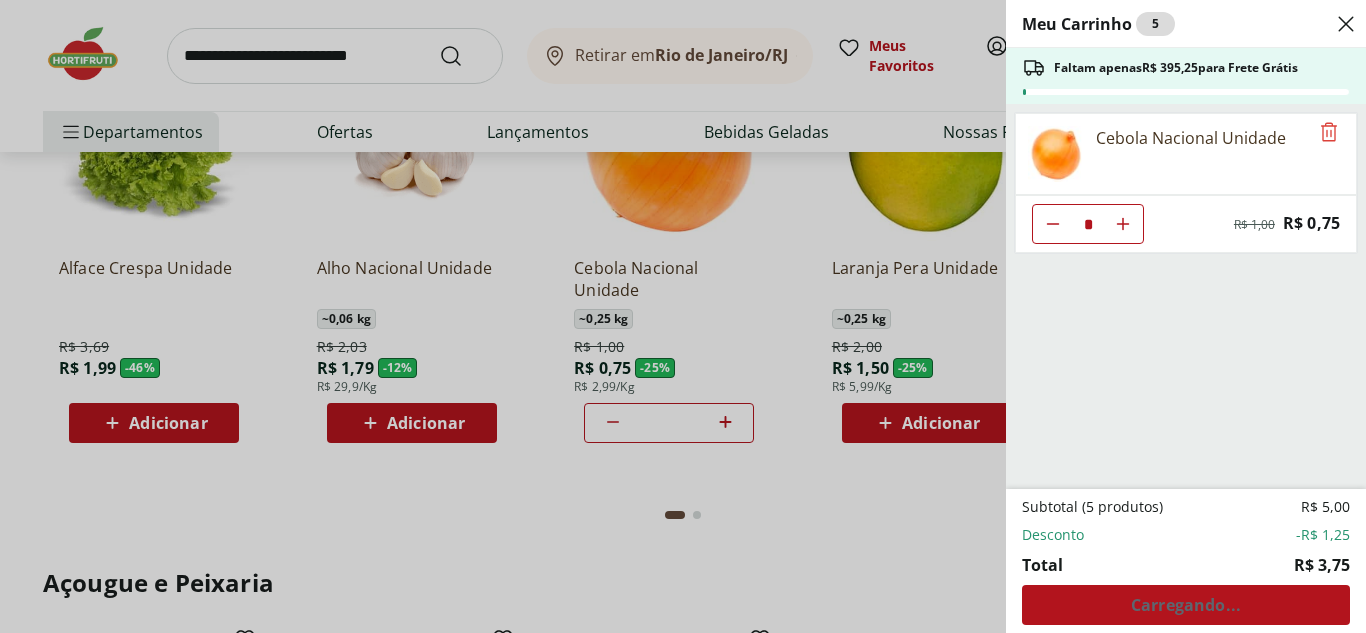 click 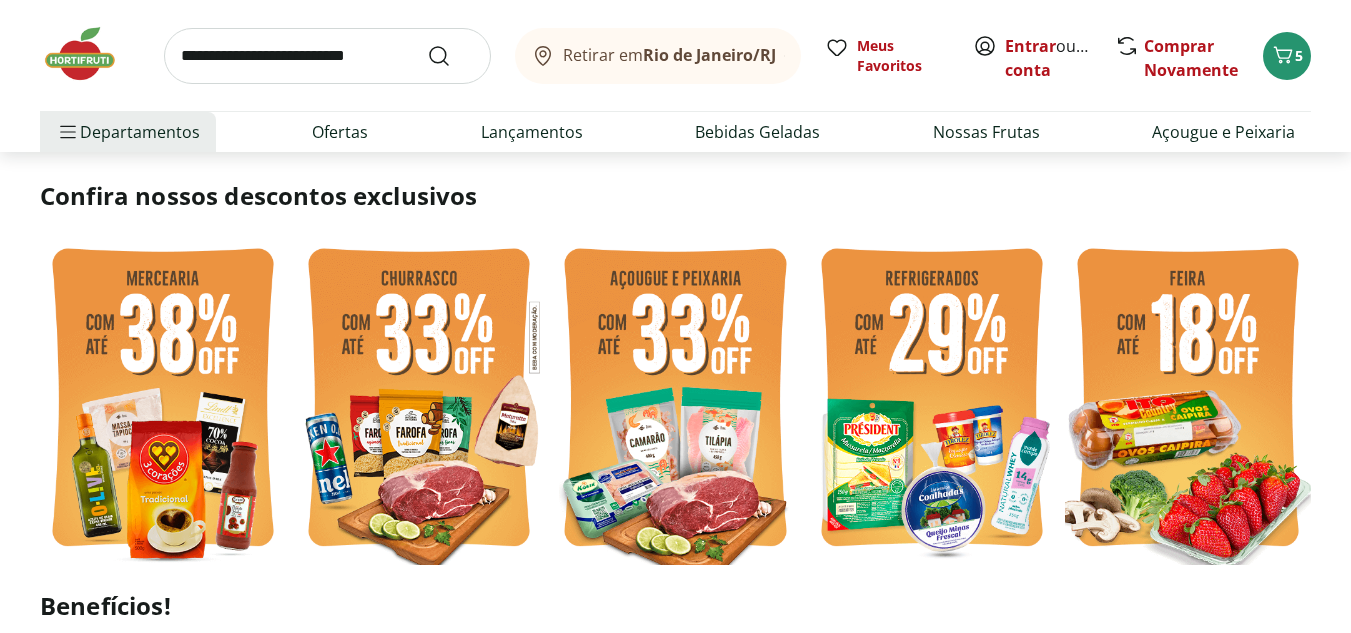 scroll, scrollTop: 439, scrollLeft: 0, axis: vertical 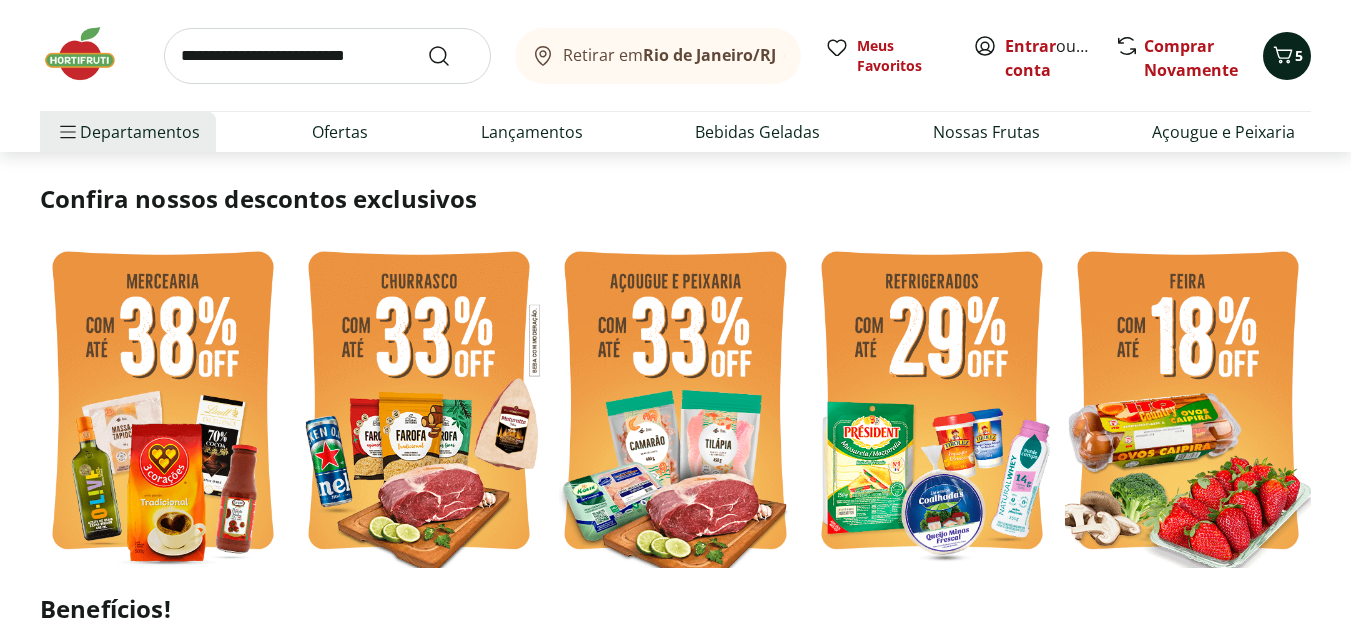 click 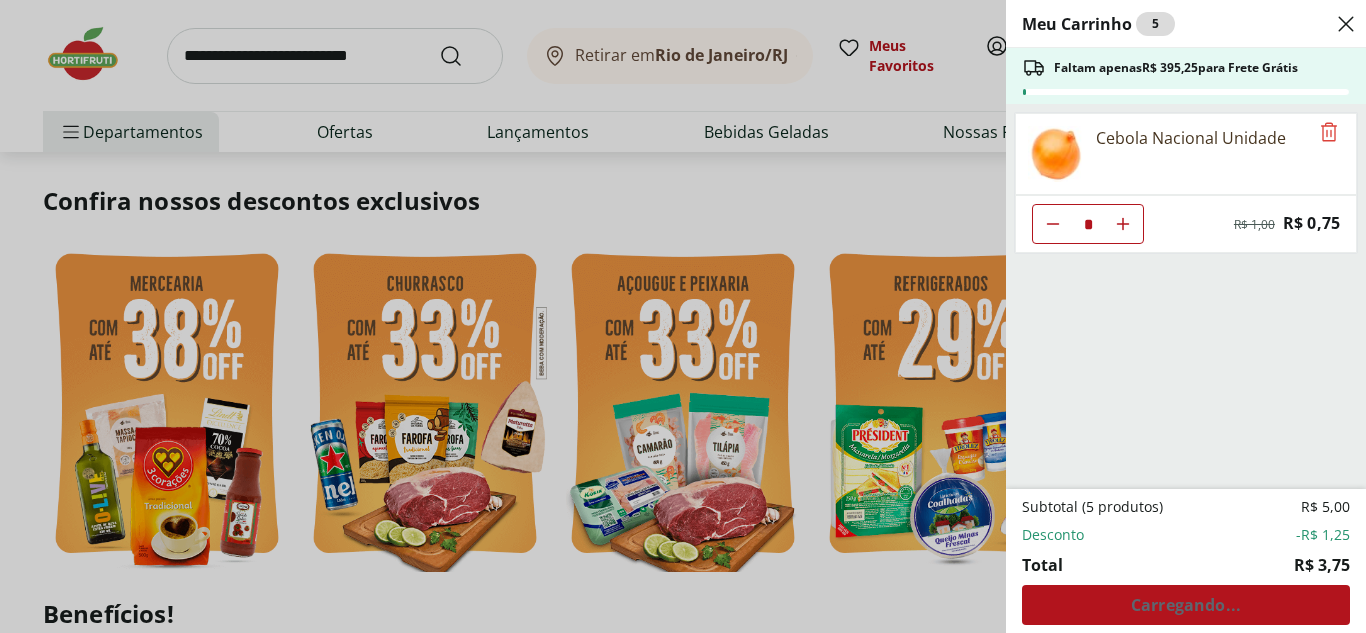 click 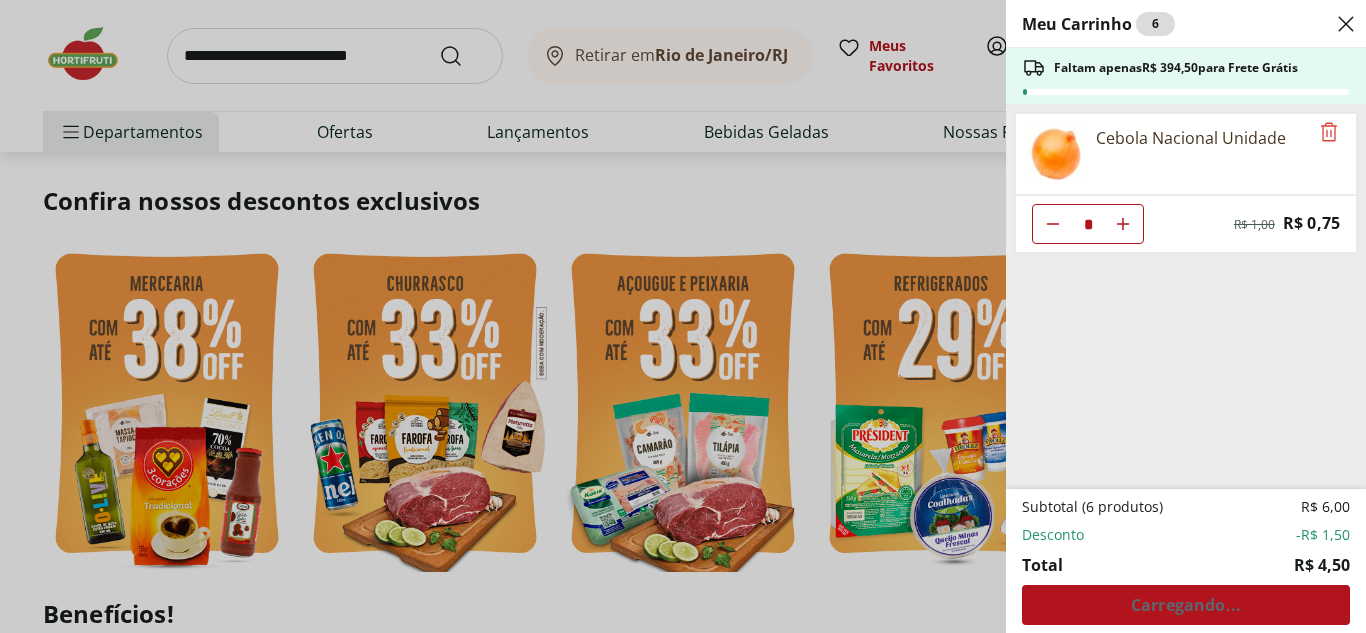 click 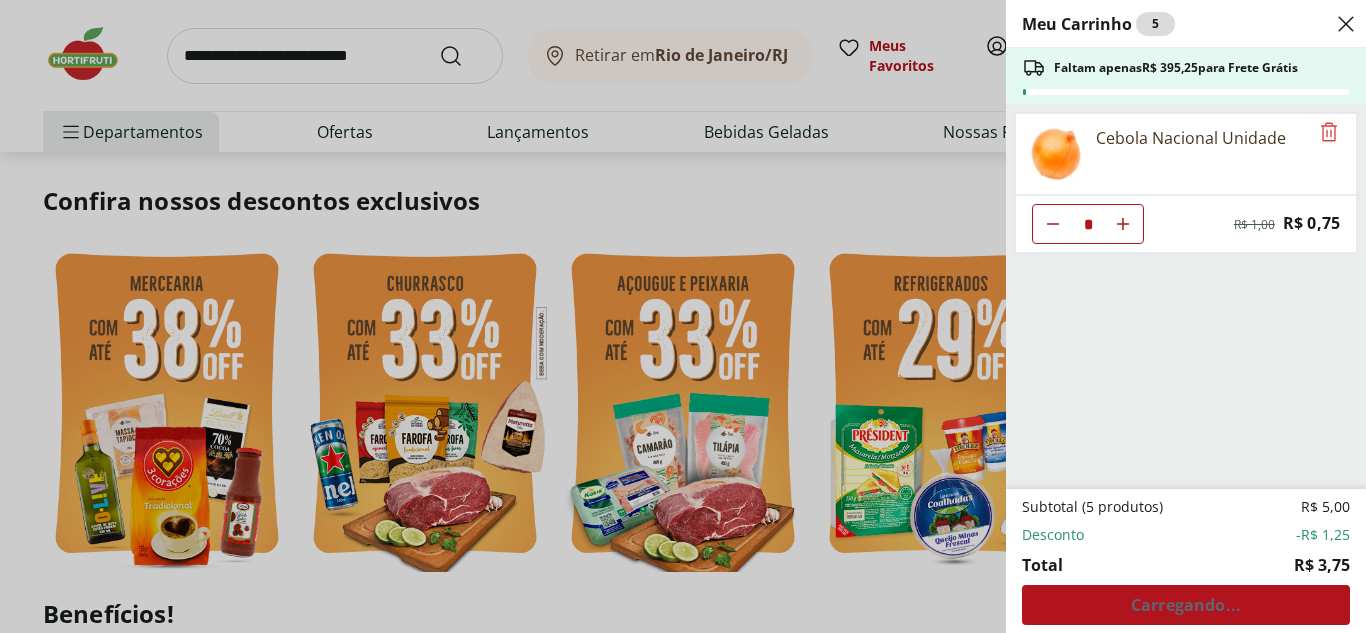 click 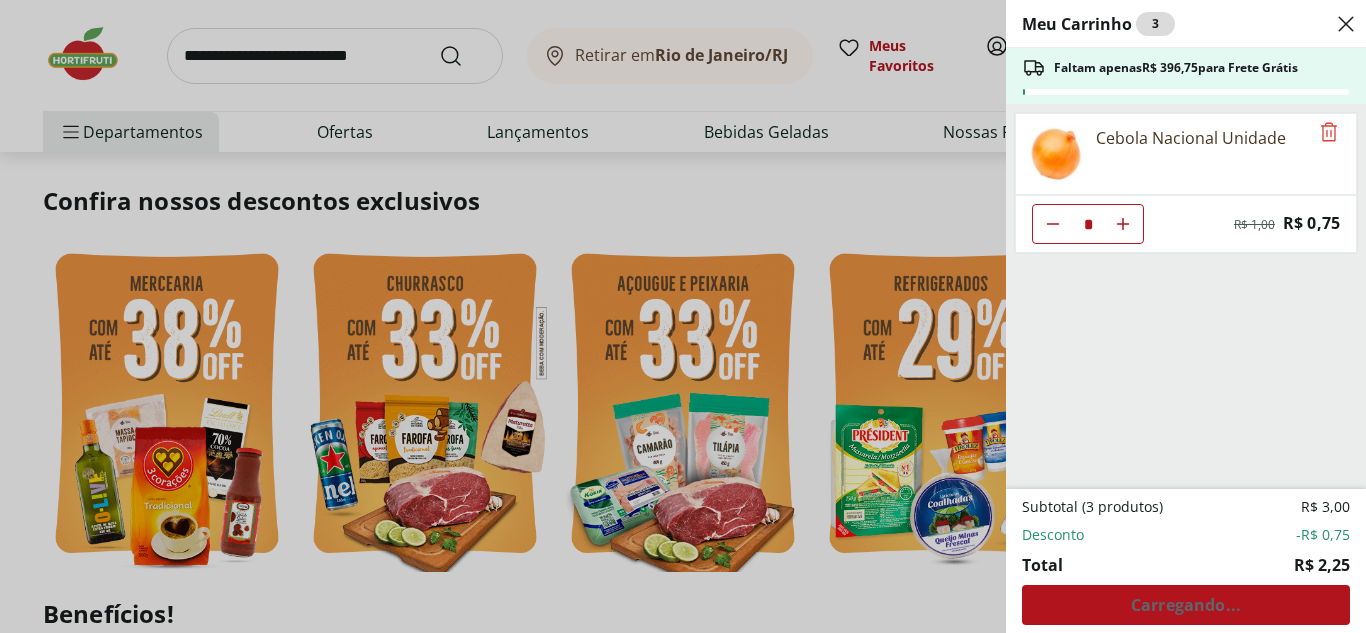 click 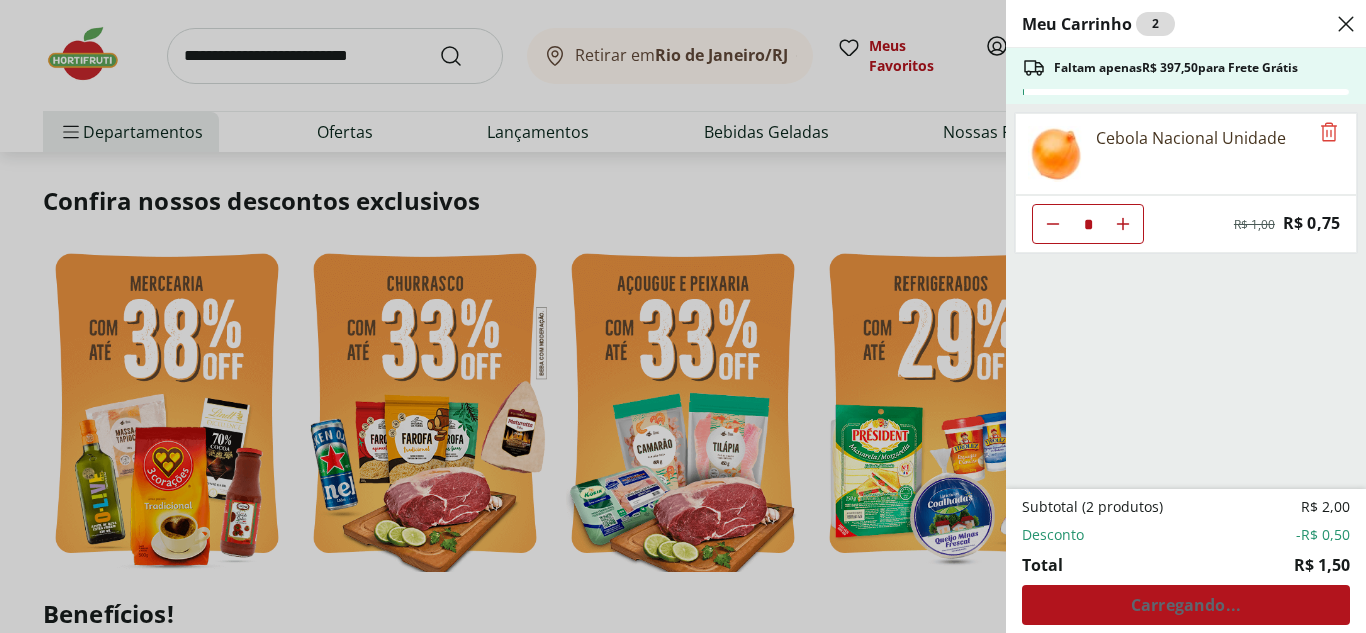 click 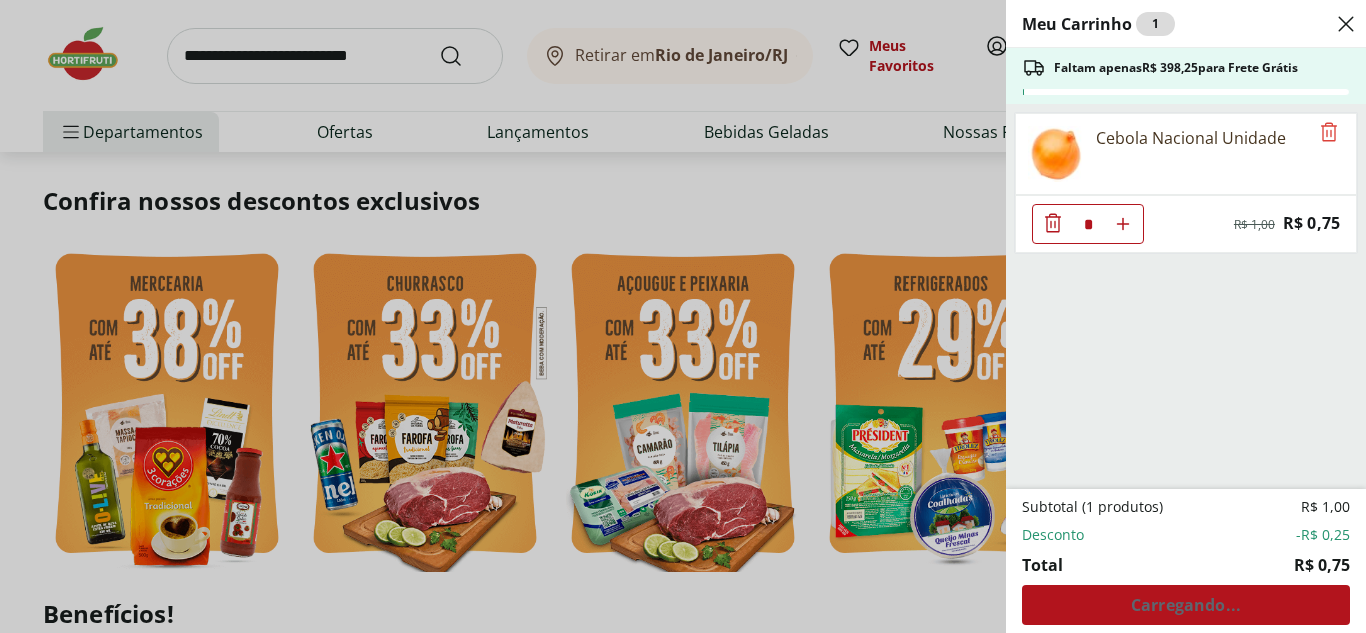 click 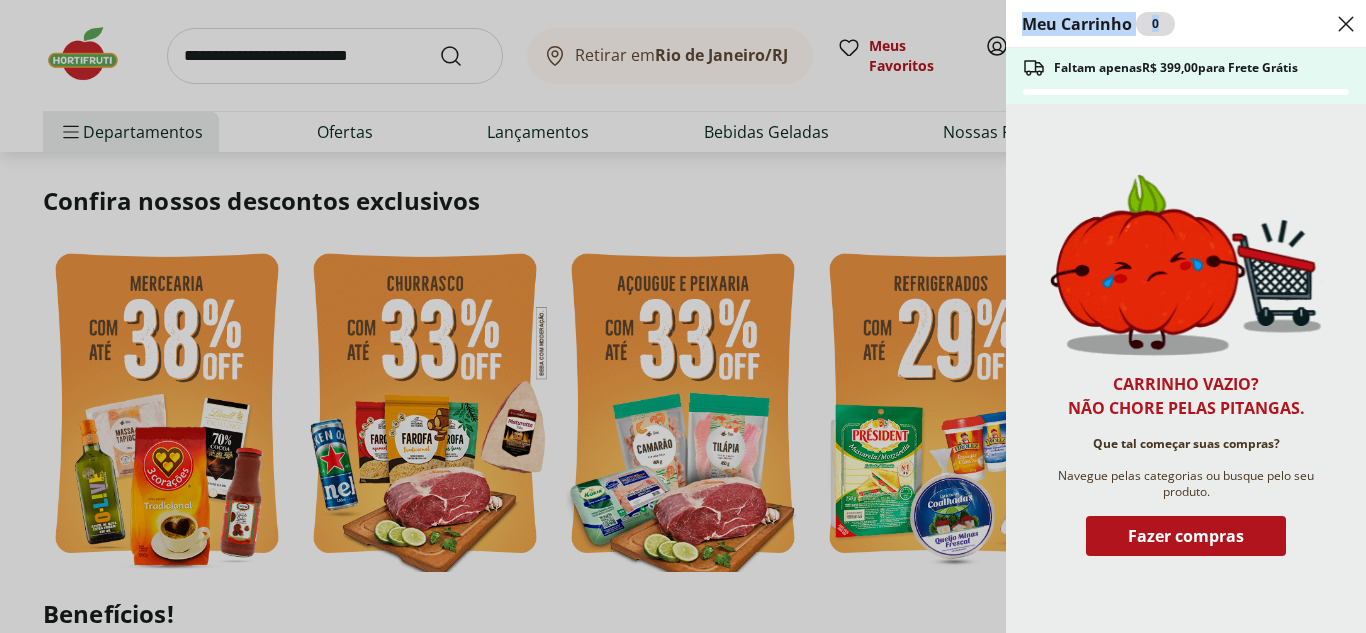 click 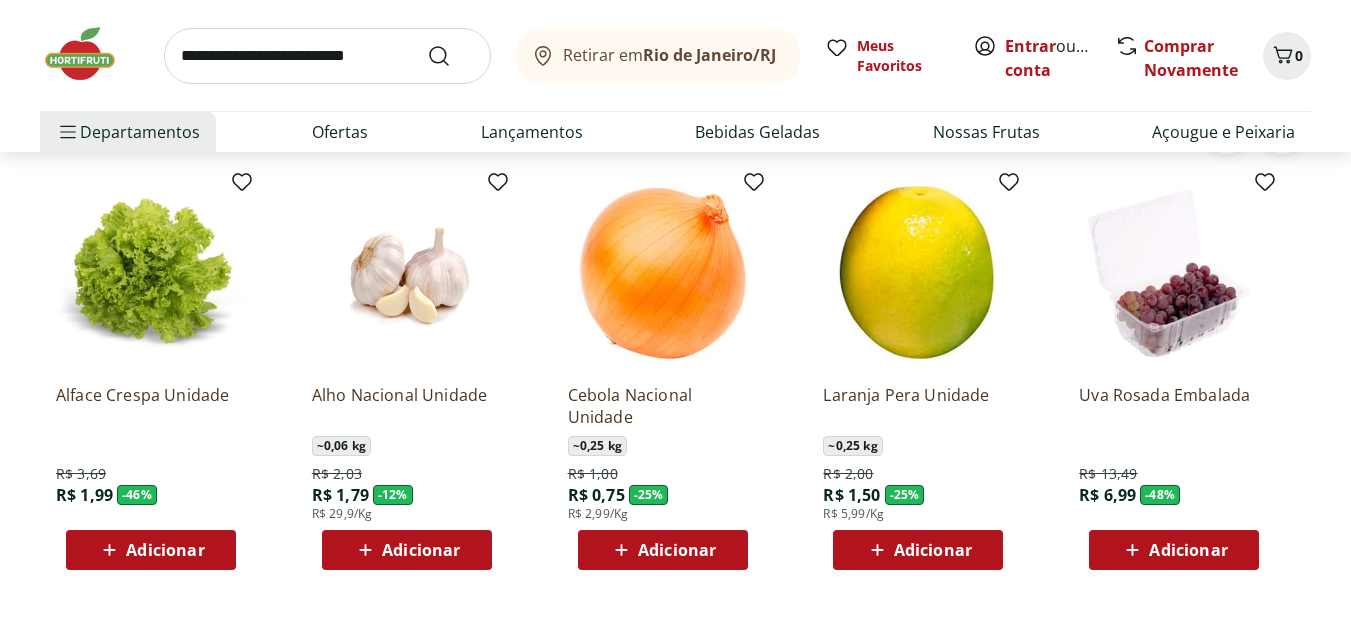 scroll, scrollTop: 1646, scrollLeft: 0, axis: vertical 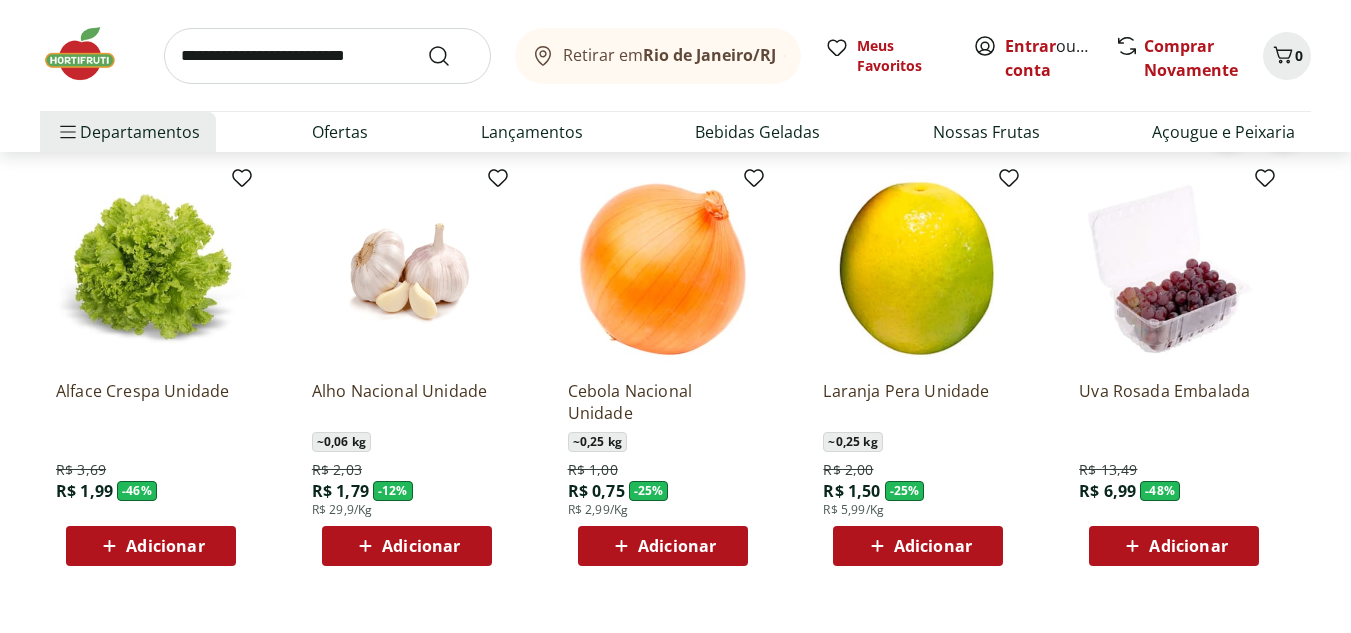 click on "Adicionar" at bounding box center (663, 546) 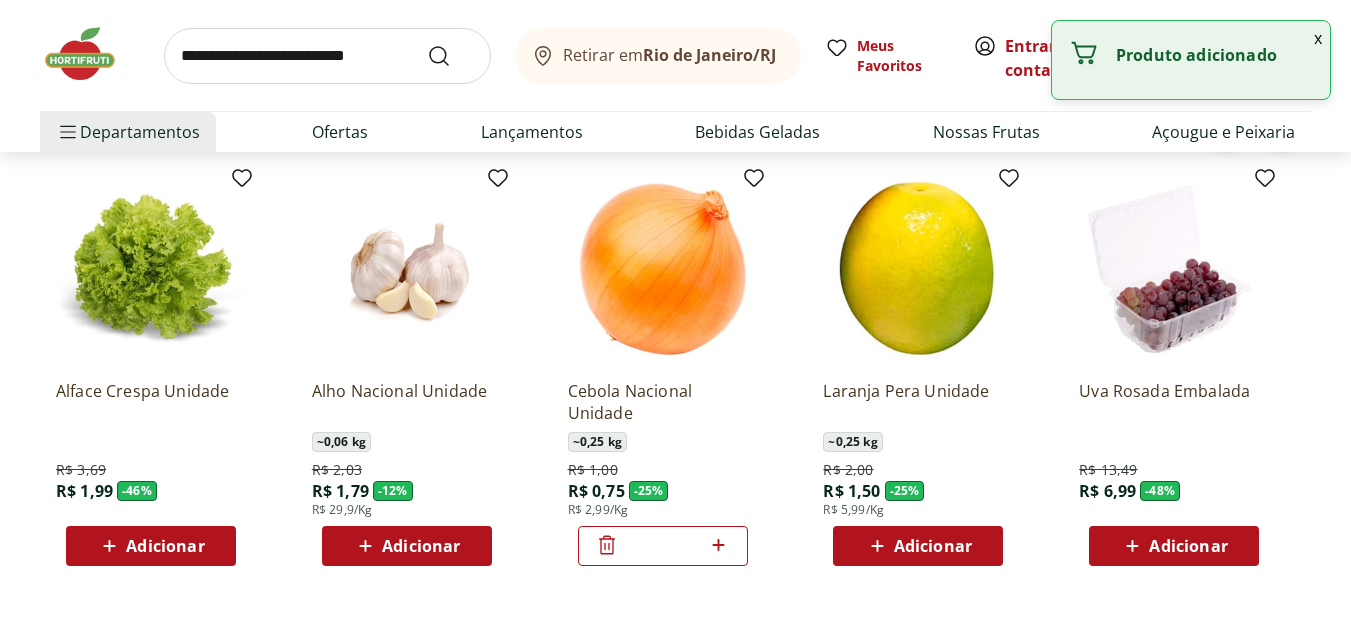 click on "x" at bounding box center [1318, 38] 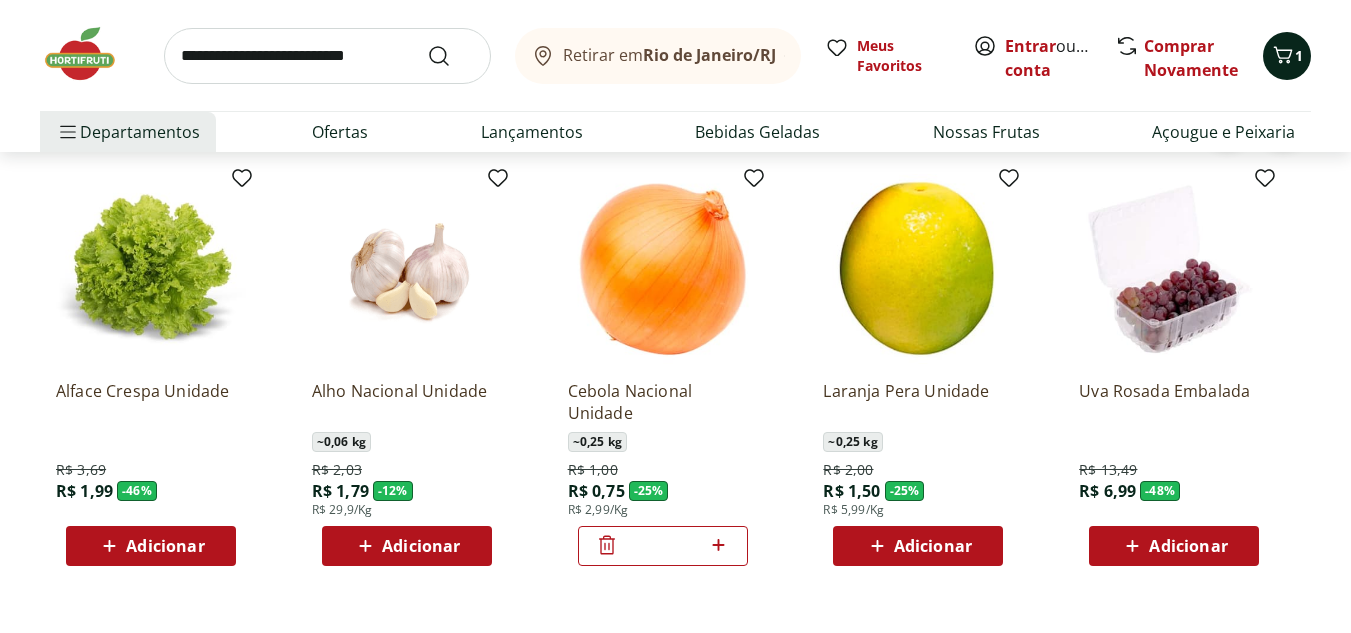 click 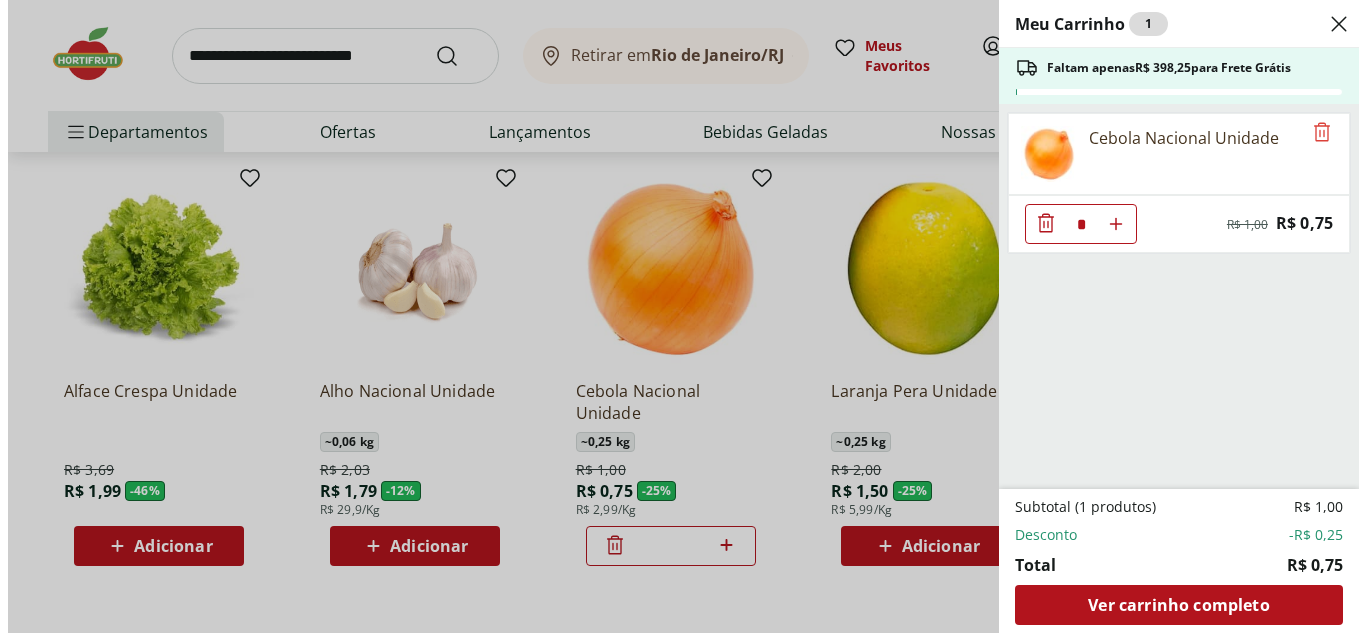 scroll, scrollTop: 1651, scrollLeft: 0, axis: vertical 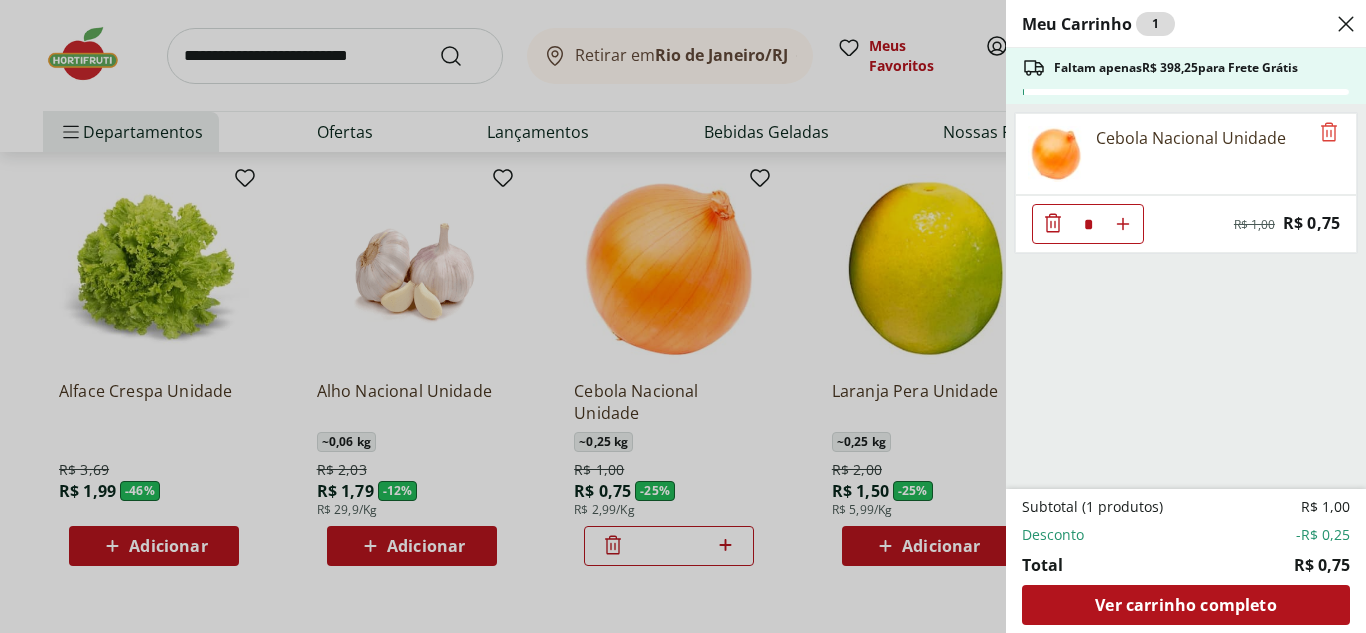 click 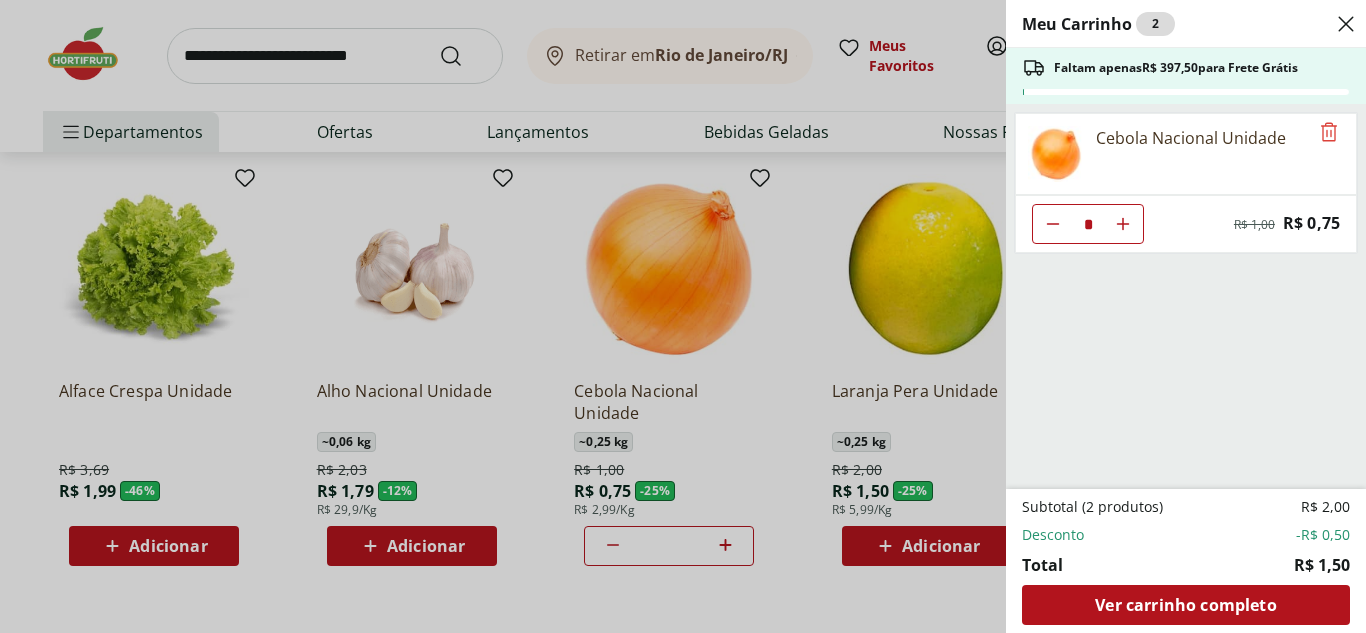 click 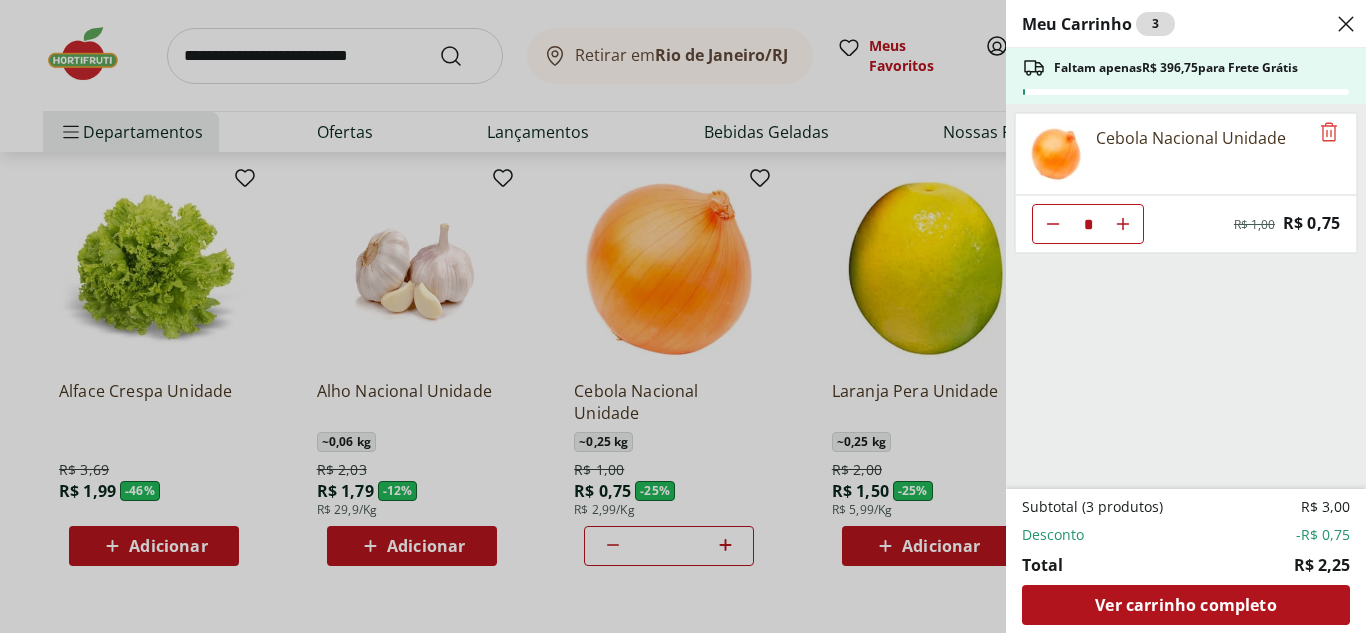click 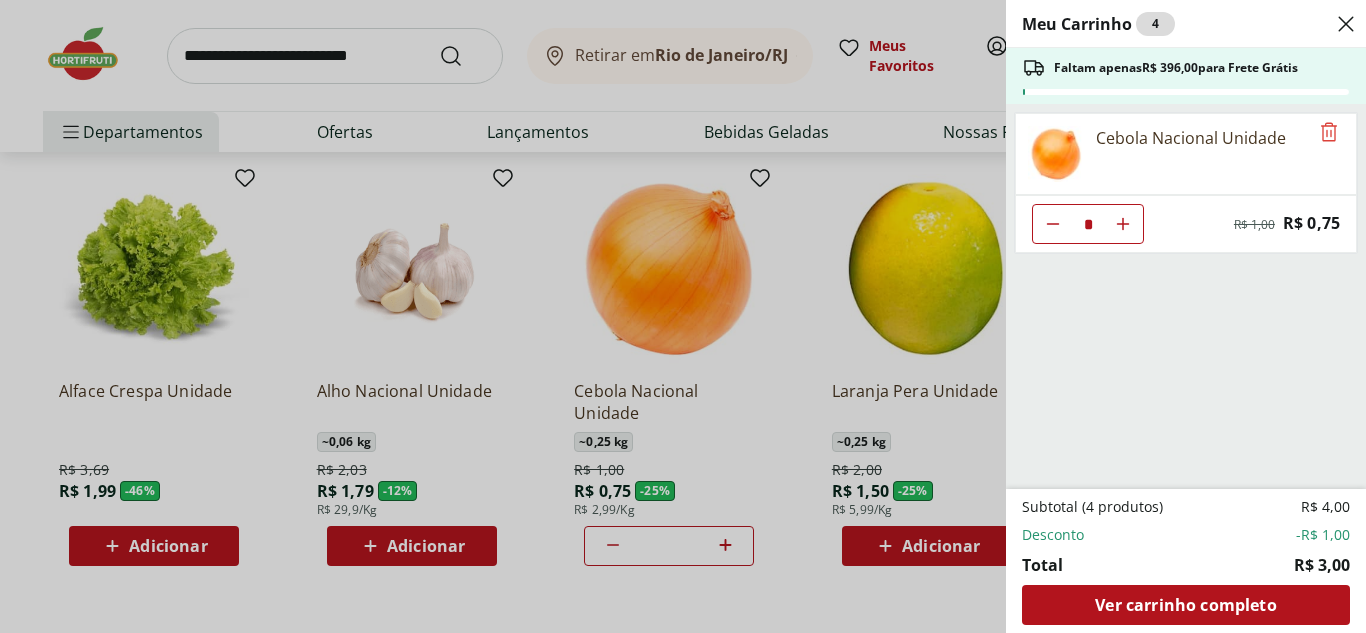 click 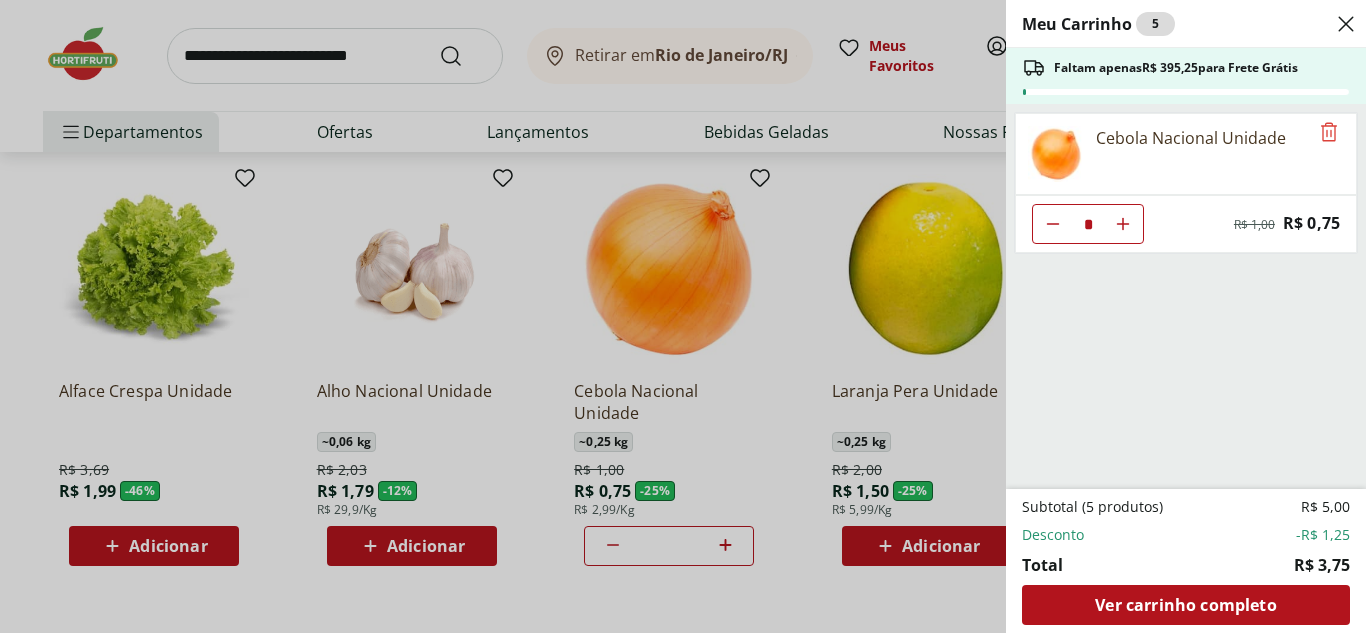 click 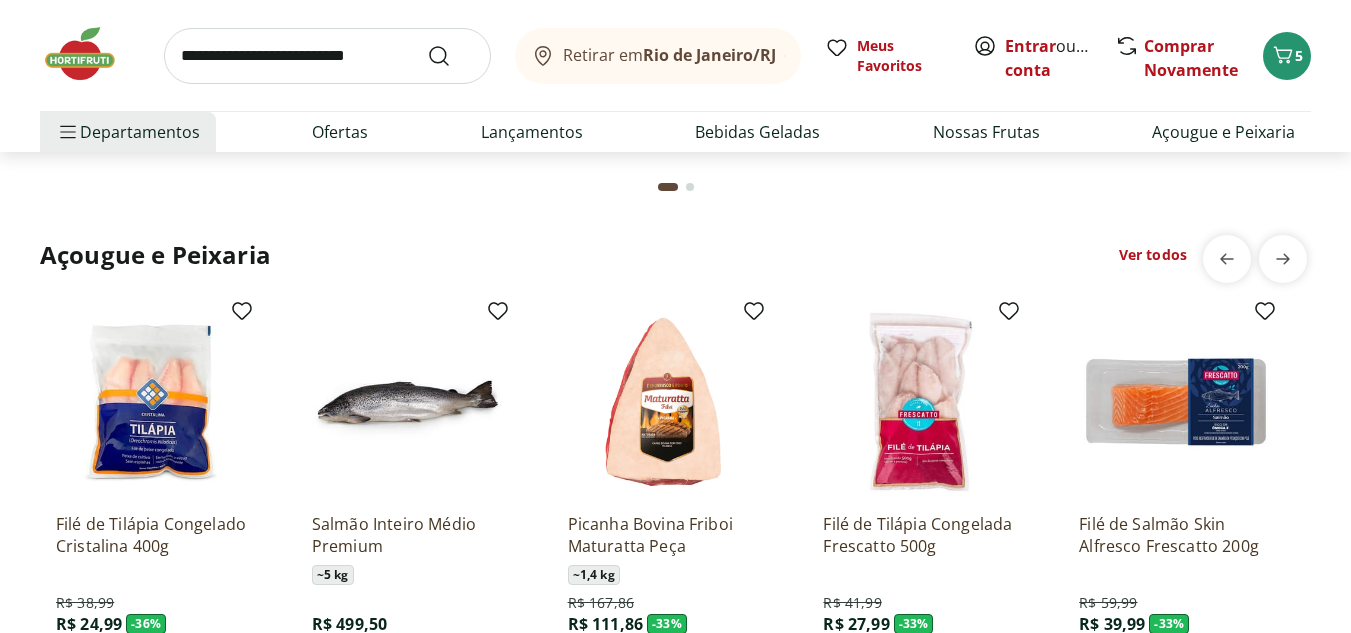 scroll, scrollTop: 2102, scrollLeft: 0, axis: vertical 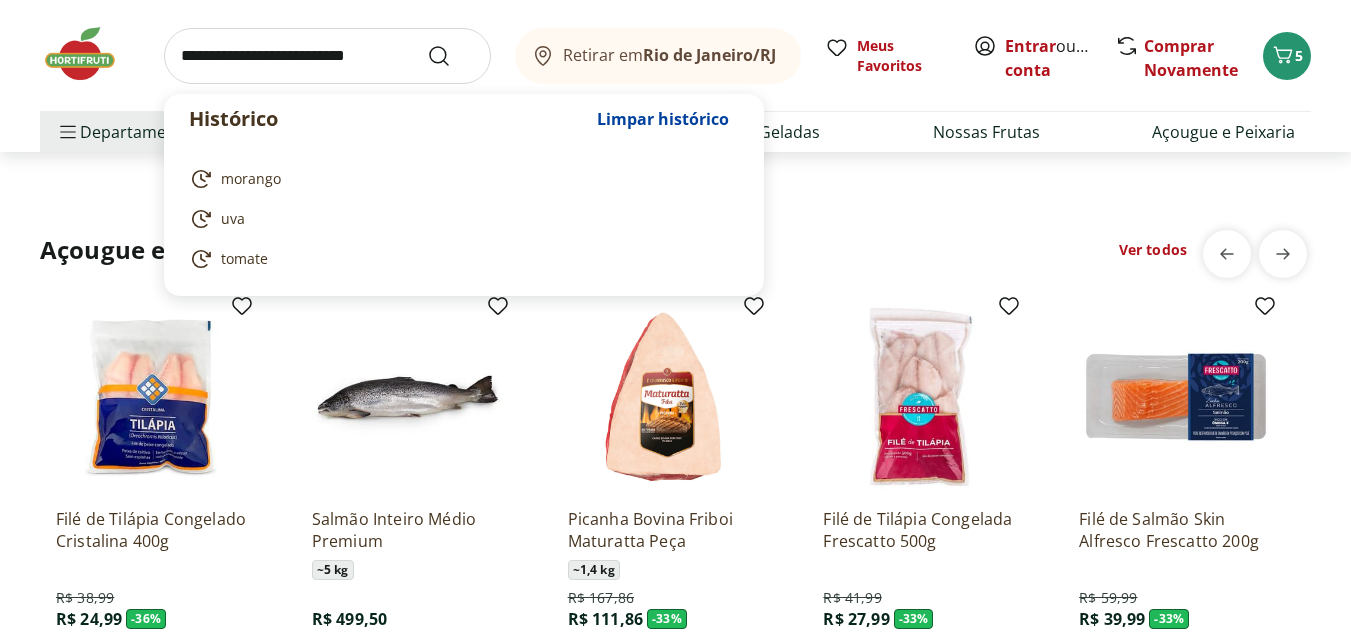 click at bounding box center (327, 56) 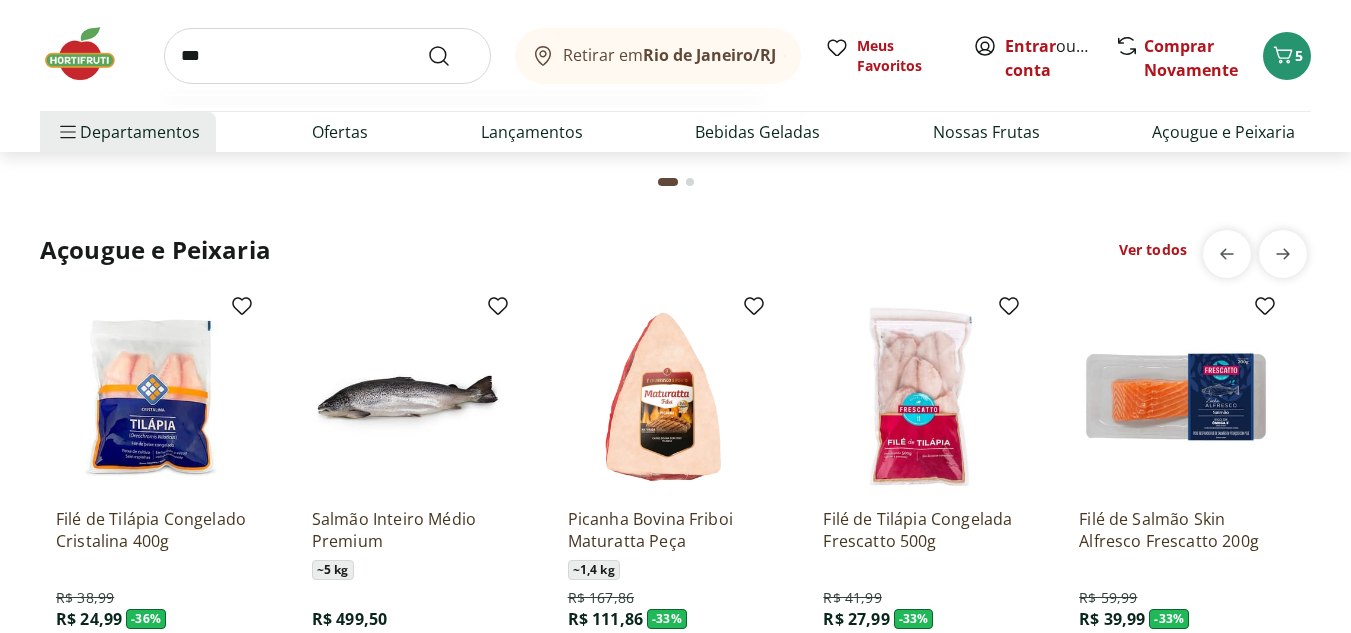 type on "***" 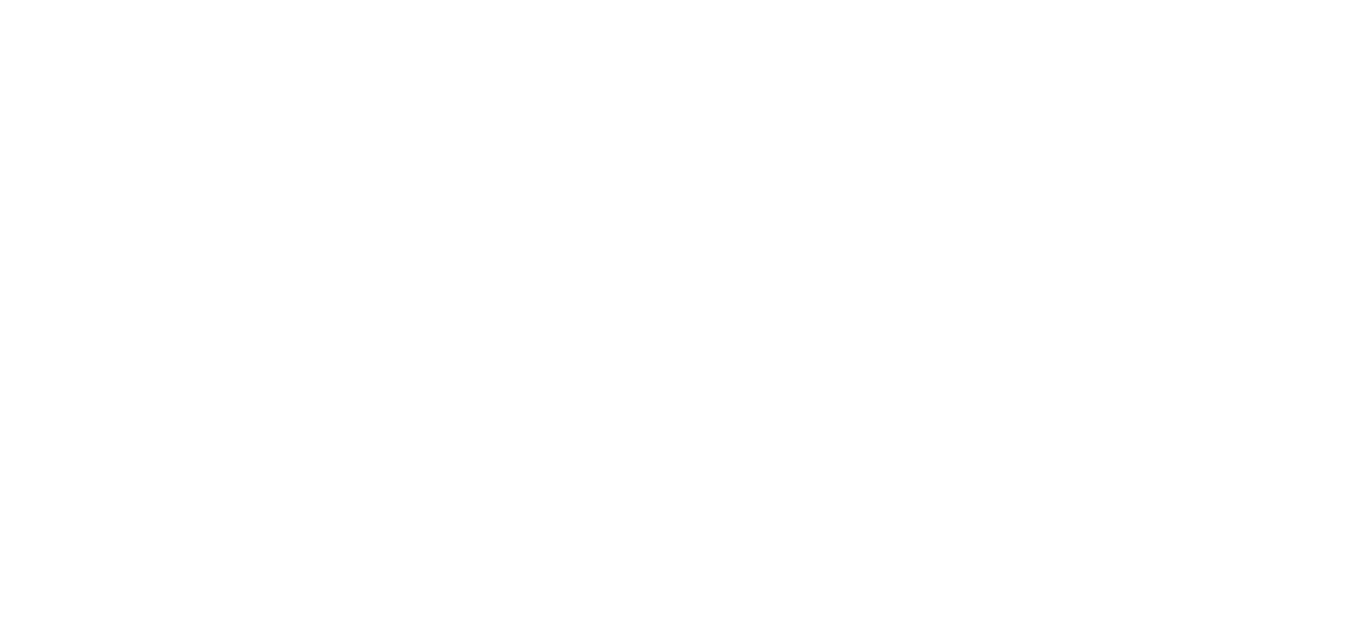 scroll, scrollTop: 0, scrollLeft: 0, axis: both 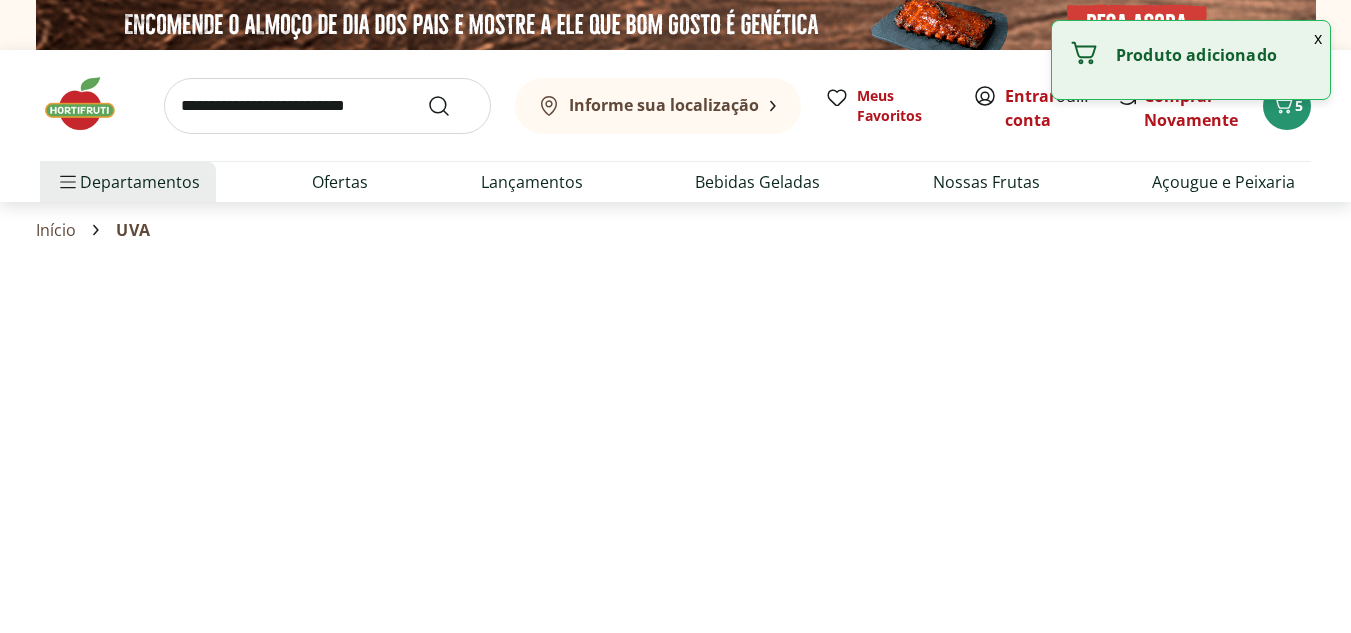 select on "**********" 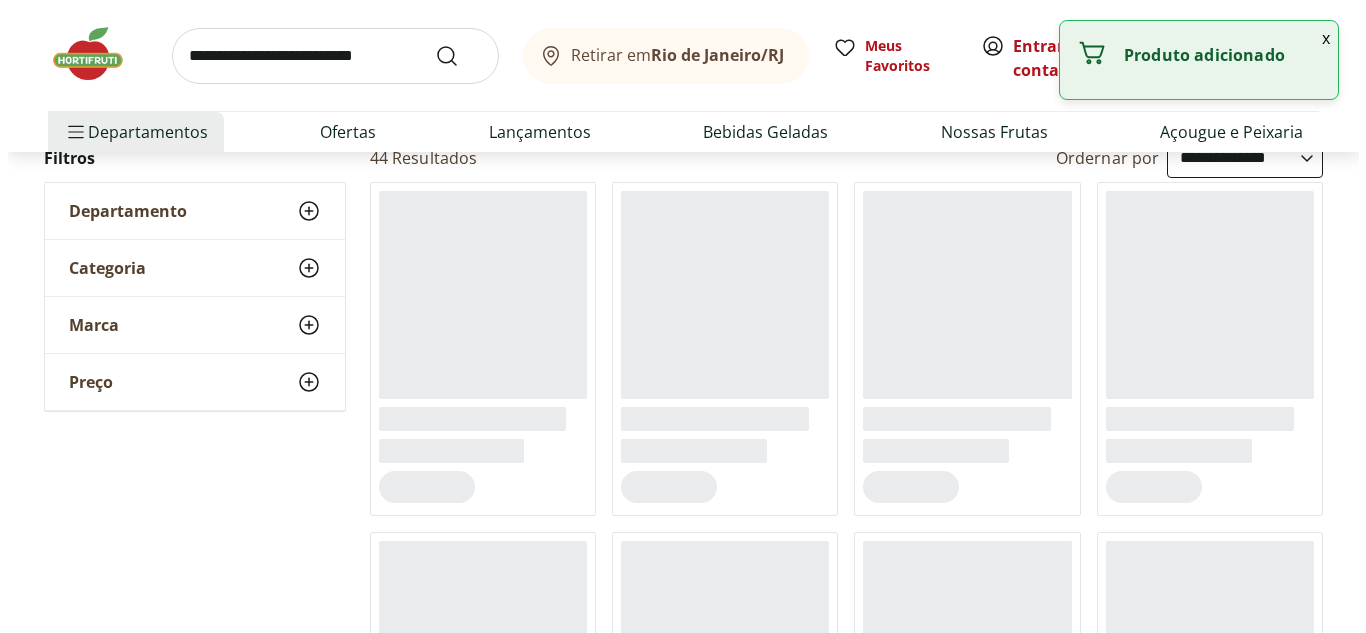 scroll, scrollTop: 242, scrollLeft: 0, axis: vertical 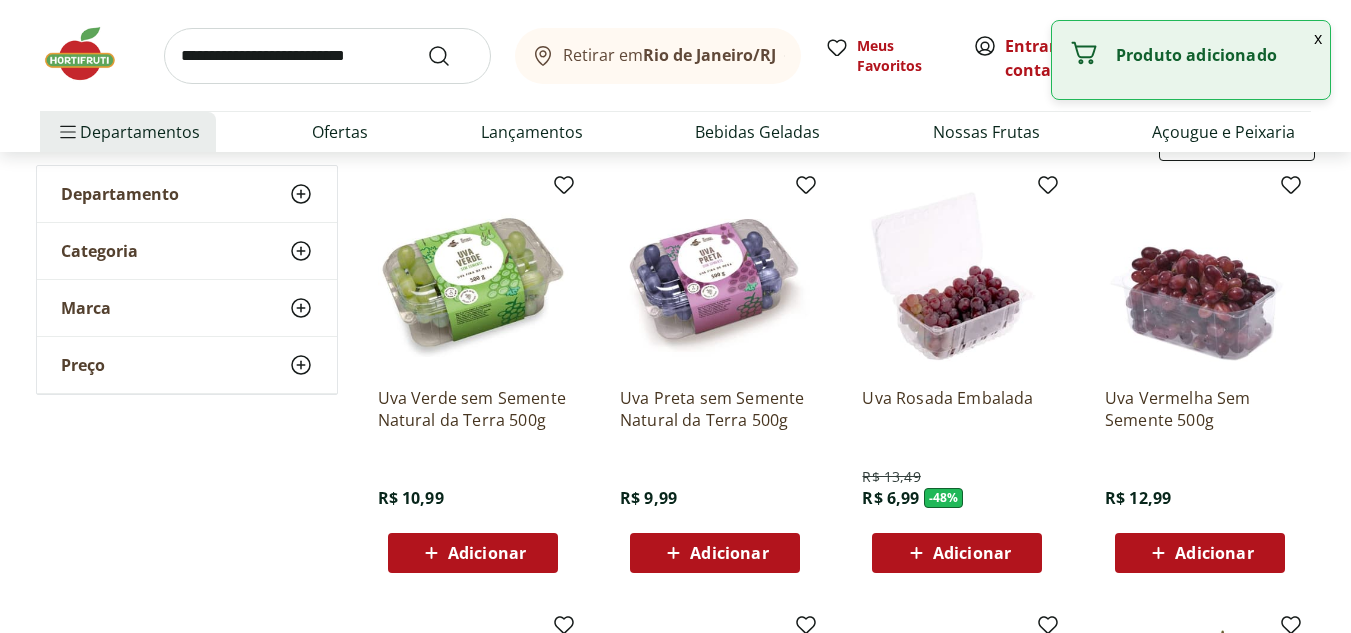 click on "x" at bounding box center [1318, 38] 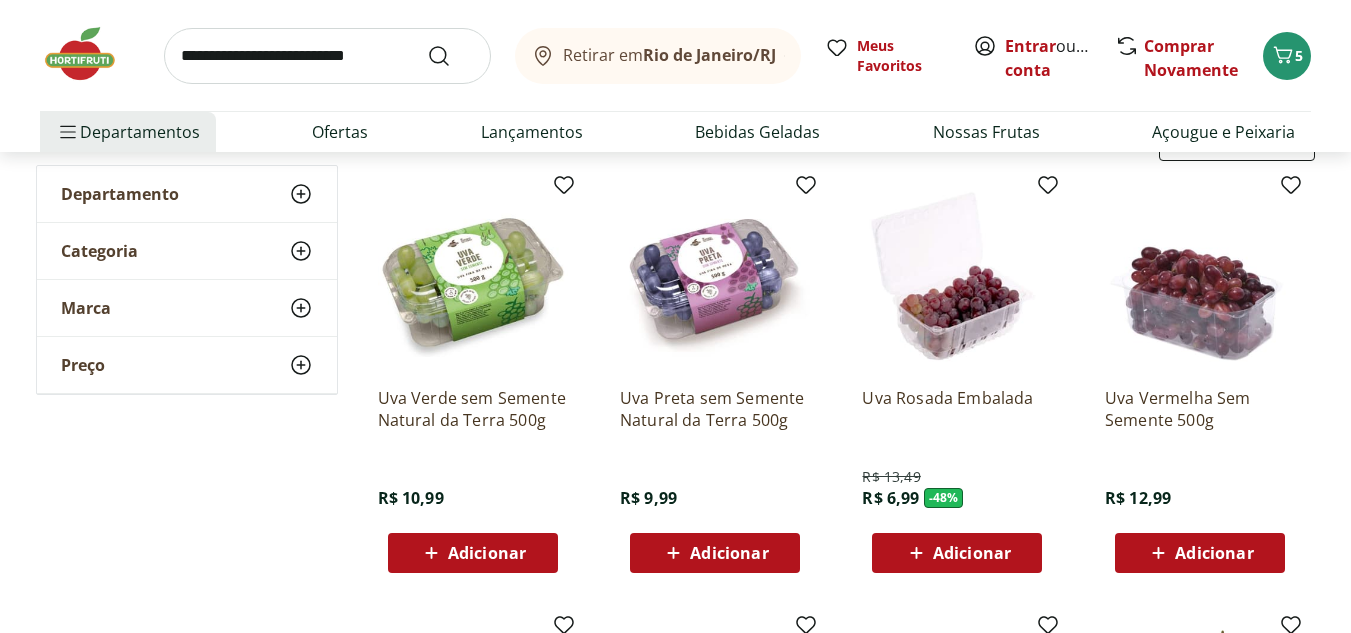 click on "Adicionar" at bounding box center (472, 553) 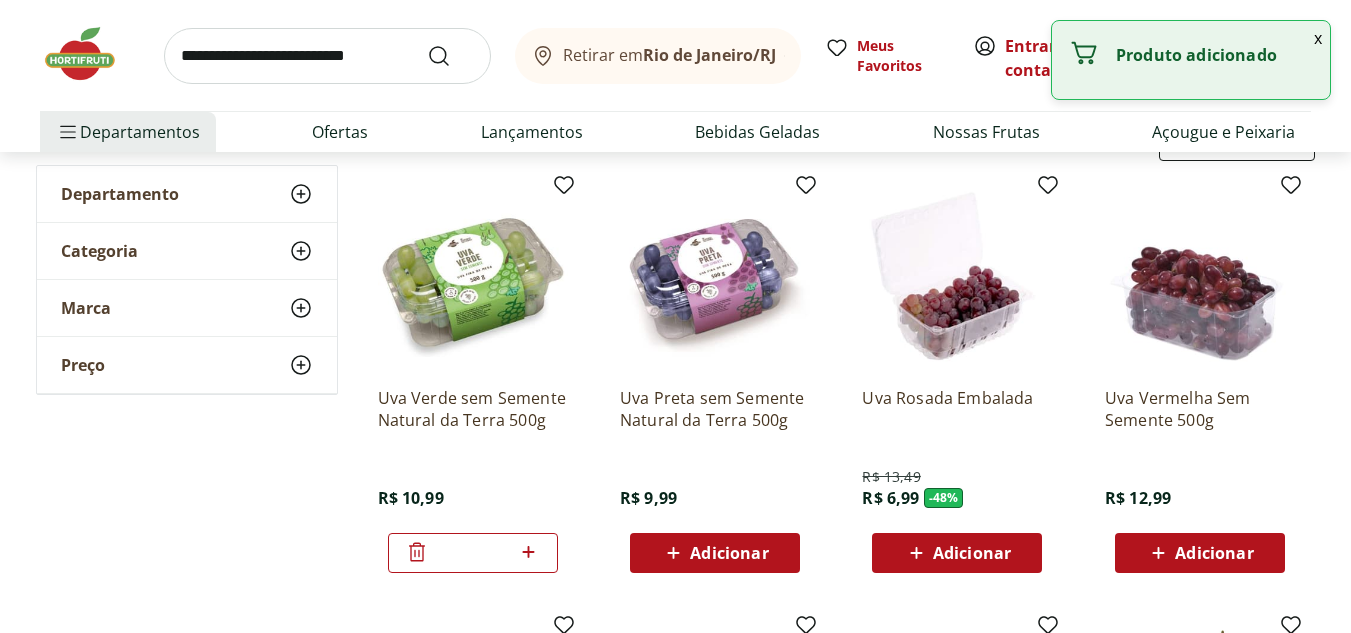 click on "x" at bounding box center [1318, 38] 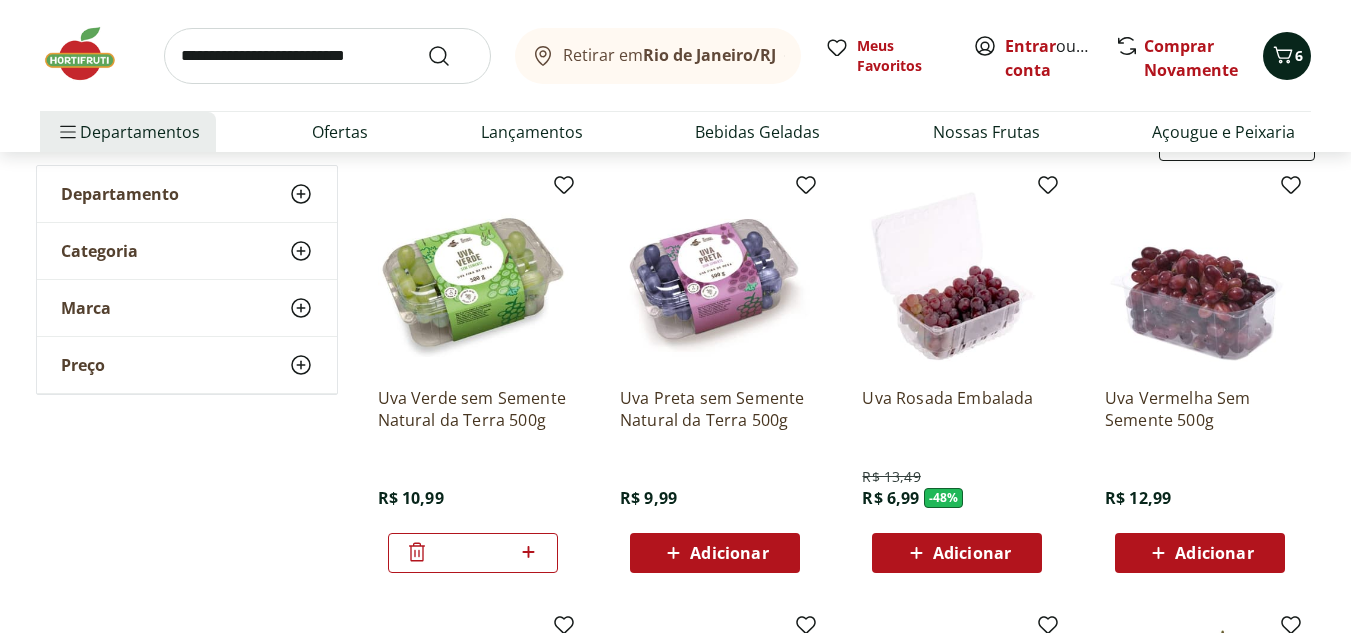 click 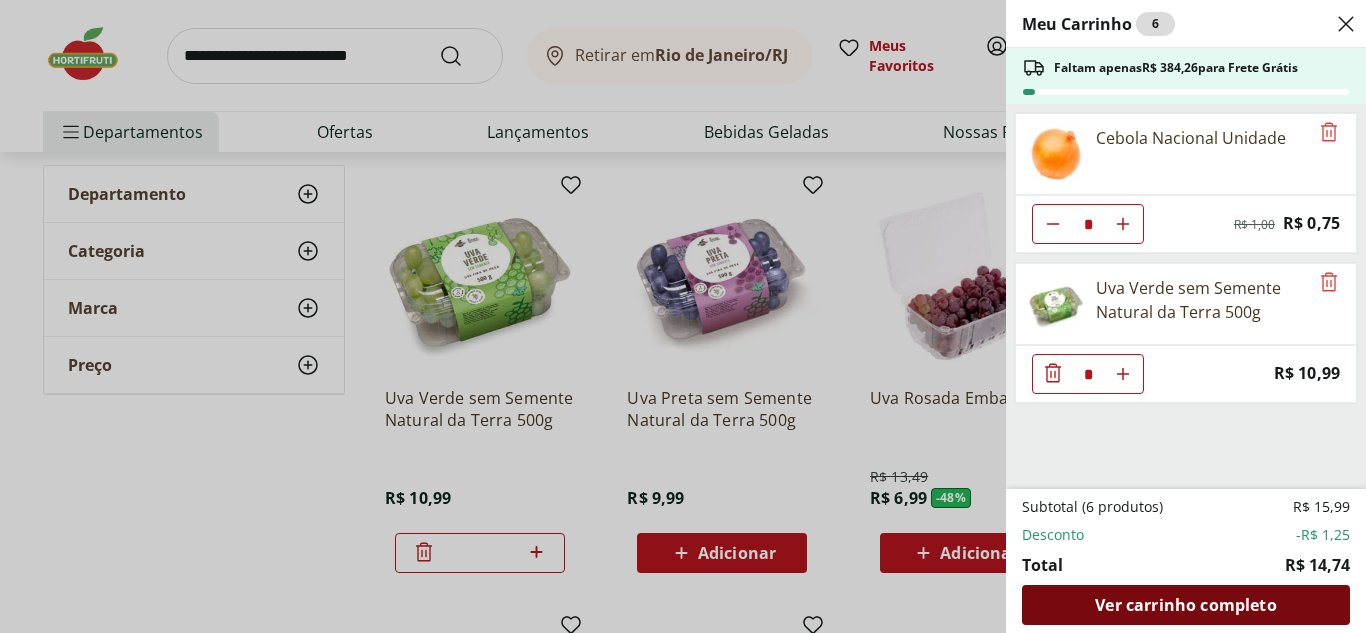 click on "Ver carrinho completo" at bounding box center [1185, 605] 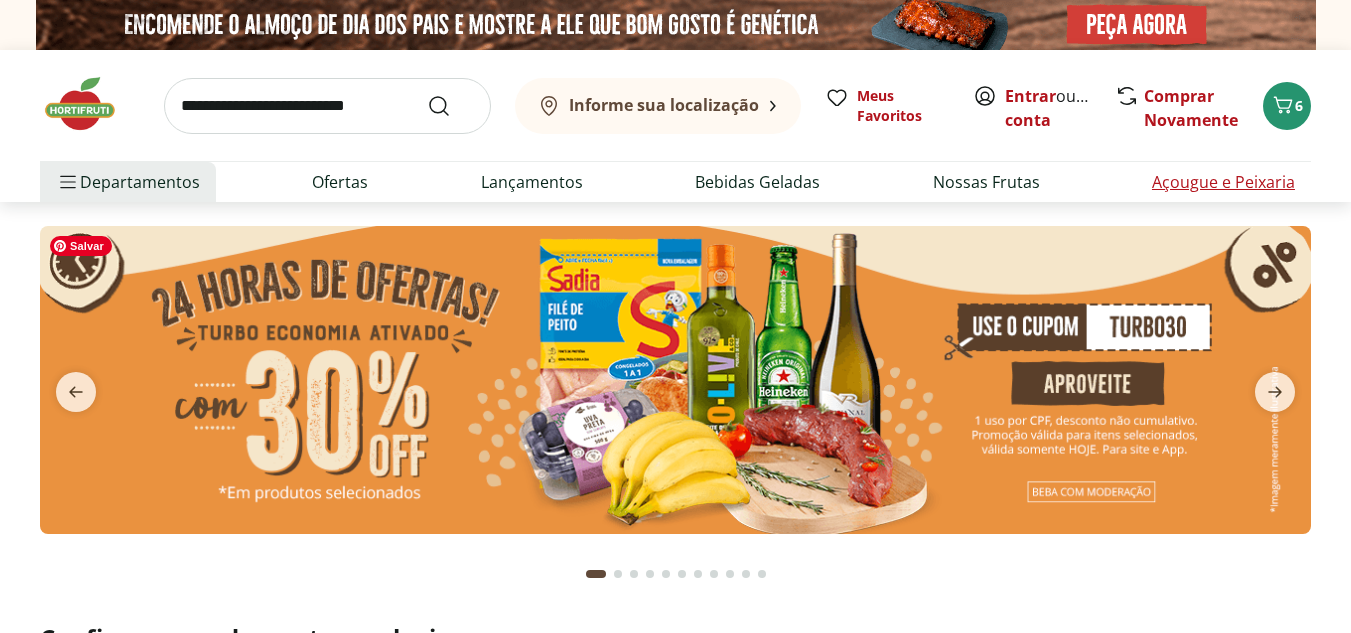 scroll, scrollTop: 0, scrollLeft: 0, axis: both 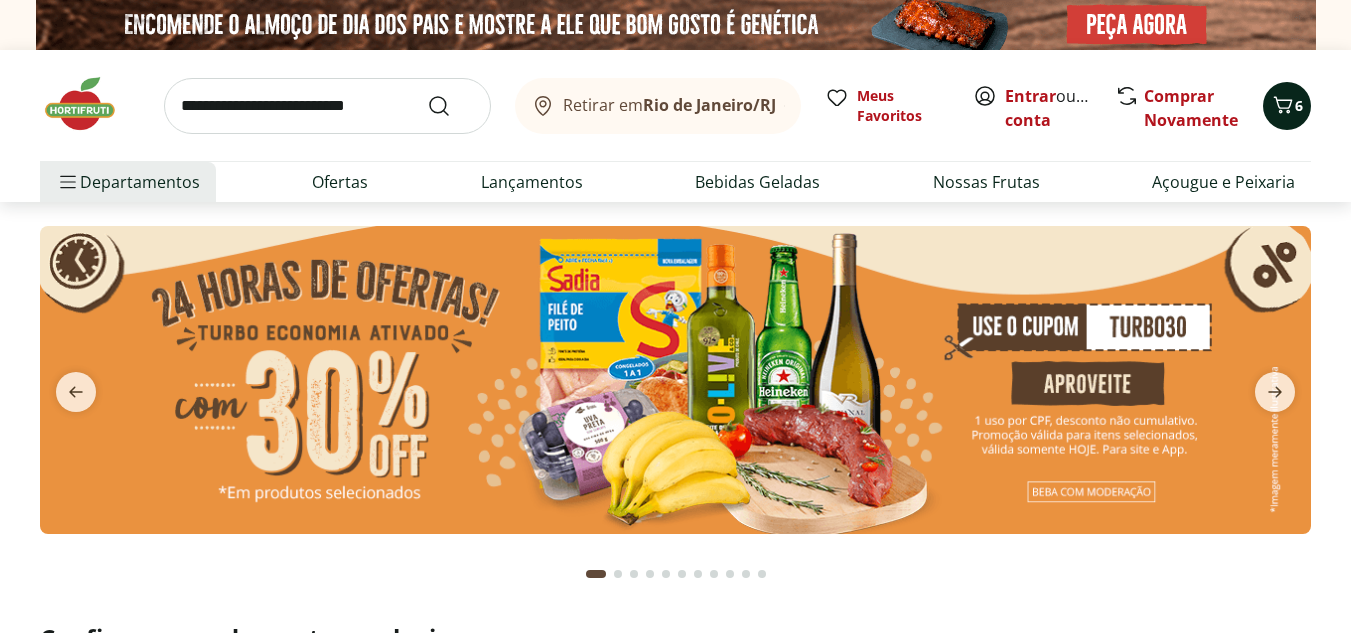 click 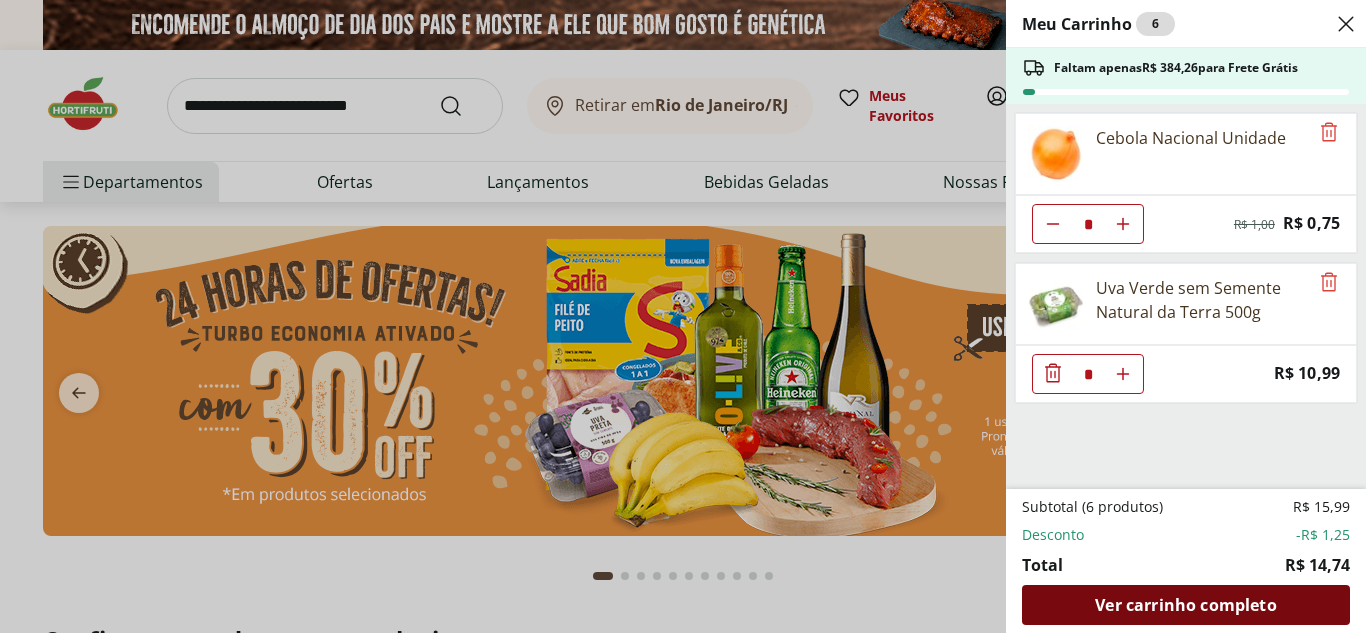 click on "Ver carrinho completo" at bounding box center [1186, 605] 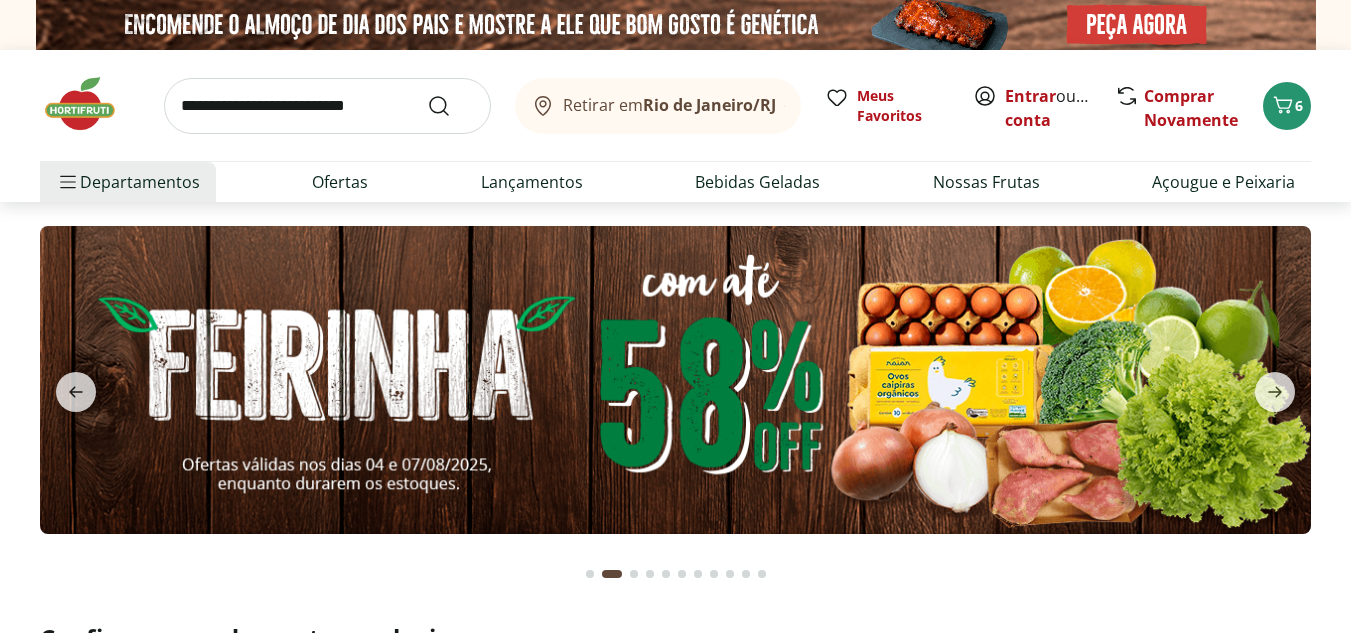 scroll, scrollTop: 0, scrollLeft: 0, axis: both 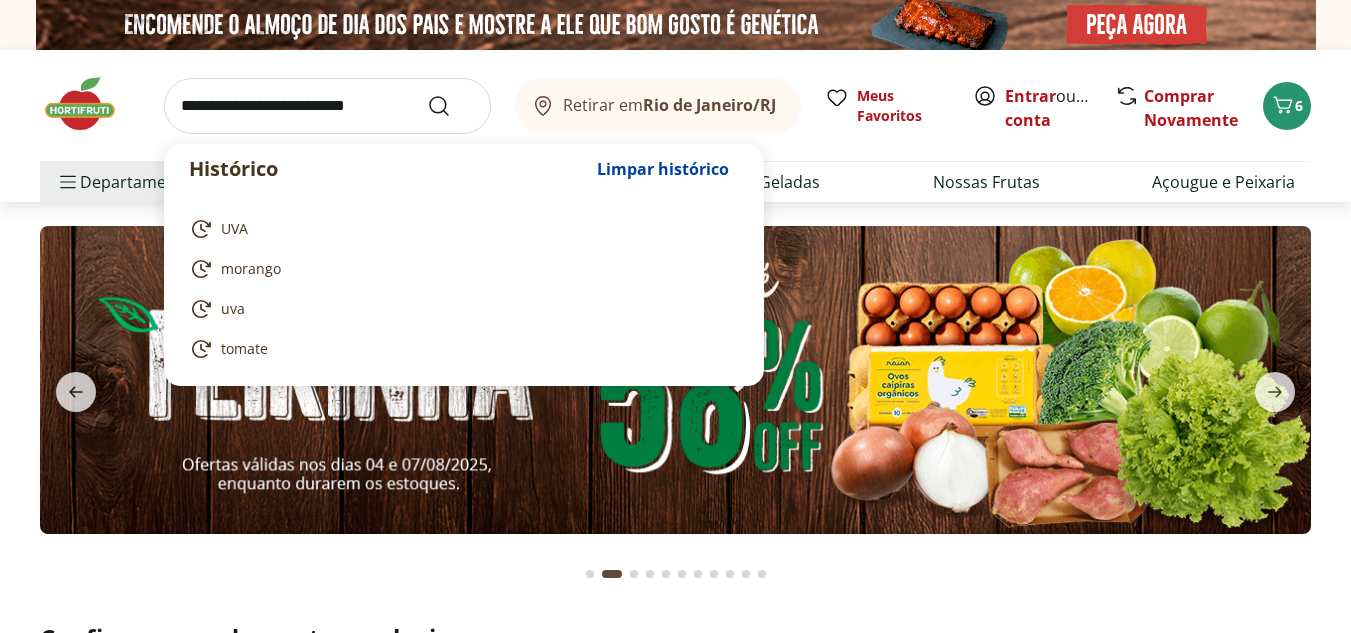 click at bounding box center (327, 106) 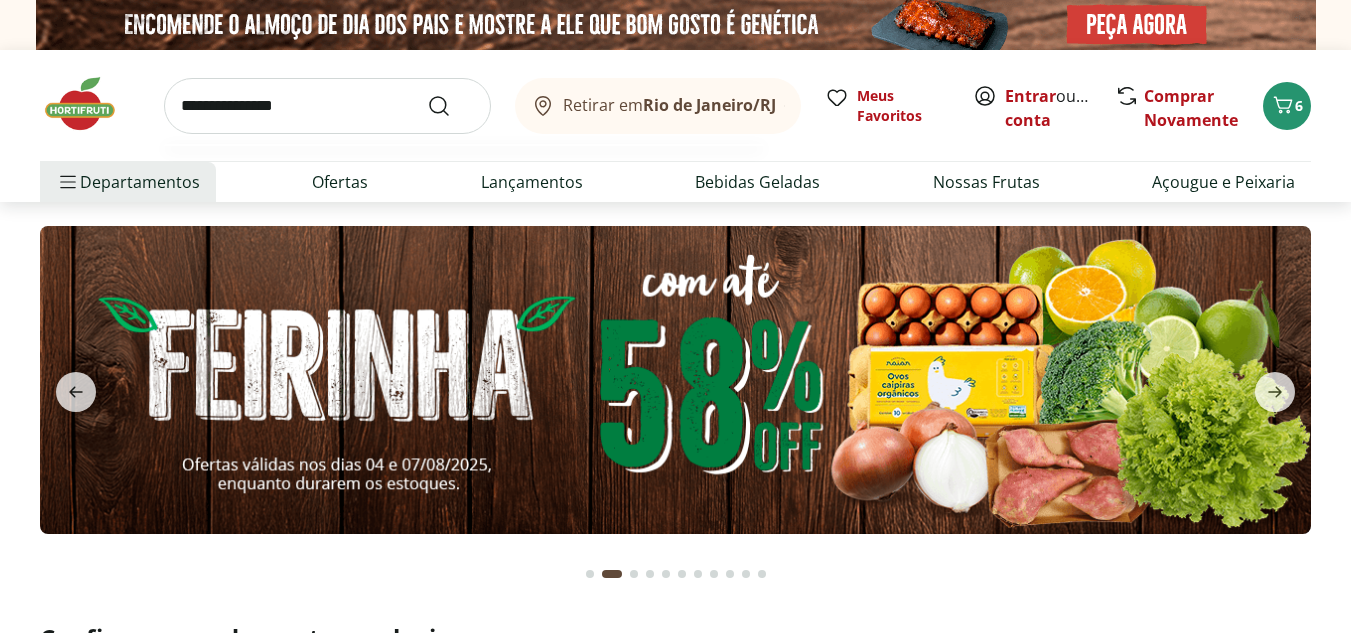 type on "**********" 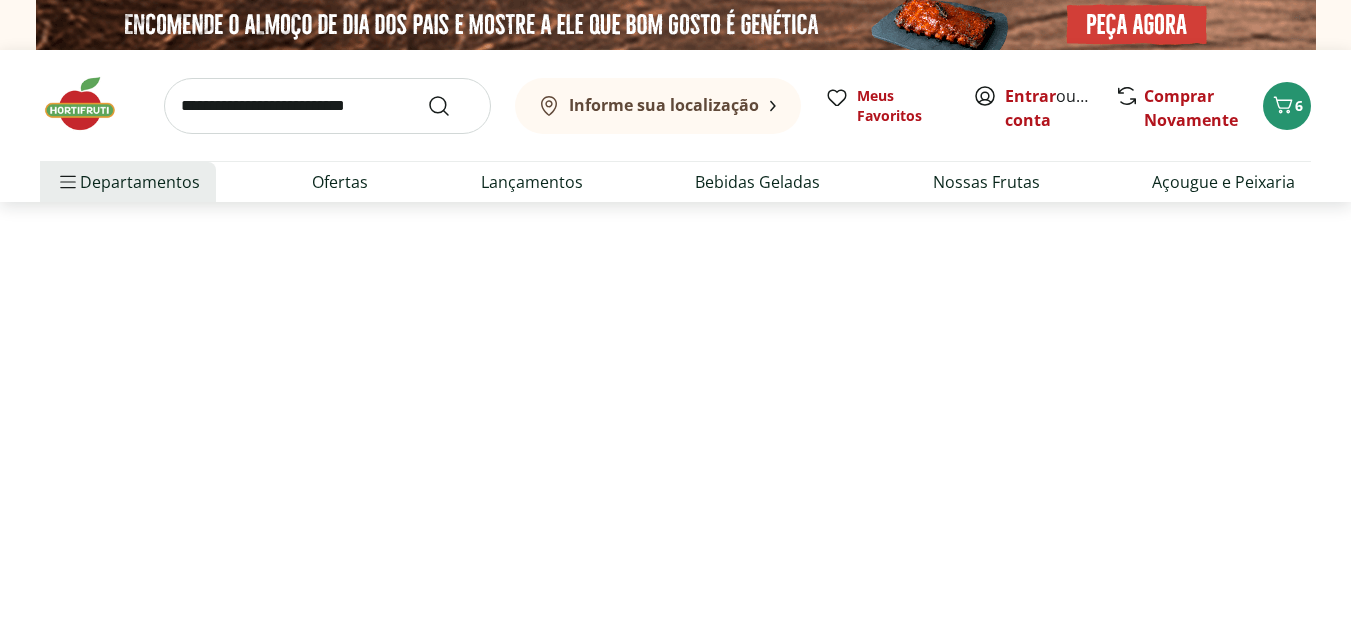 select on "**********" 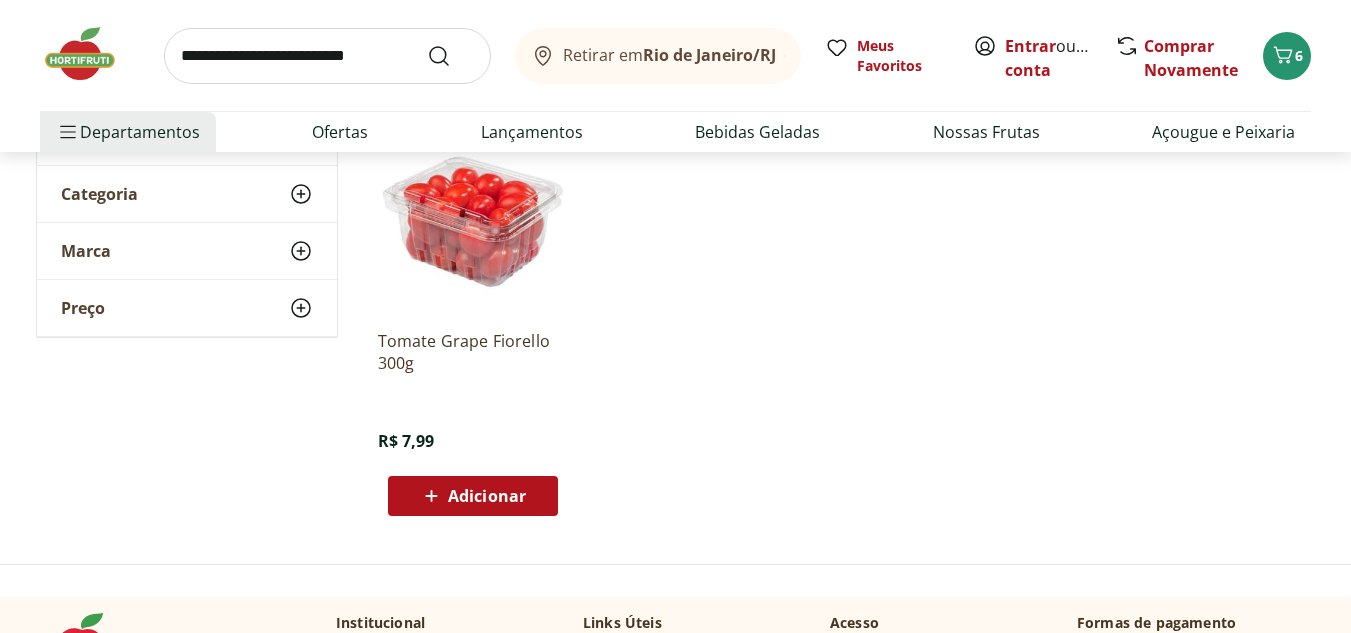 scroll, scrollTop: 300, scrollLeft: 0, axis: vertical 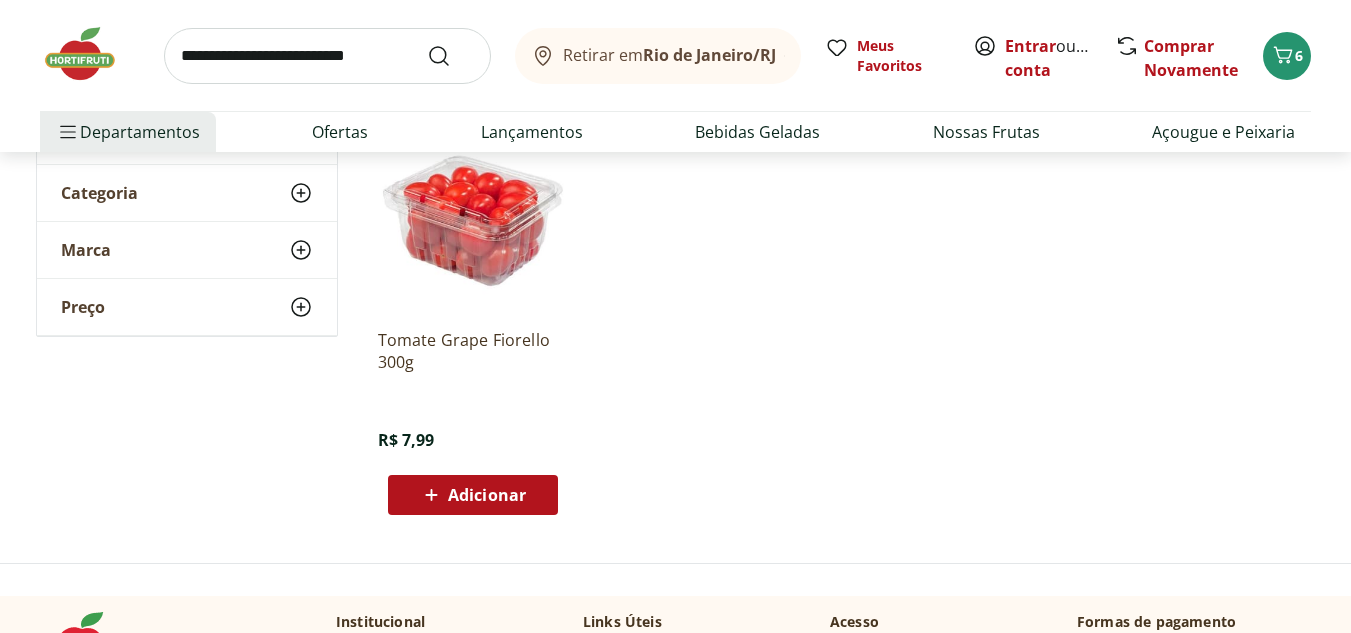 click on "Adicionar" at bounding box center [487, 495] 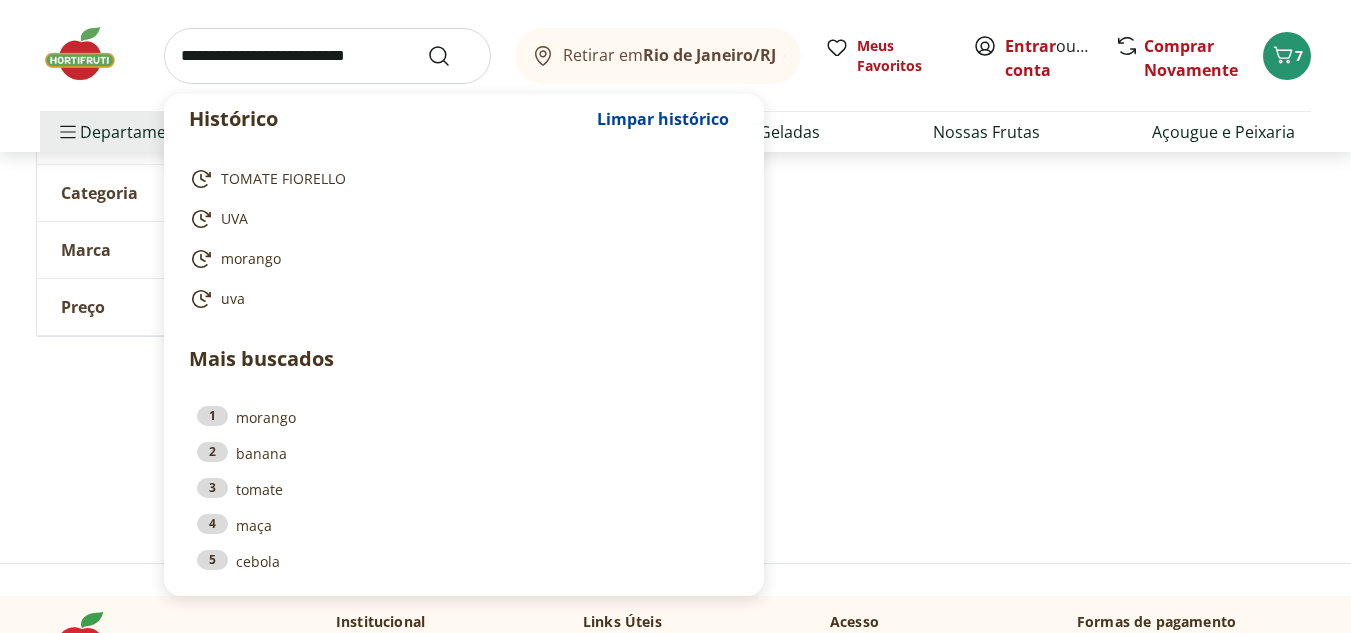 click at bounding box center [327, 56] 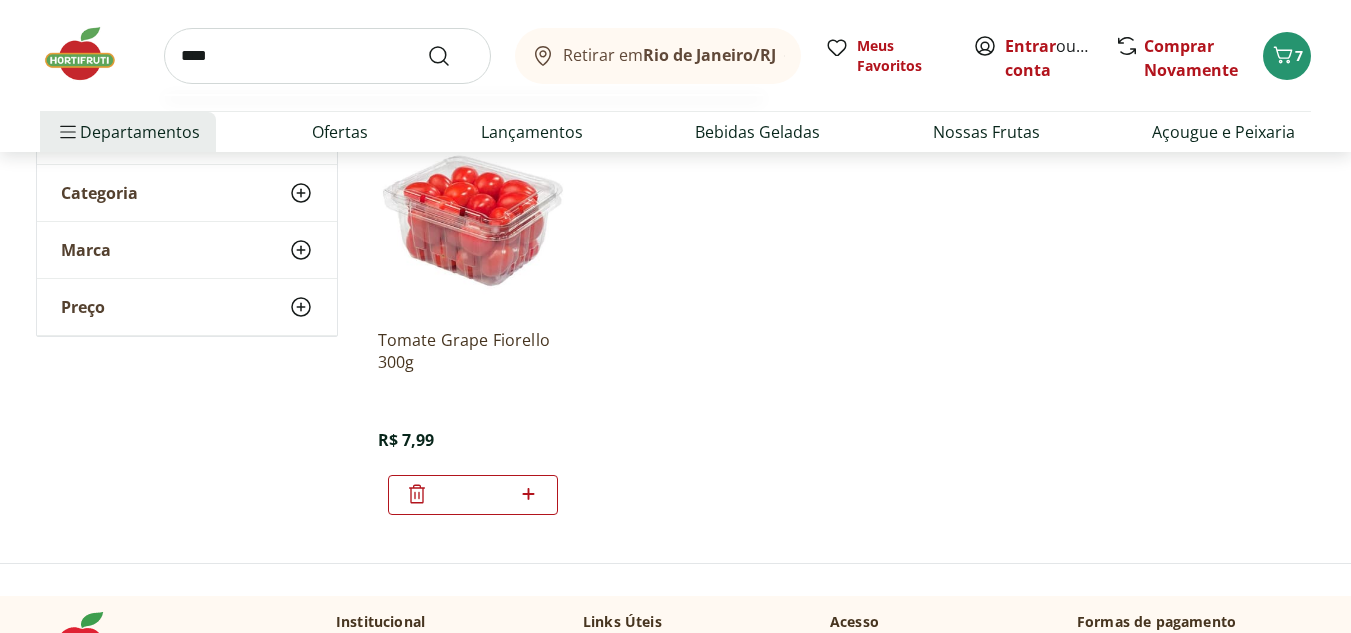 type on "****" 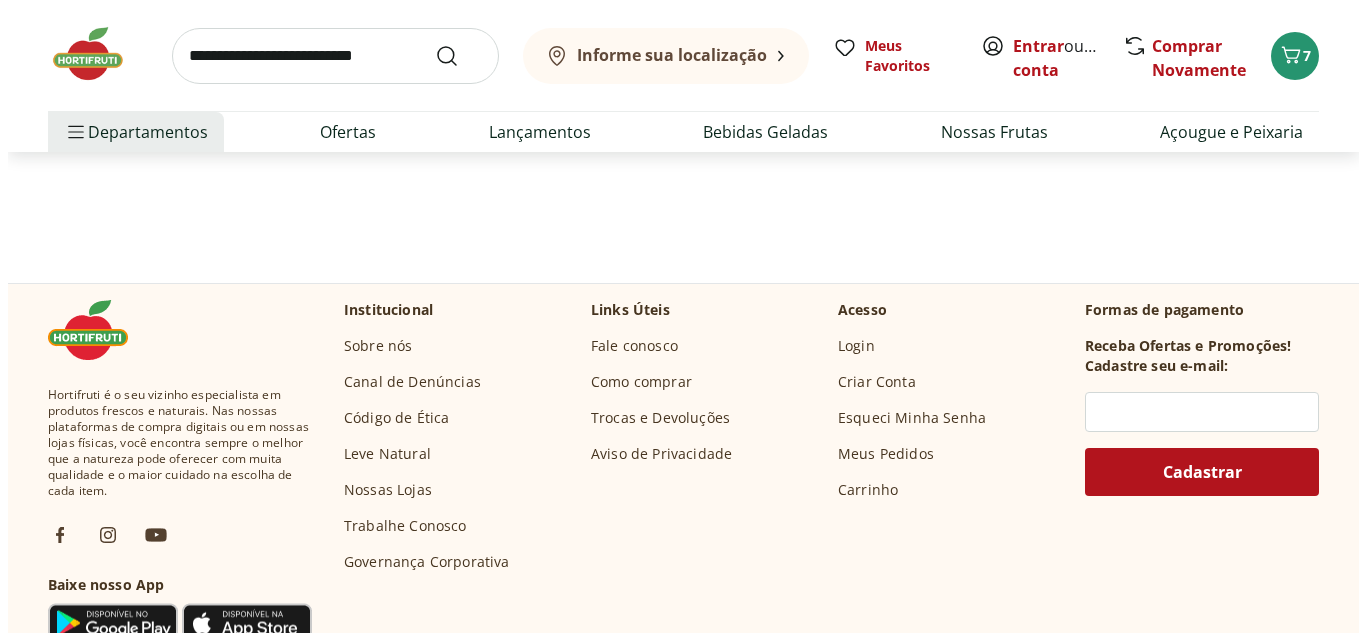 scroll, scrollTop: 0, scrollLeft: 0, axis: both 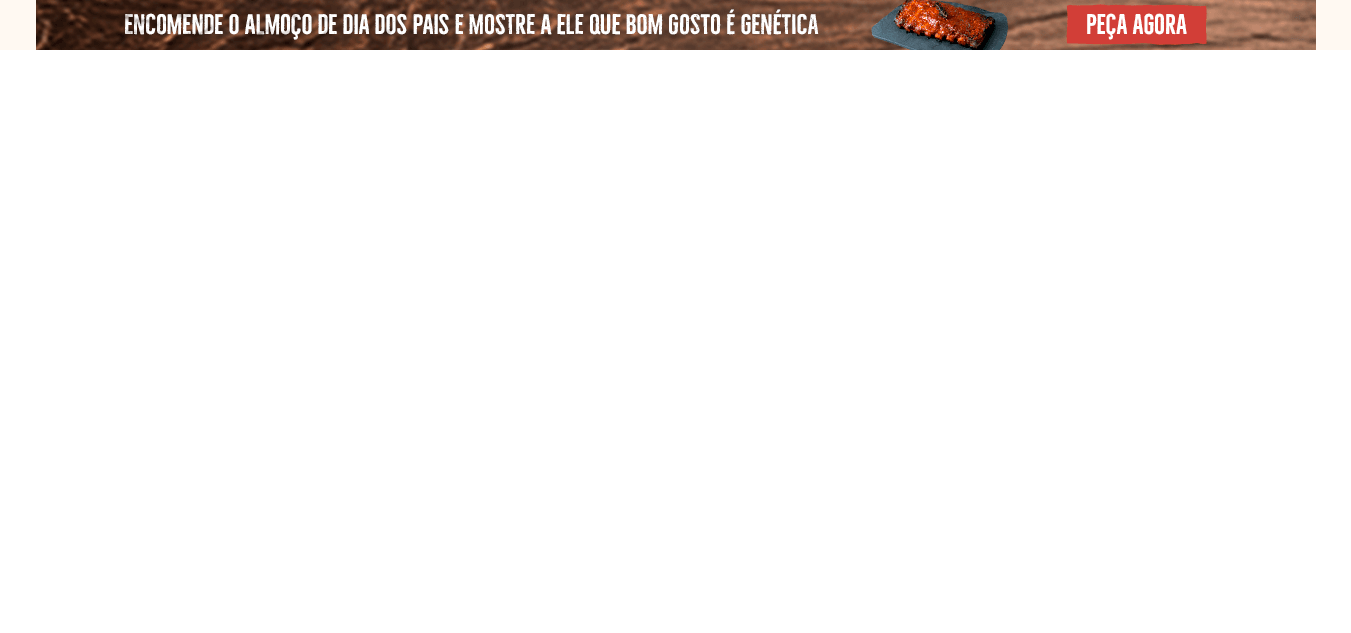 select on "**********" 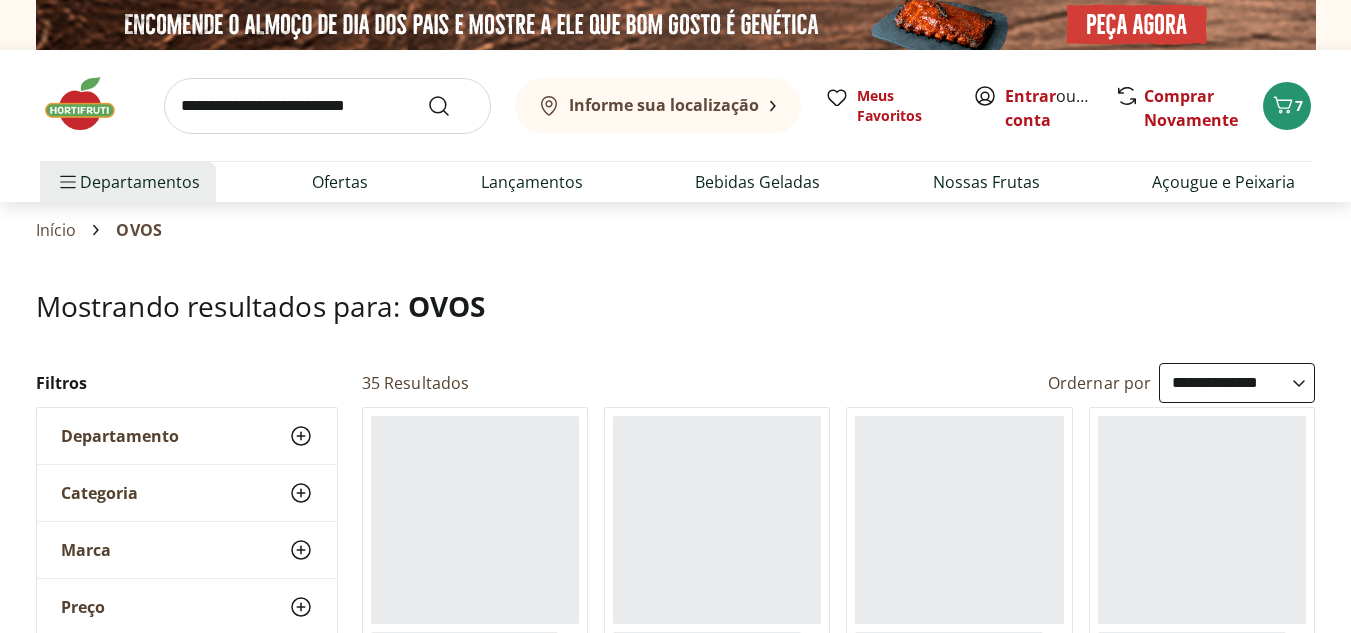 click 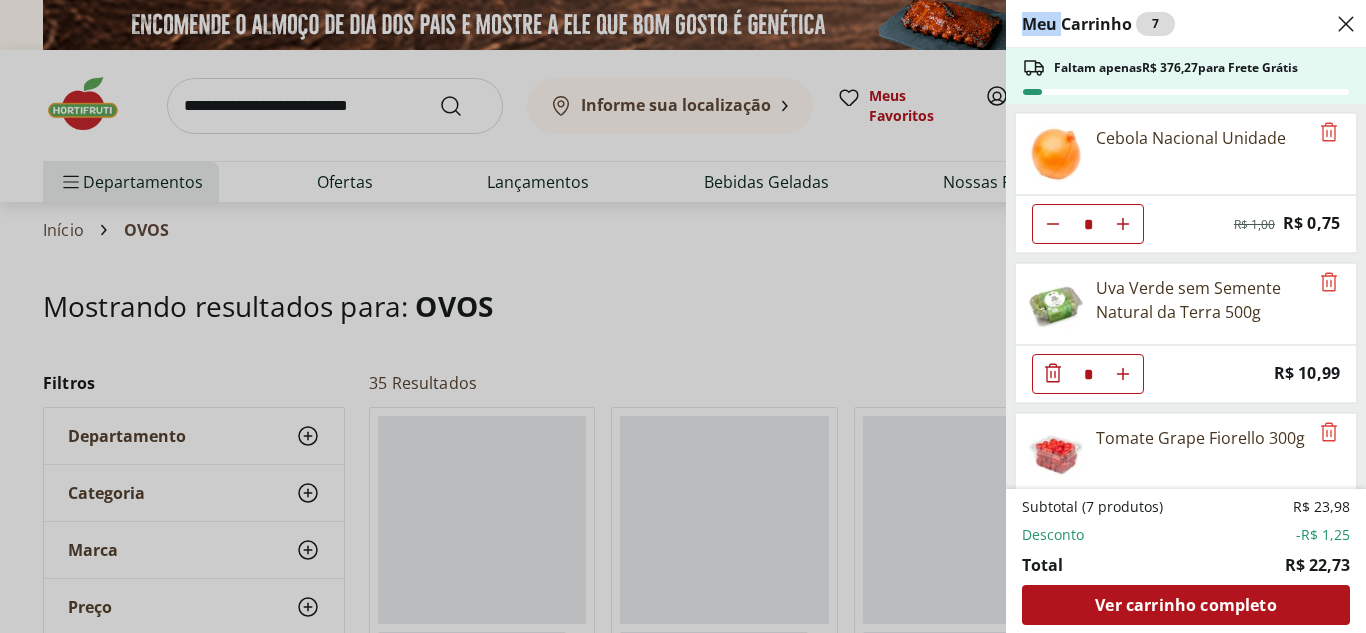 click on "Meu Carrinho 7 Faltam apenas  R$ 376,27  para Frete Grátis Cebola Nacional Unidade * Original price: R$ 1,00 Price: R$ 0,75 Uva Verde sem Semente Natural da Terra 500g * Price: R$ 10,99 Tomate Grape Fiorello 300g * Price: R$ 7,99 Subtotal (7 produtos) R$ 23,98 Desconto -R$ 1,25 Total R$ 22,73 Ver carrinho completo" at bounding box center (683, 316) 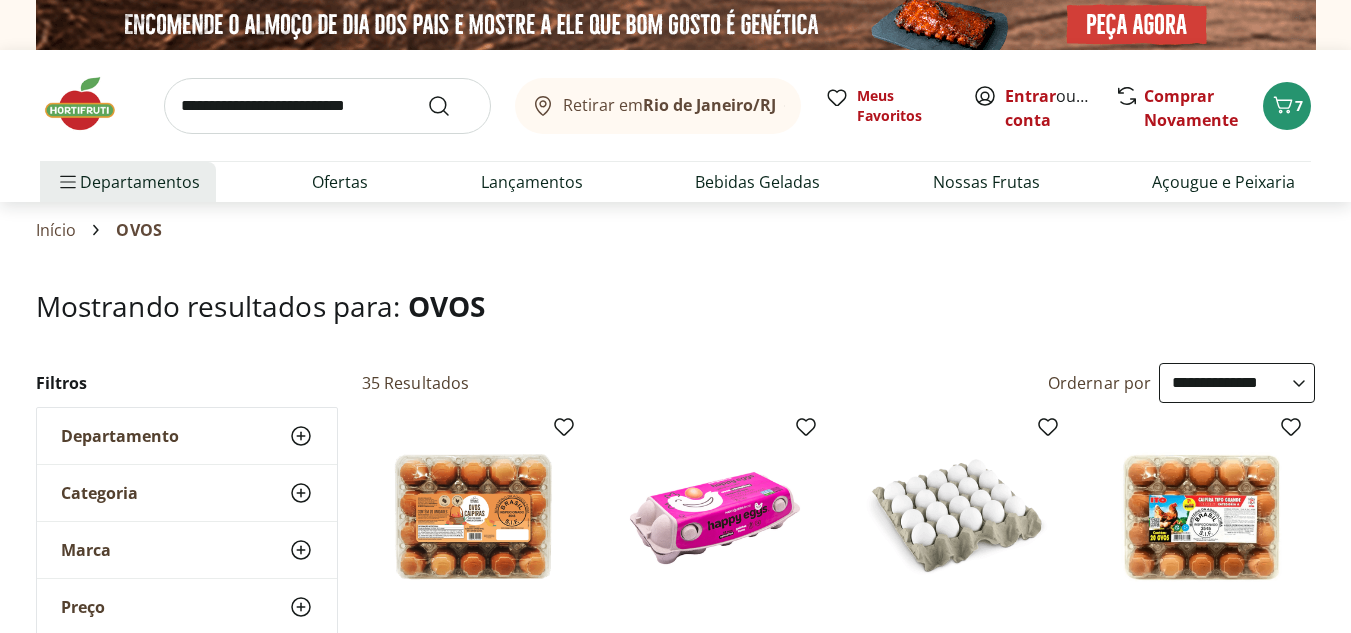 click 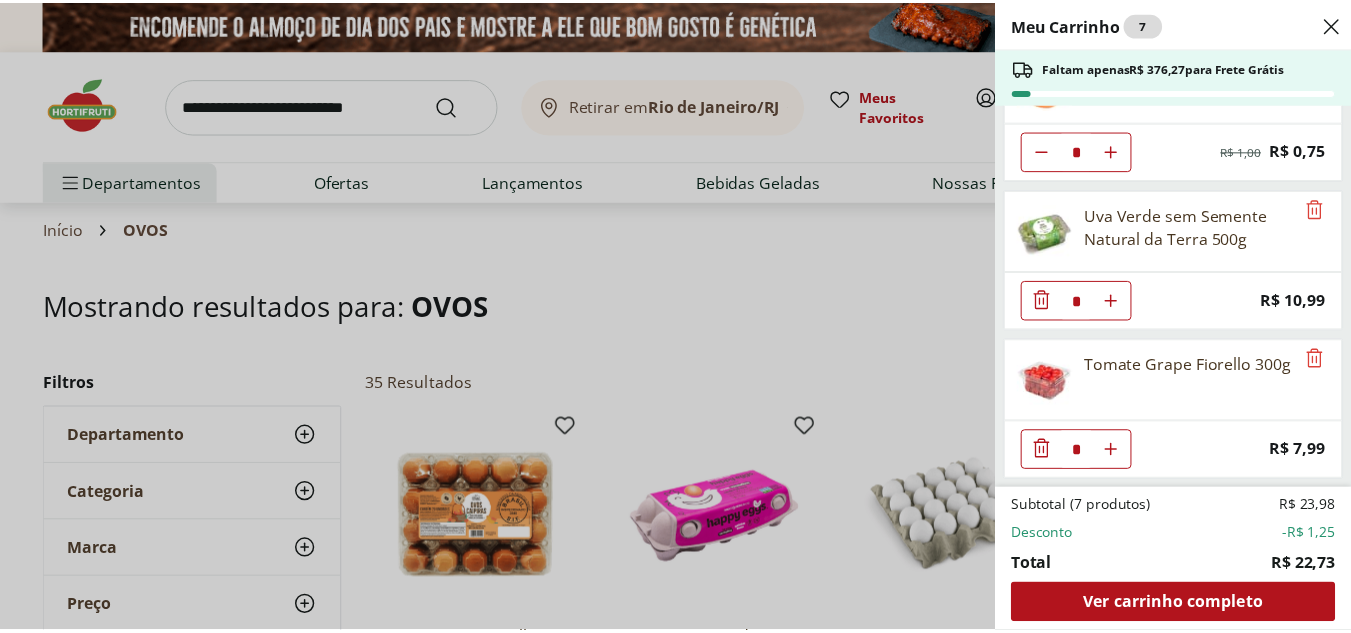 scroll, scrollTop: 0, scrollLeft: 0, axis: both 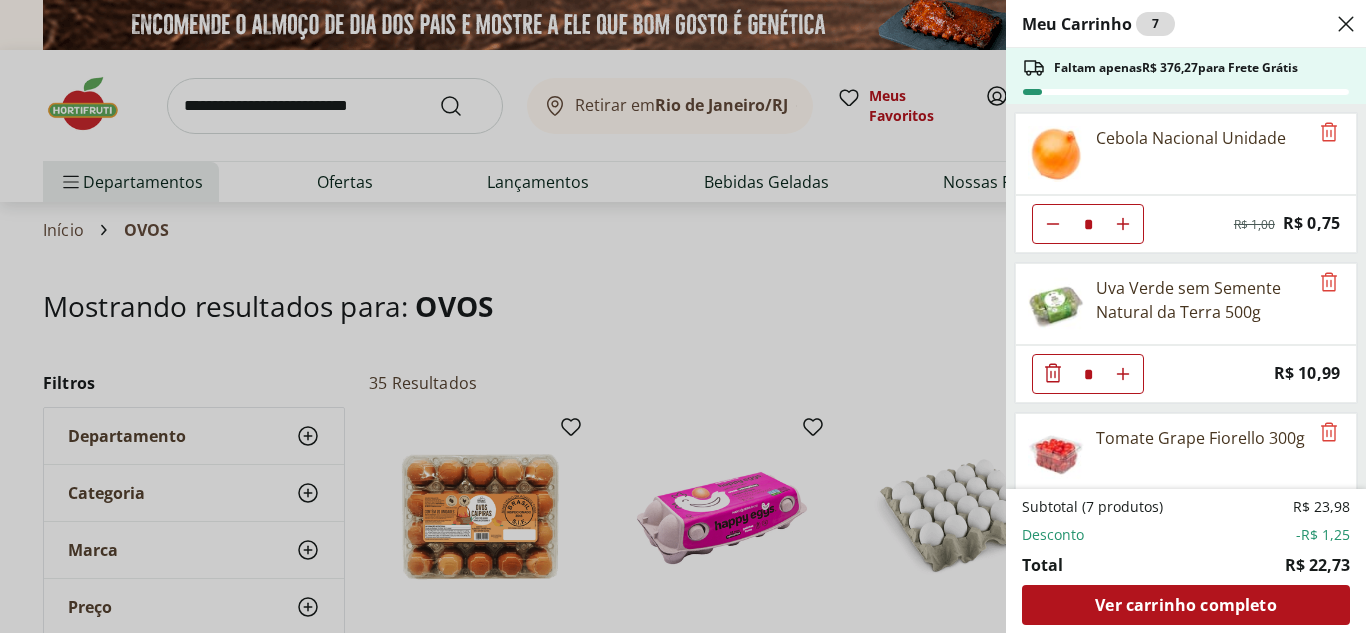 click at bounding box center (1346, 24) 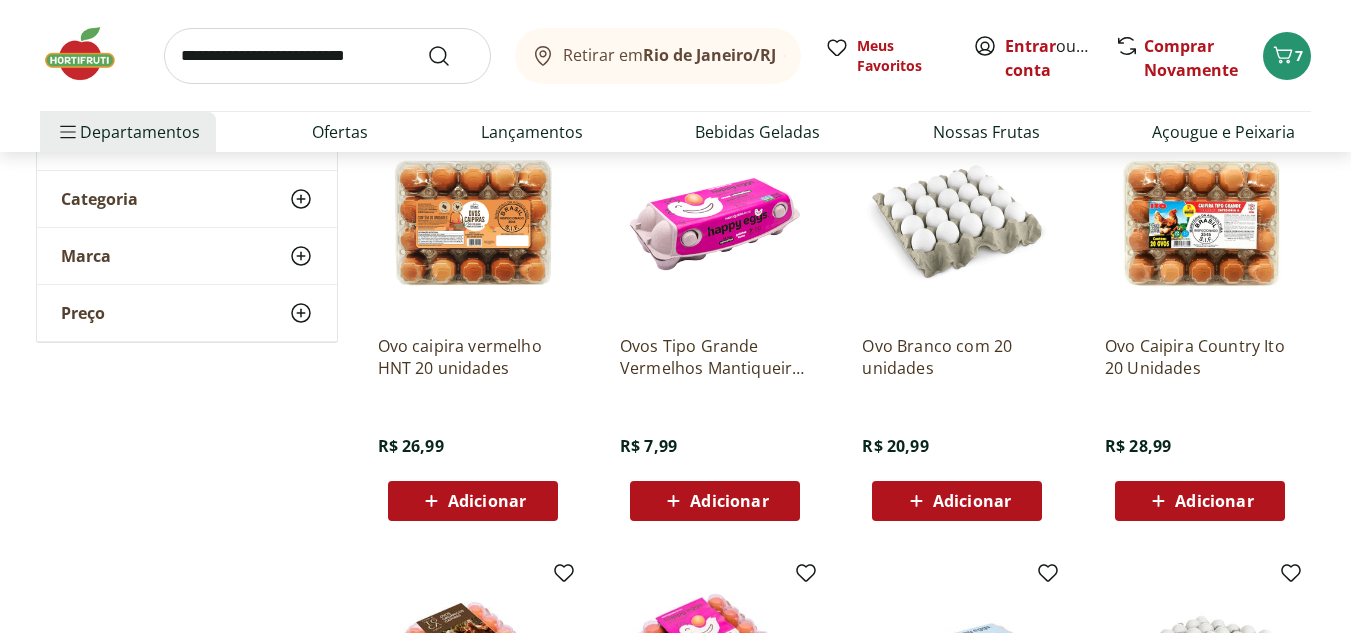 scroll, scrollTop: 297, scrollLeft: 0, axis: vertical 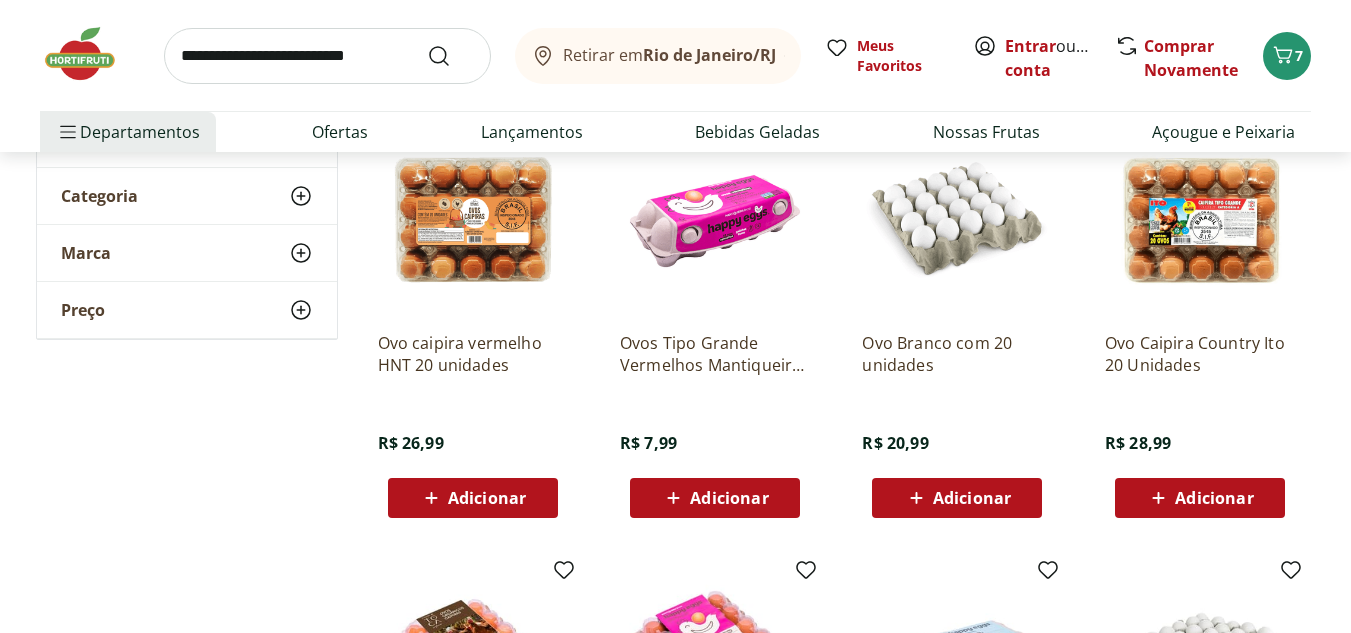 click on "Adicionar" at bounding box center [715, 498] 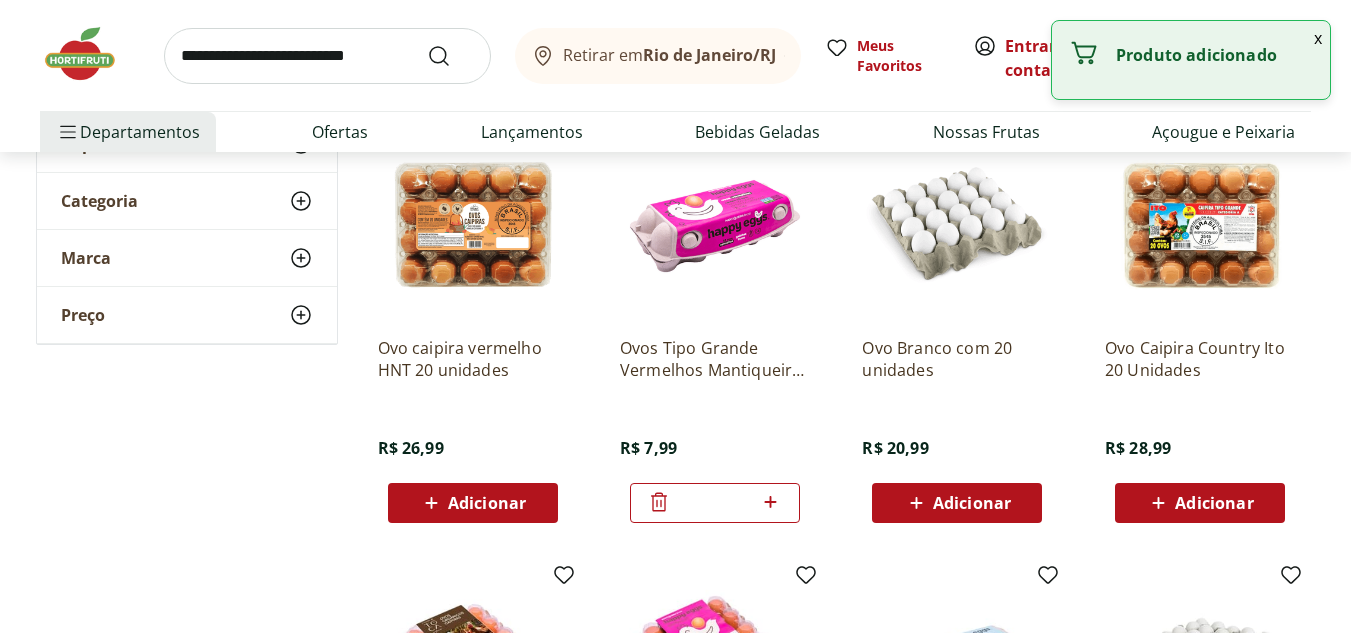 scroll, scrollTop: 328, scrollLeft: 0, axis: vertical 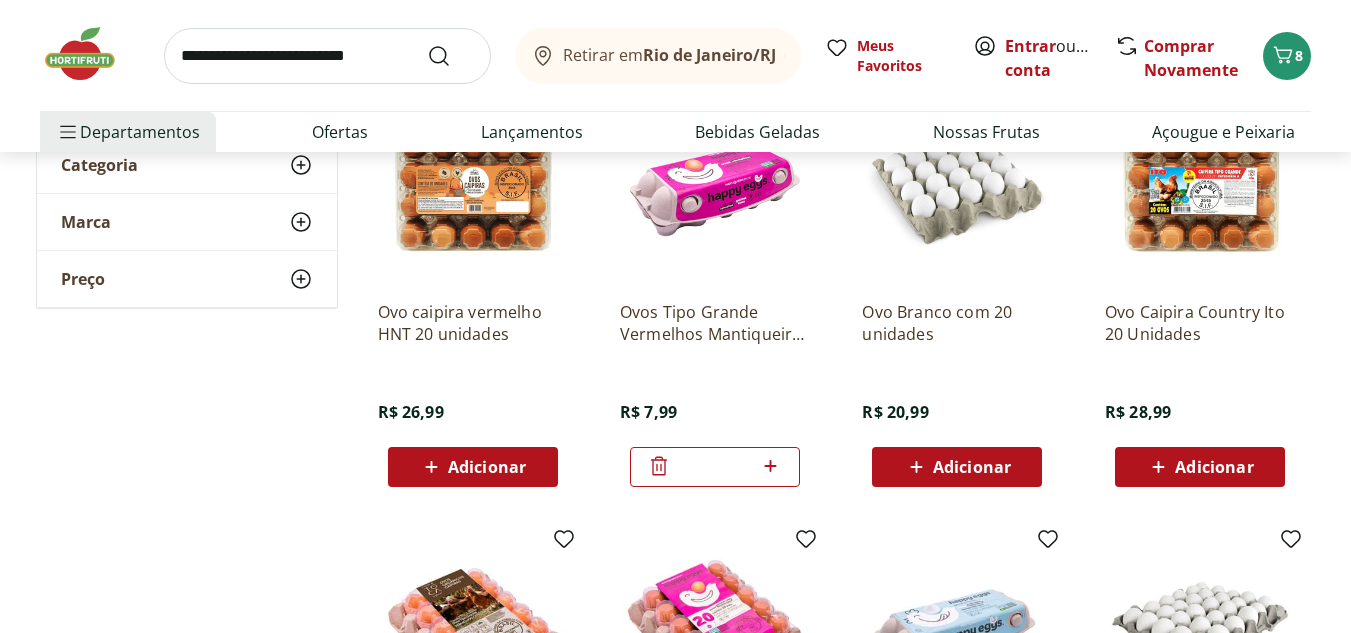 click 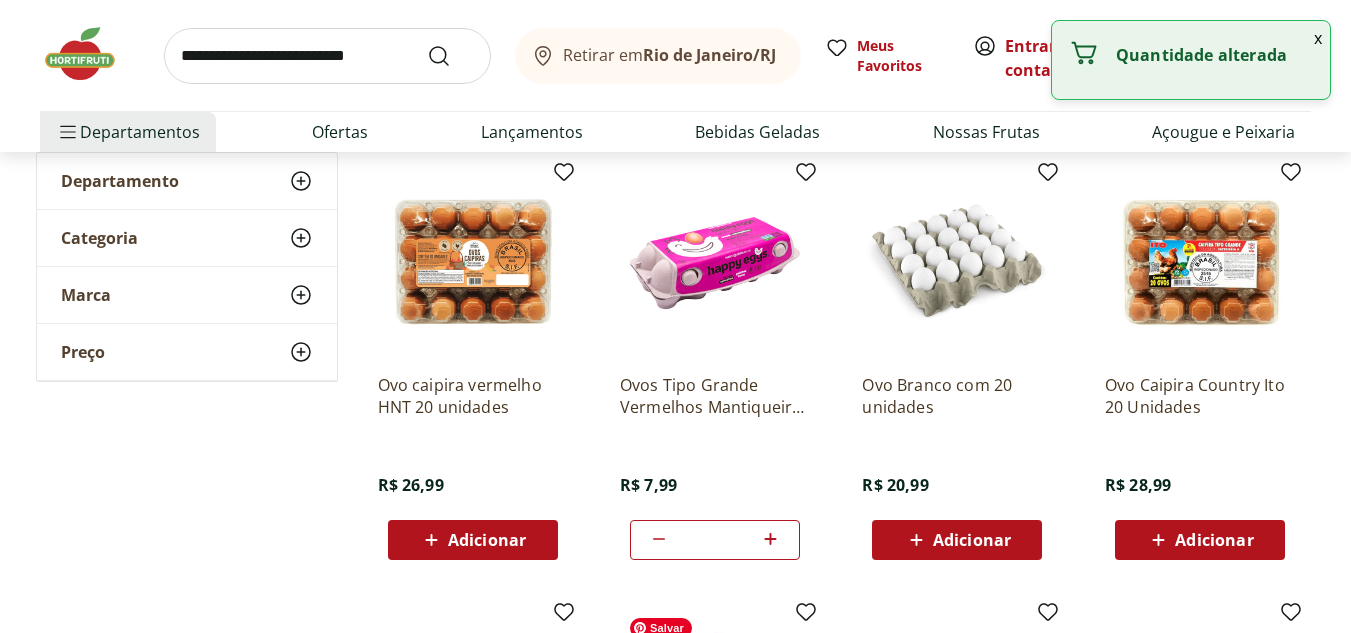 scroll, scrollTop: 186, scrollLeft: 0, axis: vertical 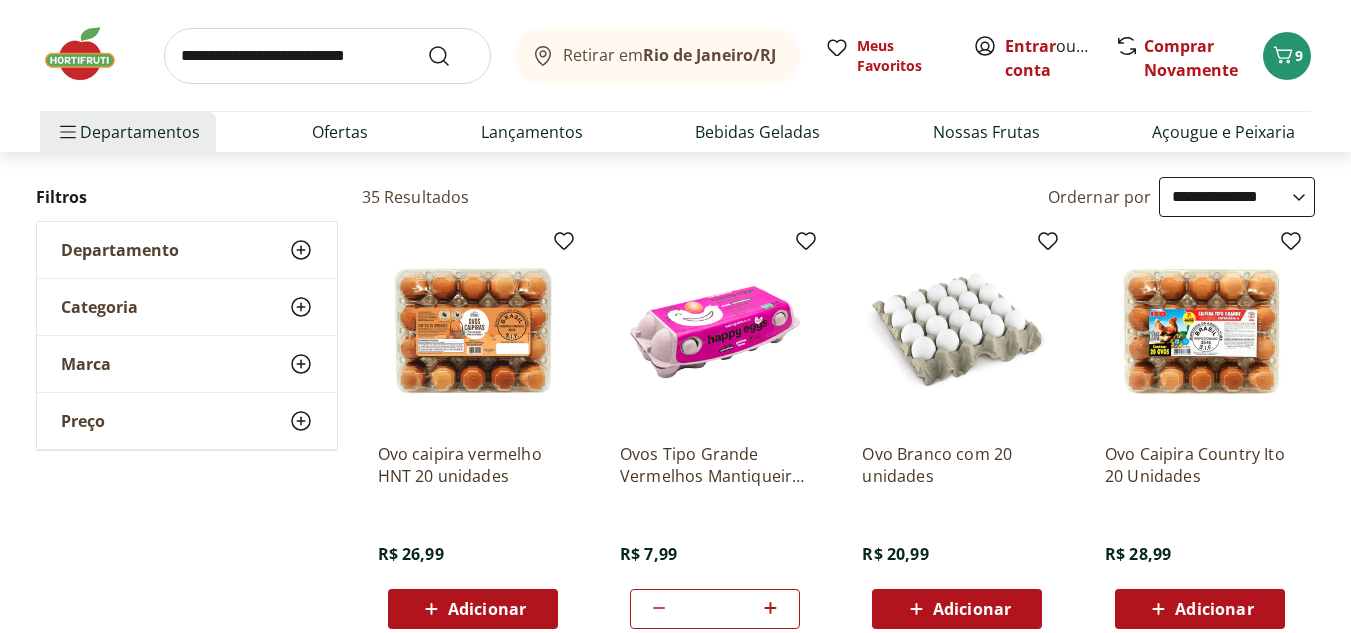 click at bounding box center [327, 56] 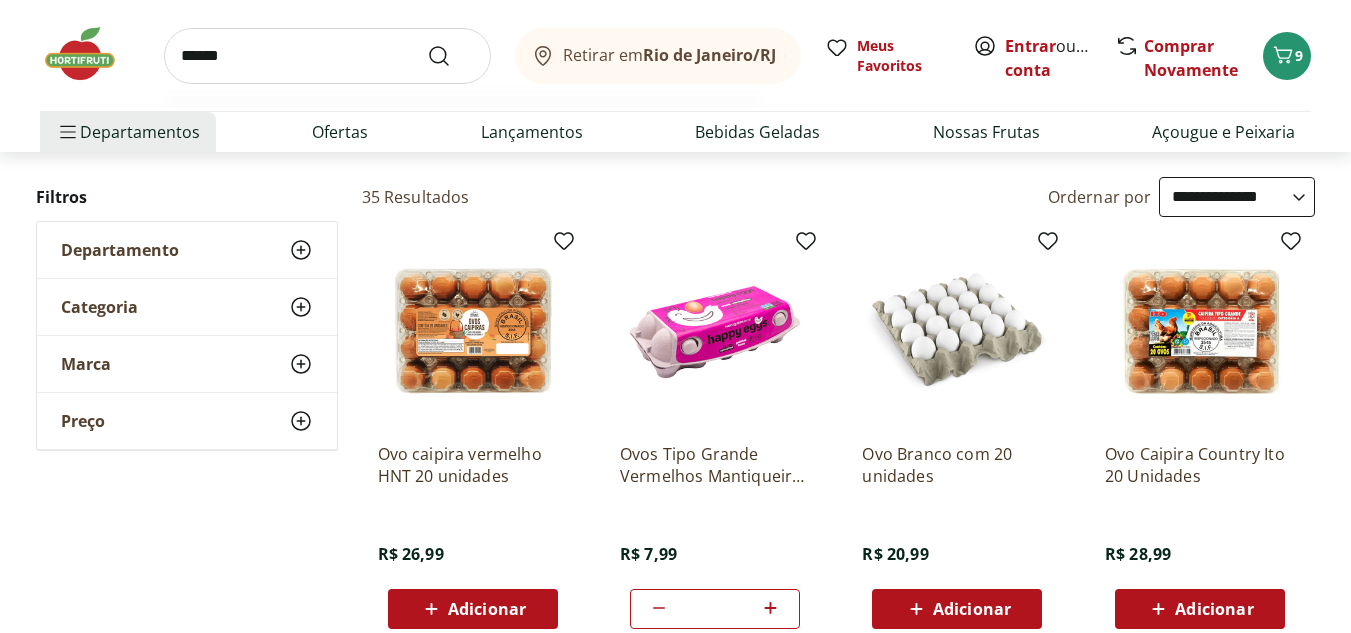 type on "******" 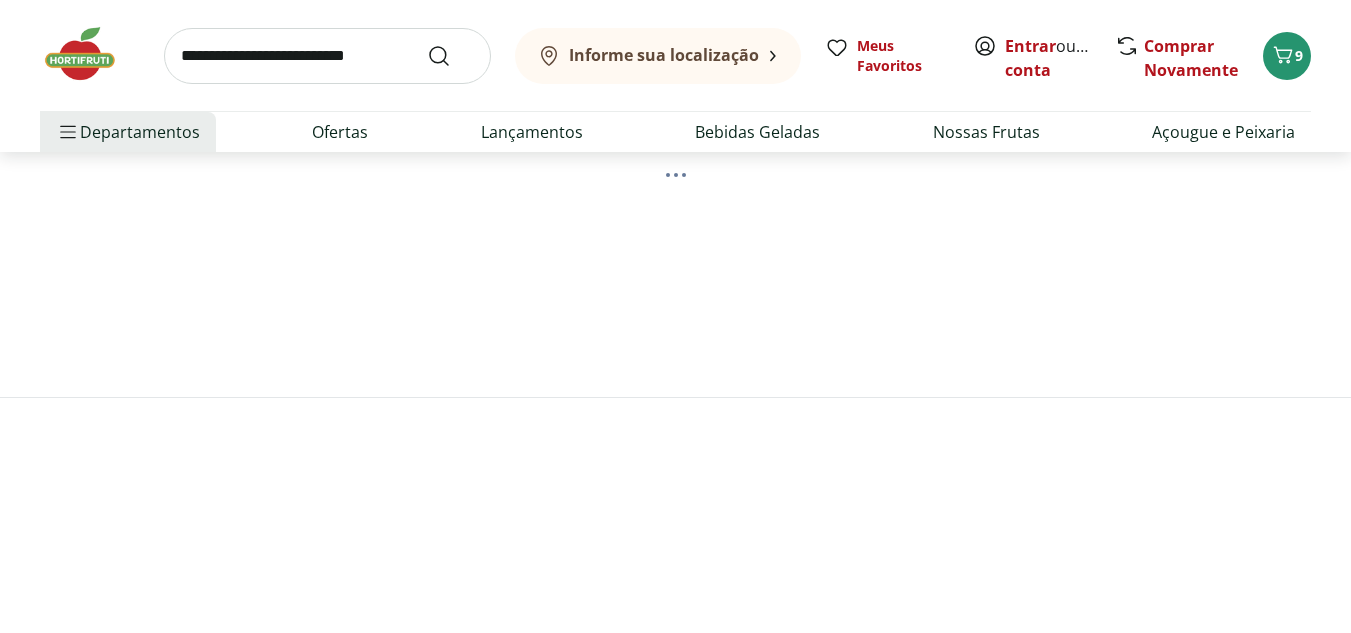 scroll, scrollTop: 0, scrollLeft: 0, axis: both 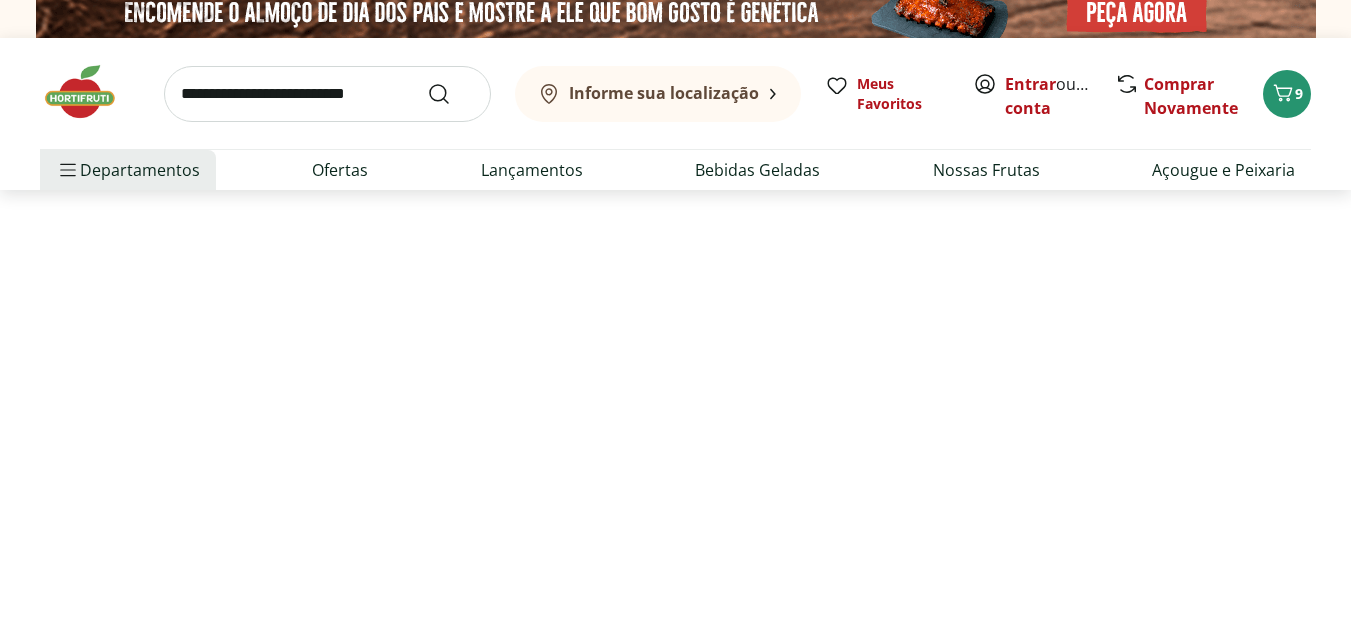 select on "**********" 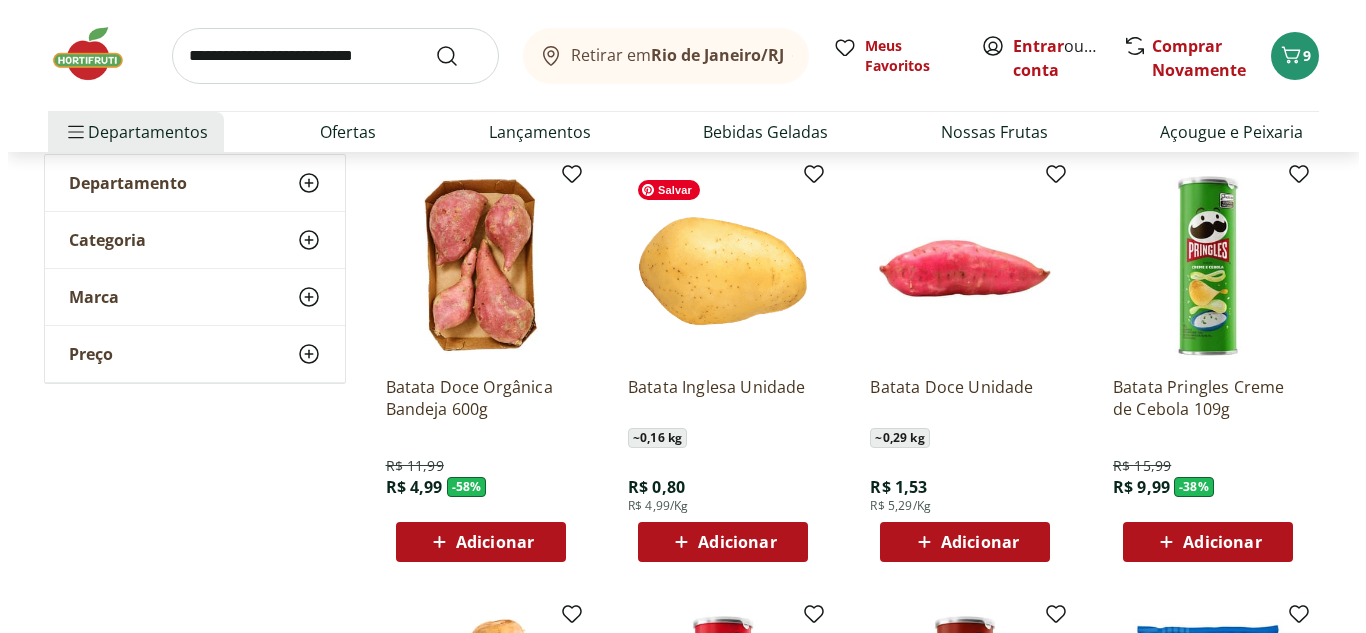 scroll, scrollTop: 255, scrollLeft: 0, axis: vertical 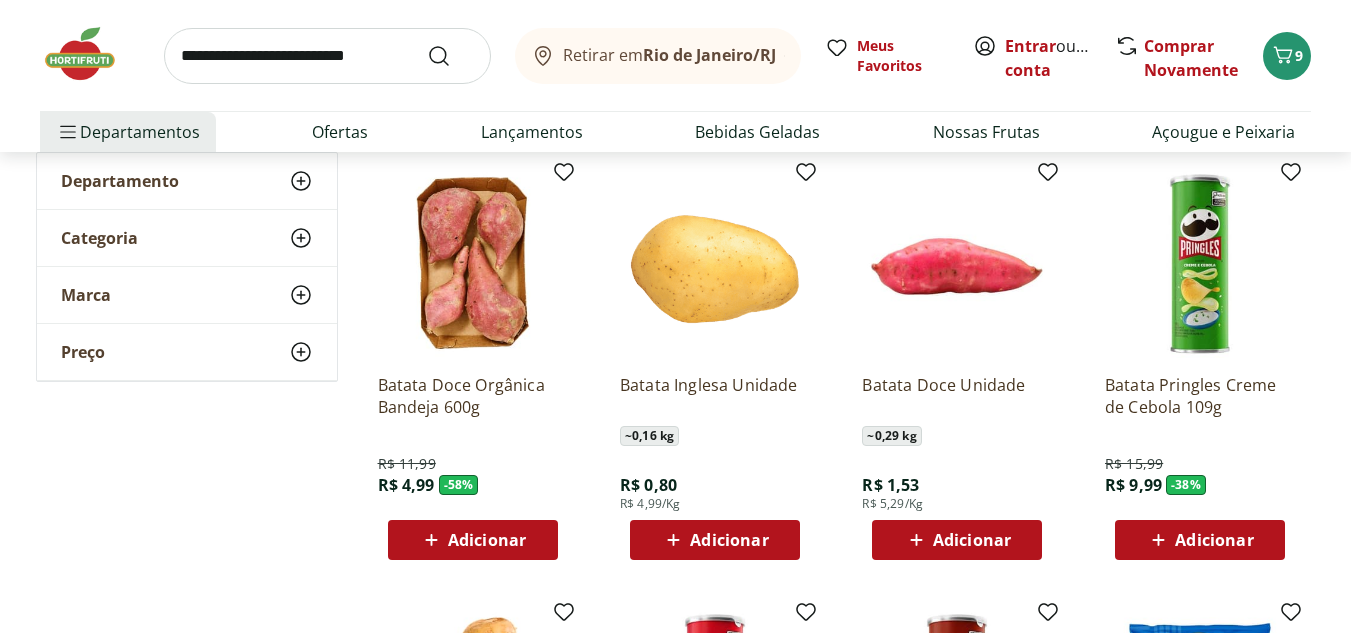 click on "Adicionar" at bounding box center [729, 540] 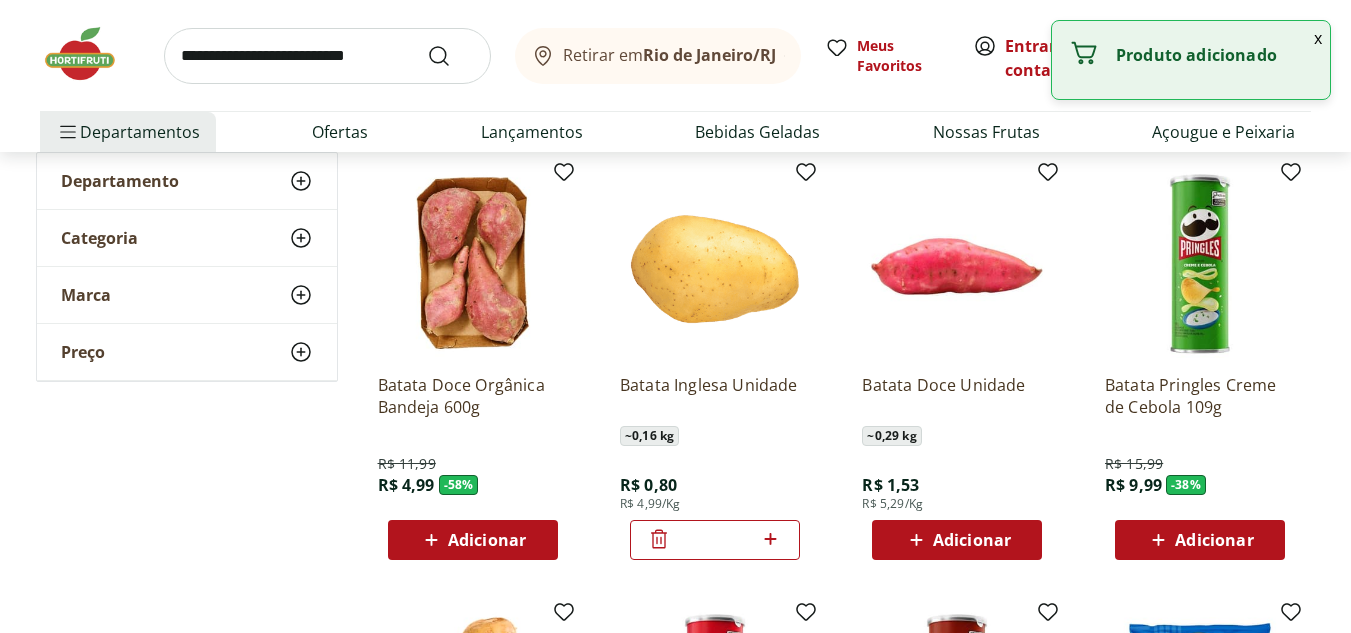 click 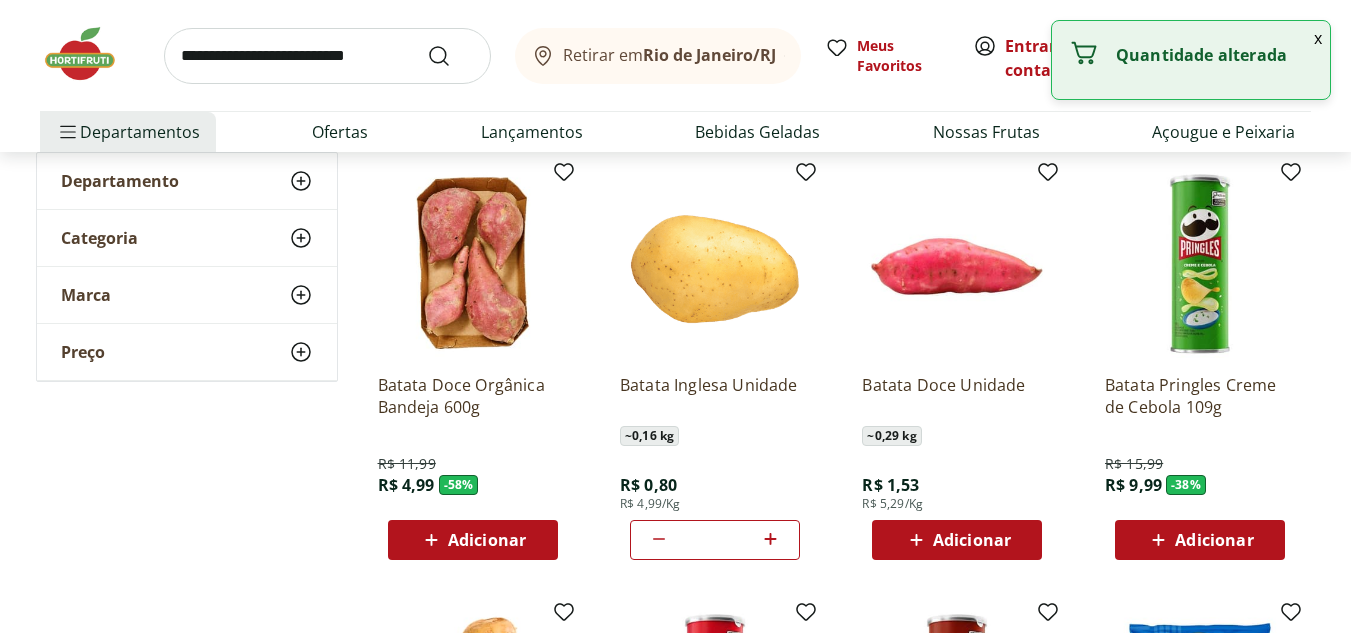 click 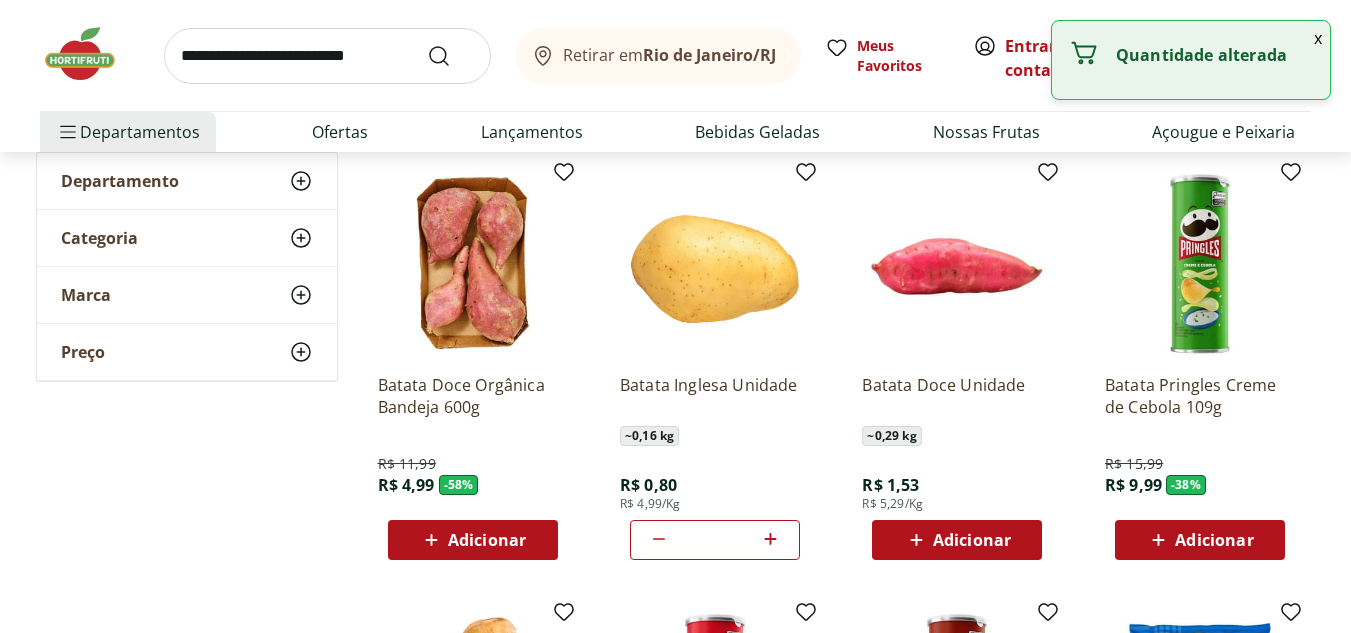 click 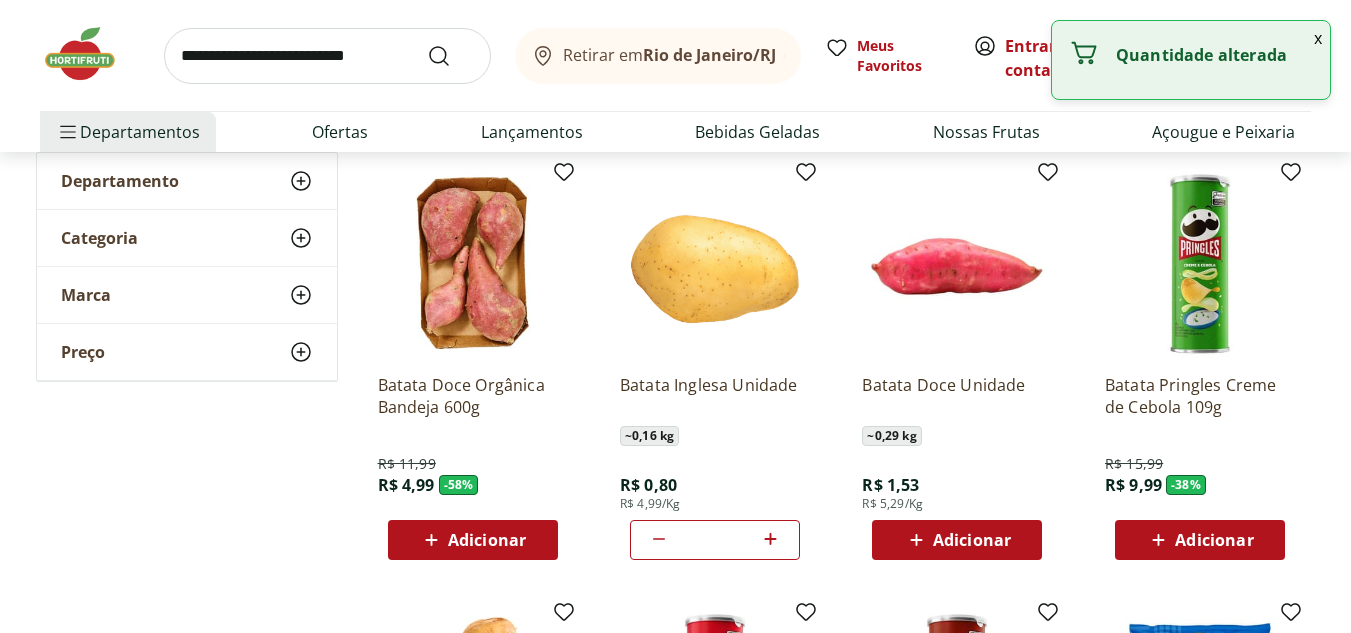 click 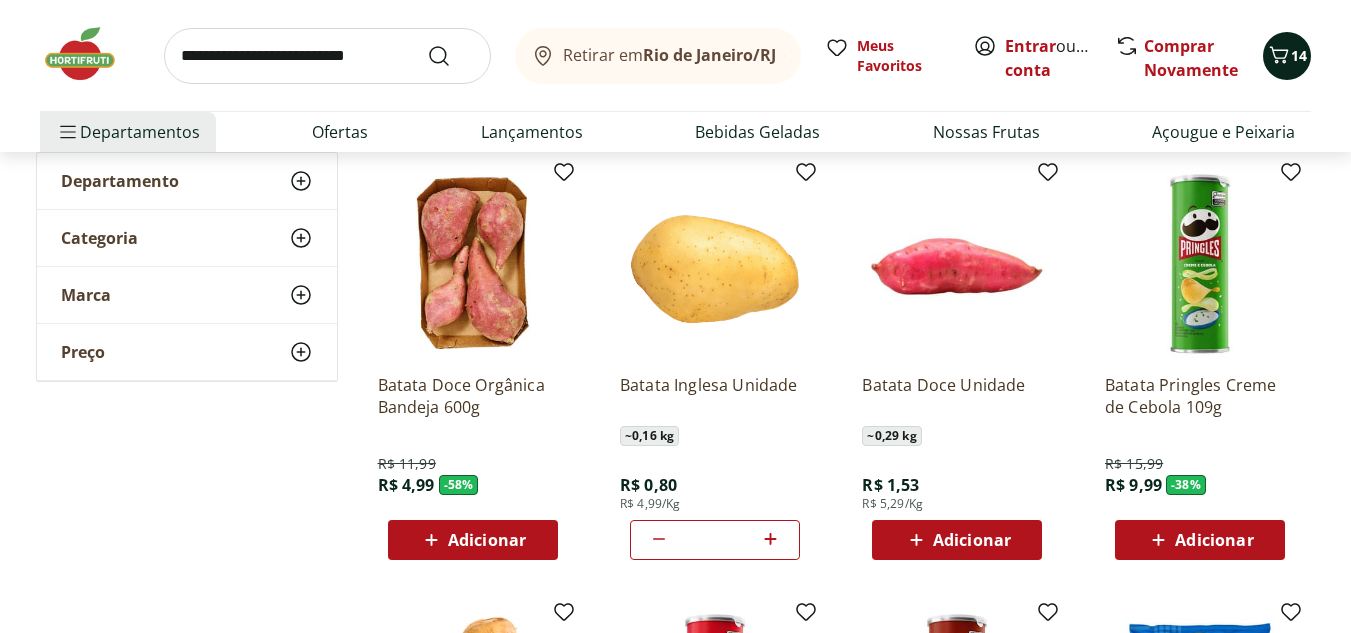 click on "14" at bounding box center [1299, 55] 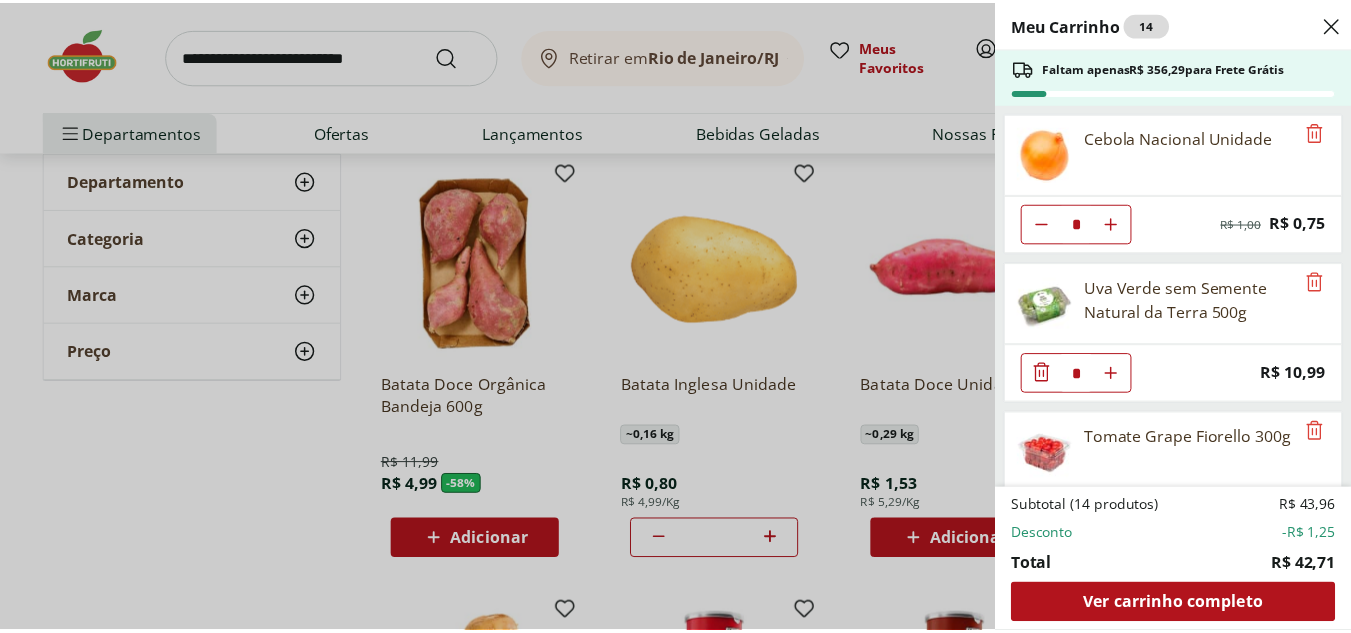 scroll, scrollTop: 373, scrollLeft: 0, axis: vertical 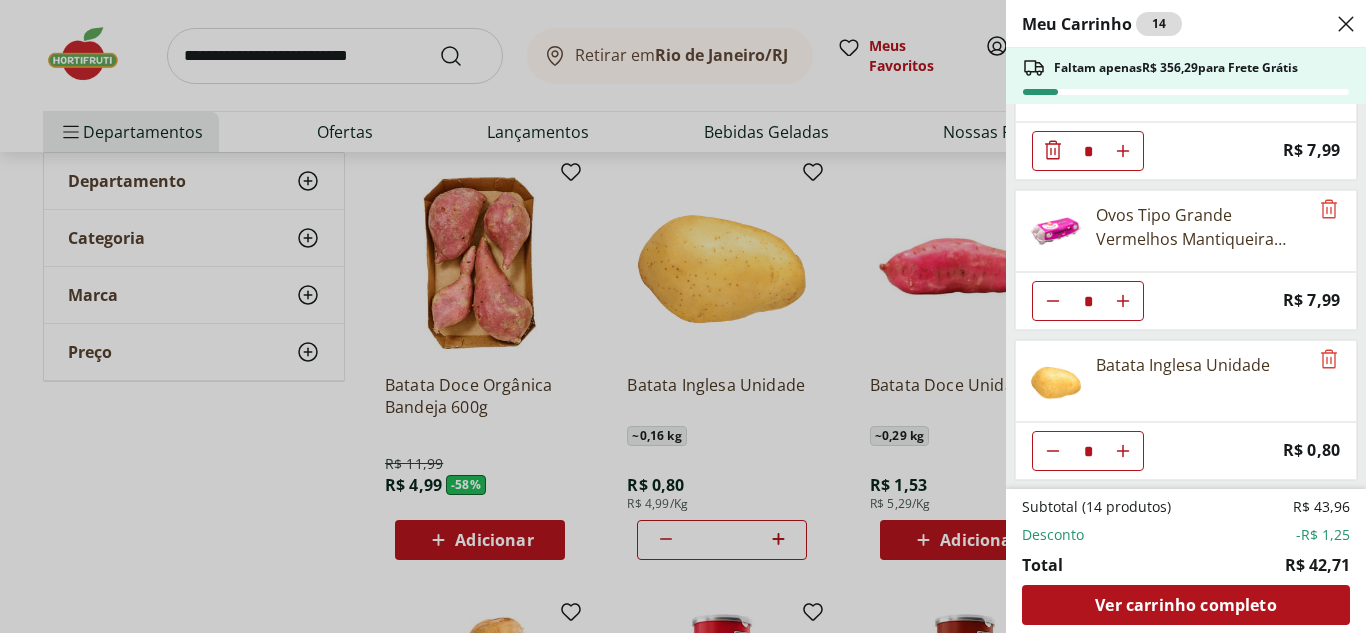 click 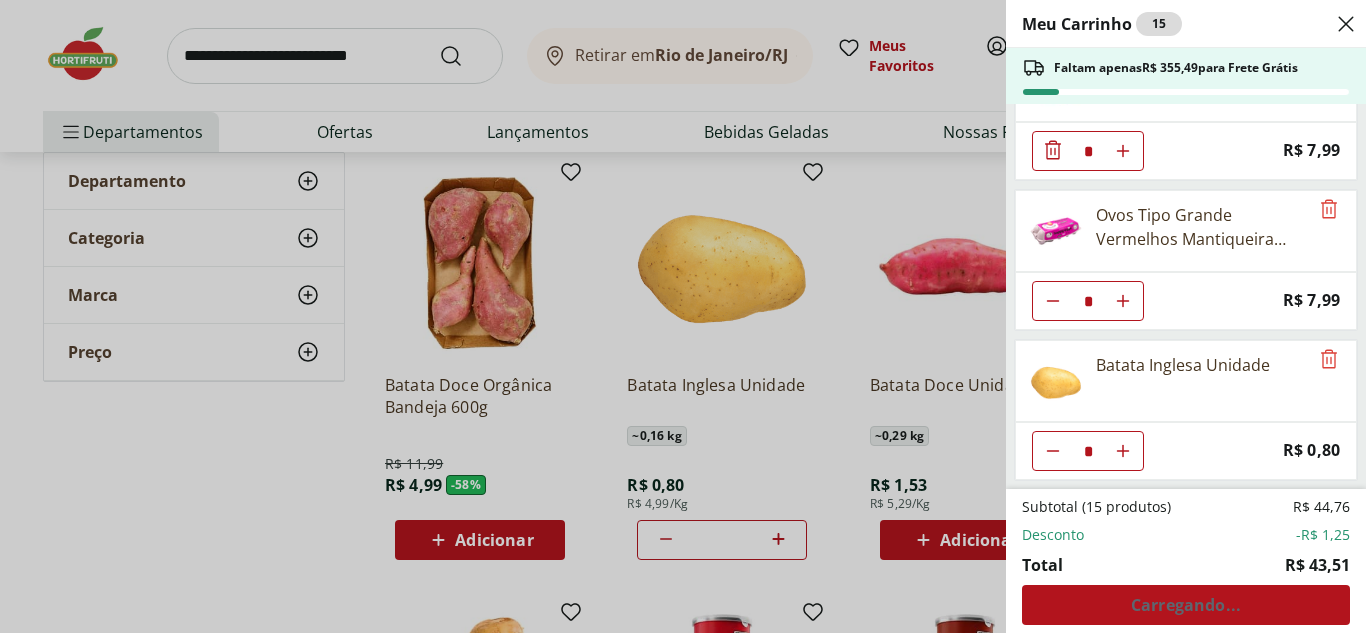 click on "Meu Carrinho 15 Faltam apenas  R$ 355,49  para Frete Grátis Cebola Nacional Unidade * Original price: R$ 1,00 Price: R$ 0,75 Uva Verde sem Semente Natural da Terra 500g * Price: R$ 10,99 Tomate Grape Fiorello 300g * Price: R$ 7,99 Ovos Tipo Grande Vermelhos Mantiqueira Happy Eggs 10 Unidades * Price: R$ 7,99 Batata Inglesa Unidade * Price: R$ 0,80 Subtotal (15 produtos) R$ 44,76 Desconto -R$ 1,25 Total R$ 43,51 Carregando..." at bounding box center [683, 316] 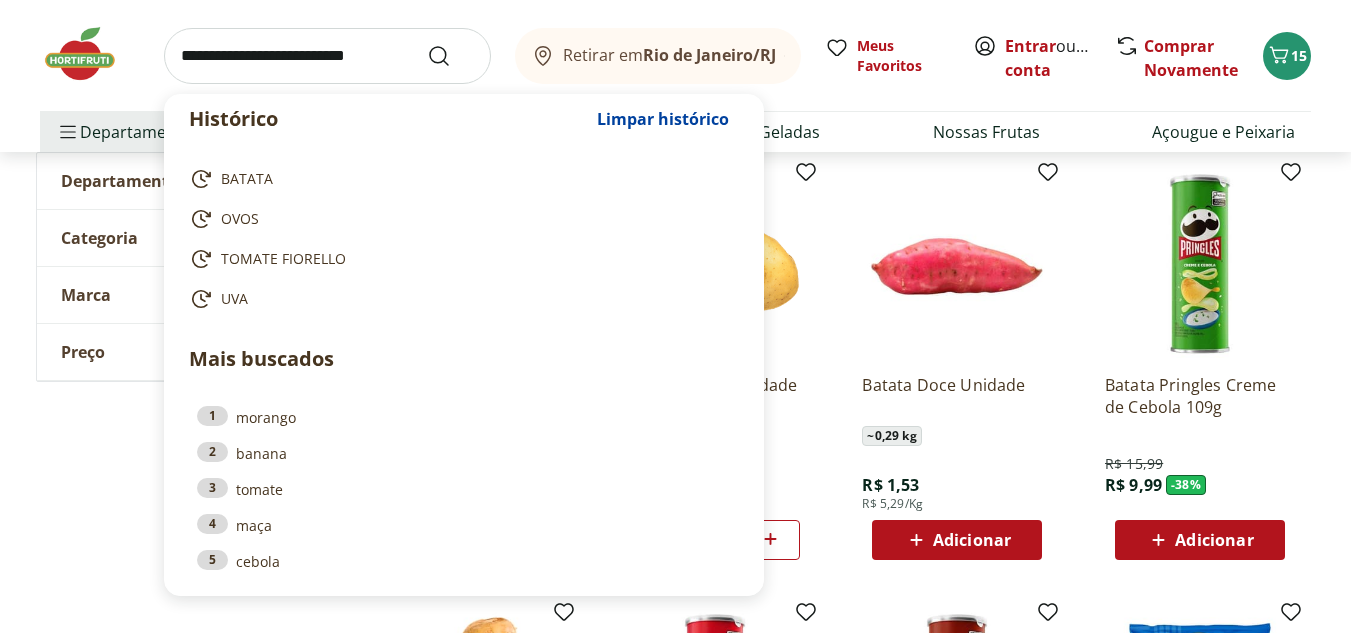 click at bounding box center [327, 56] 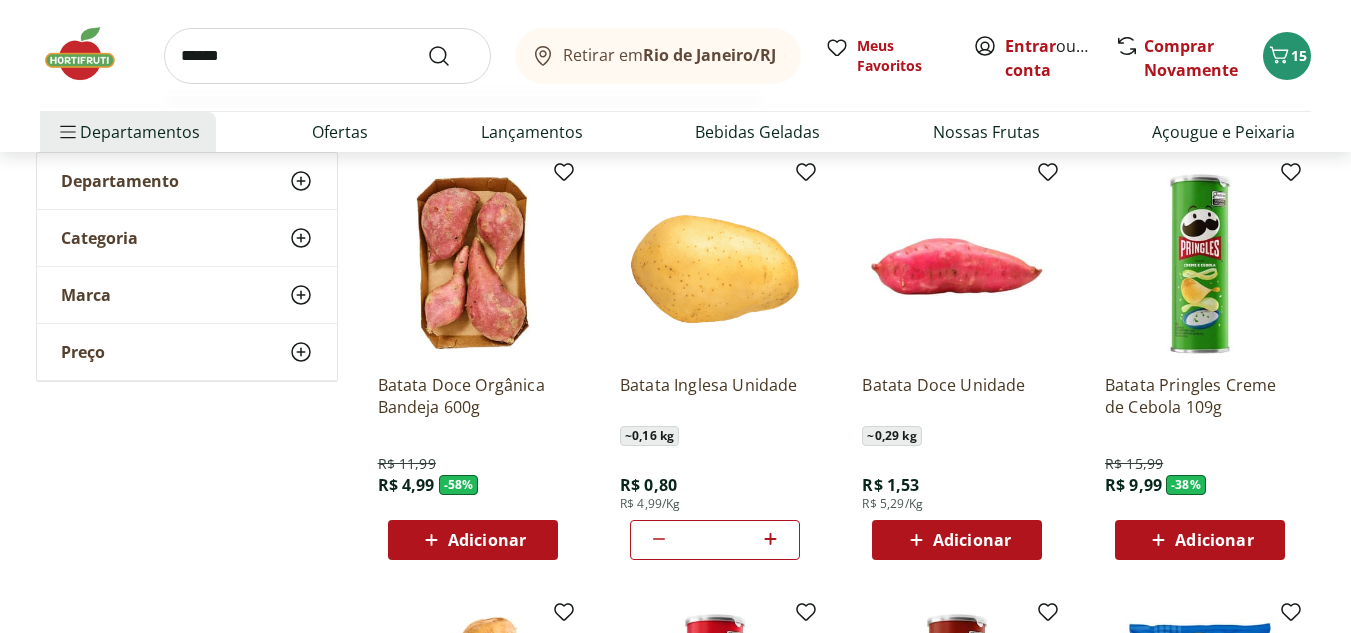 type on "******" 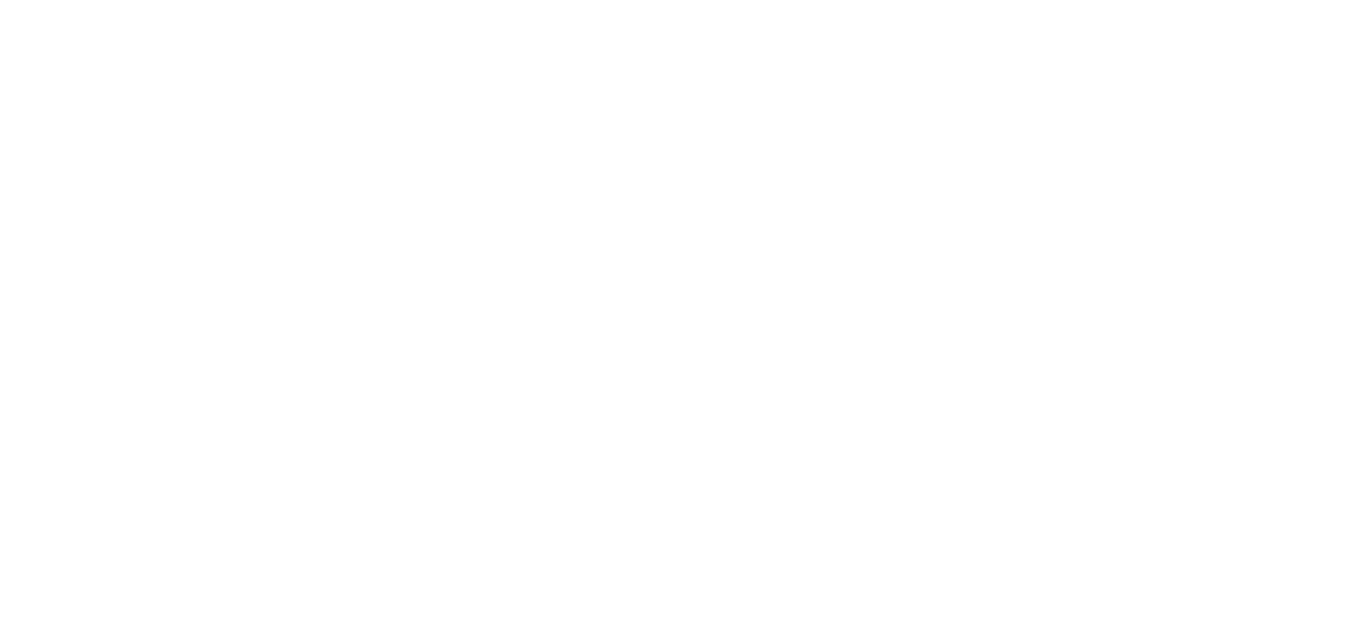 scroll, scrollTop: 0, scrollLeft: 0, axis: both 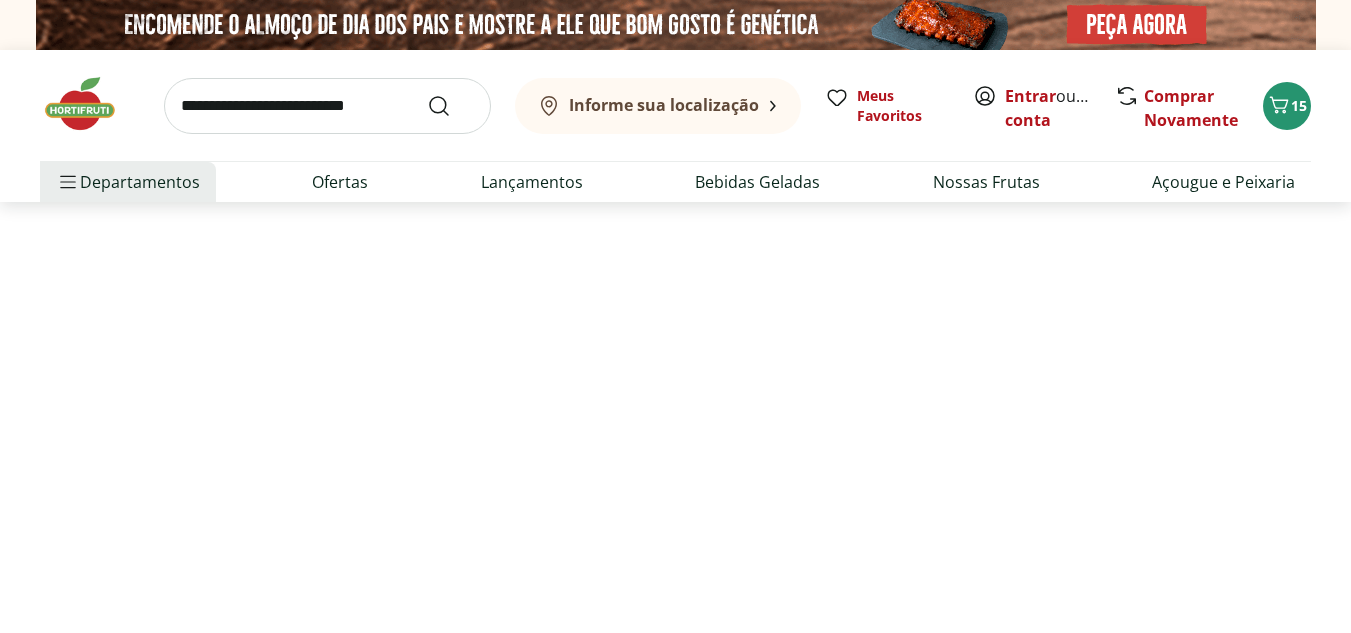 select on "**********" 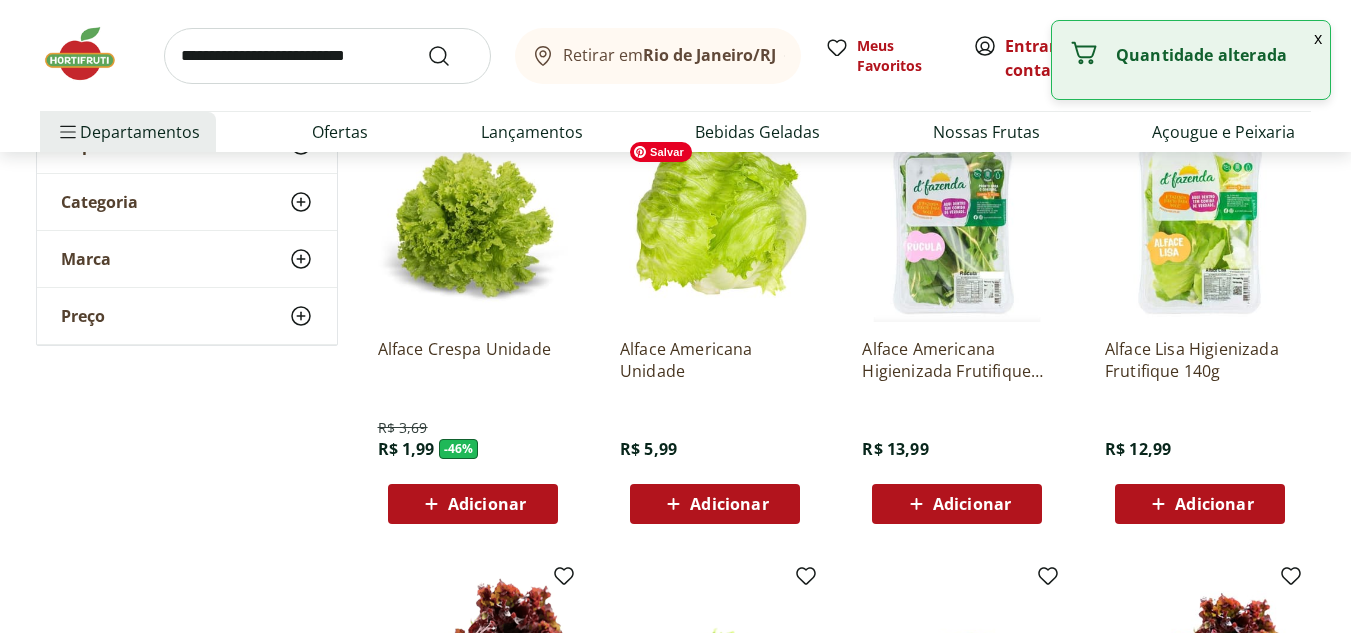 scroll, scrollTop: 310, scrollLeft: 0, axis: vertical 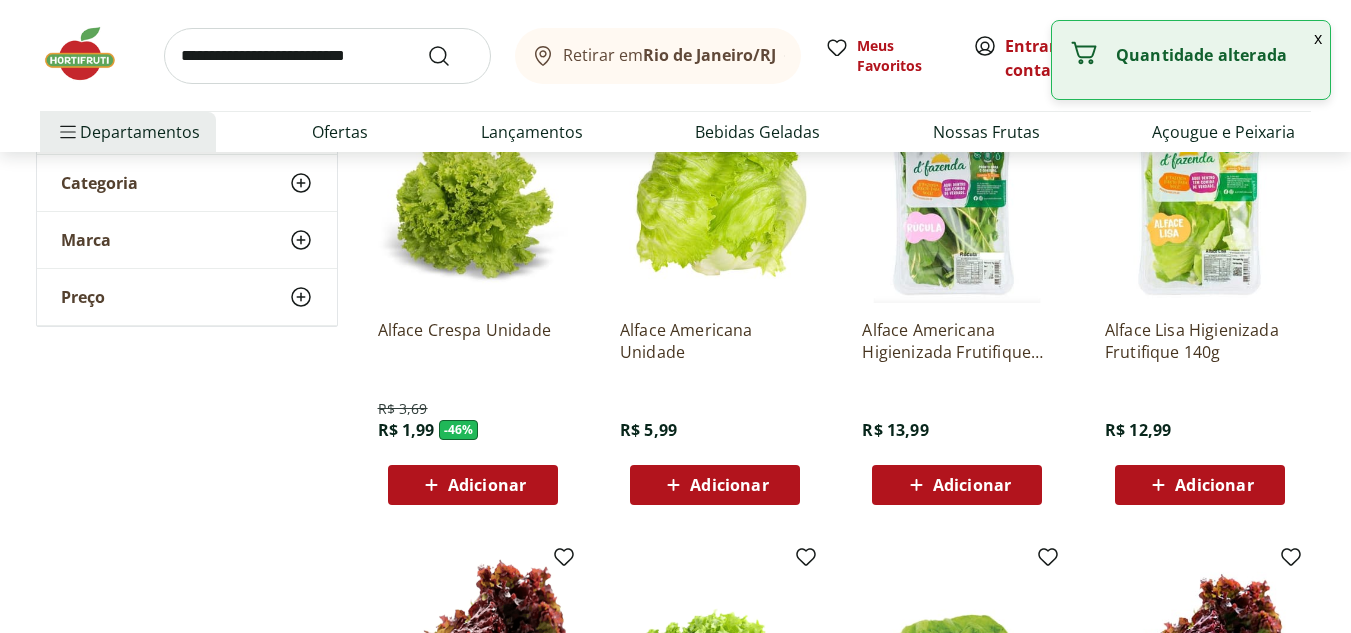 click on "Adicionar" at bounding box center [729, 485] 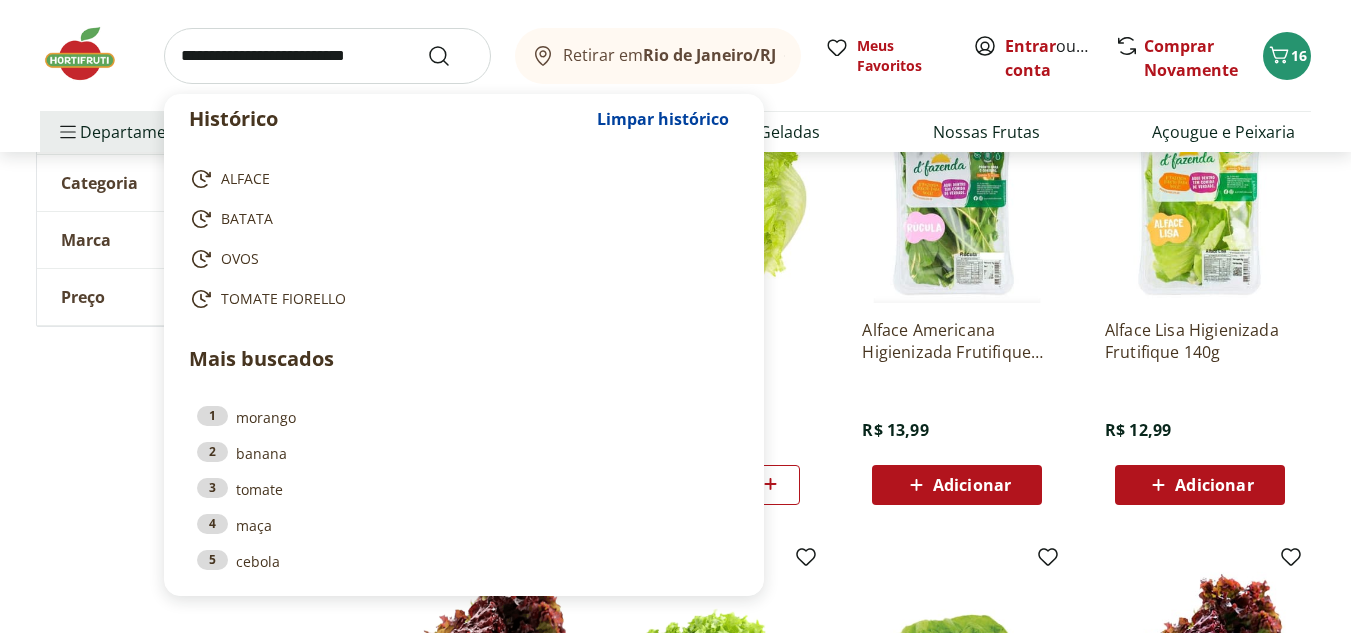 click at bounding box center (327, 56) 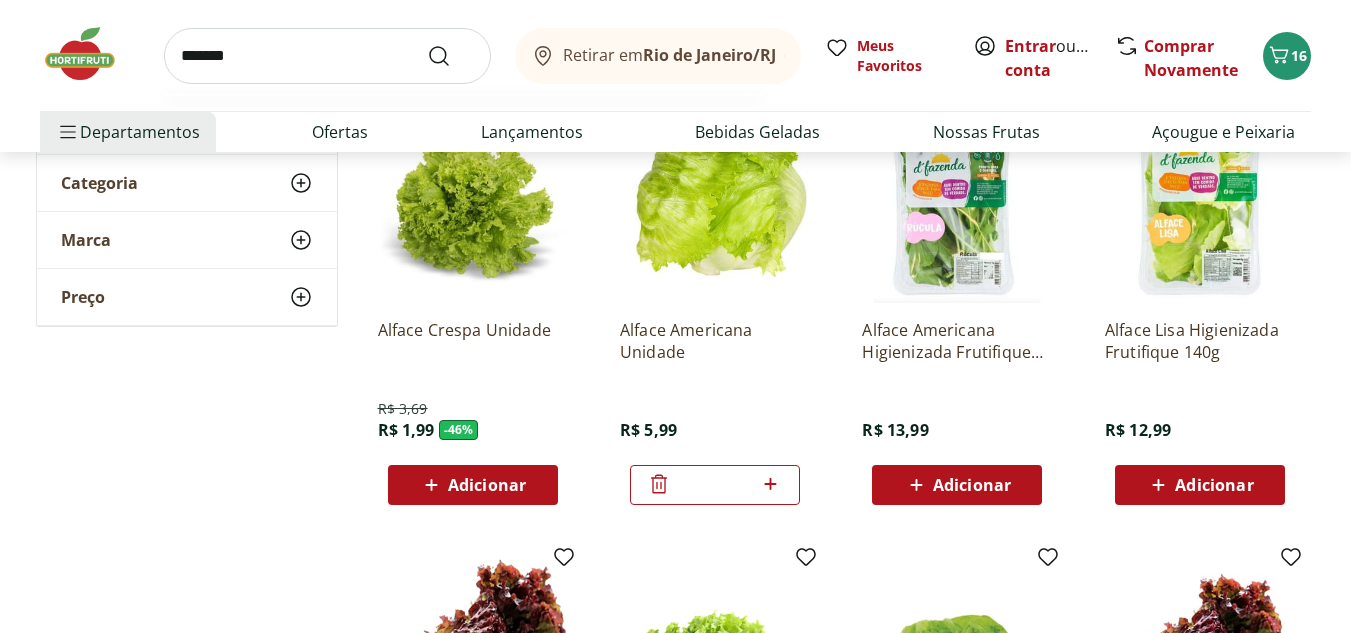 type on "*******" 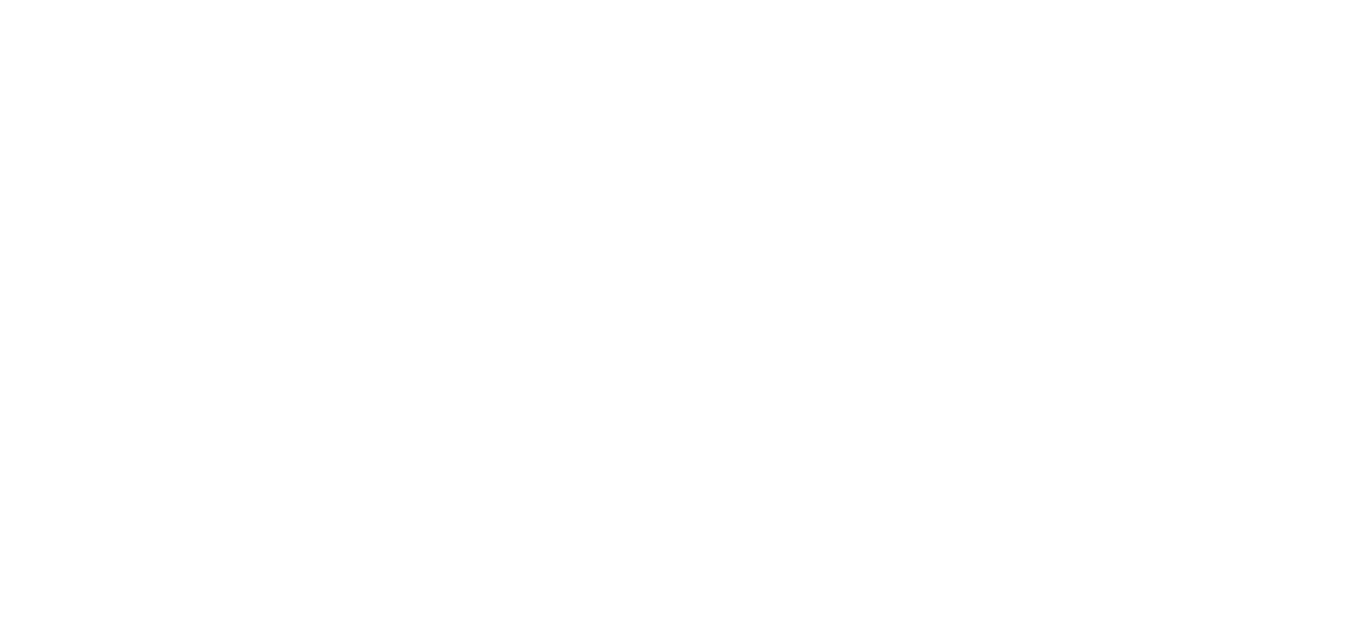 scroll, scrollTop: 0, scrollLeft: 0, axis: both 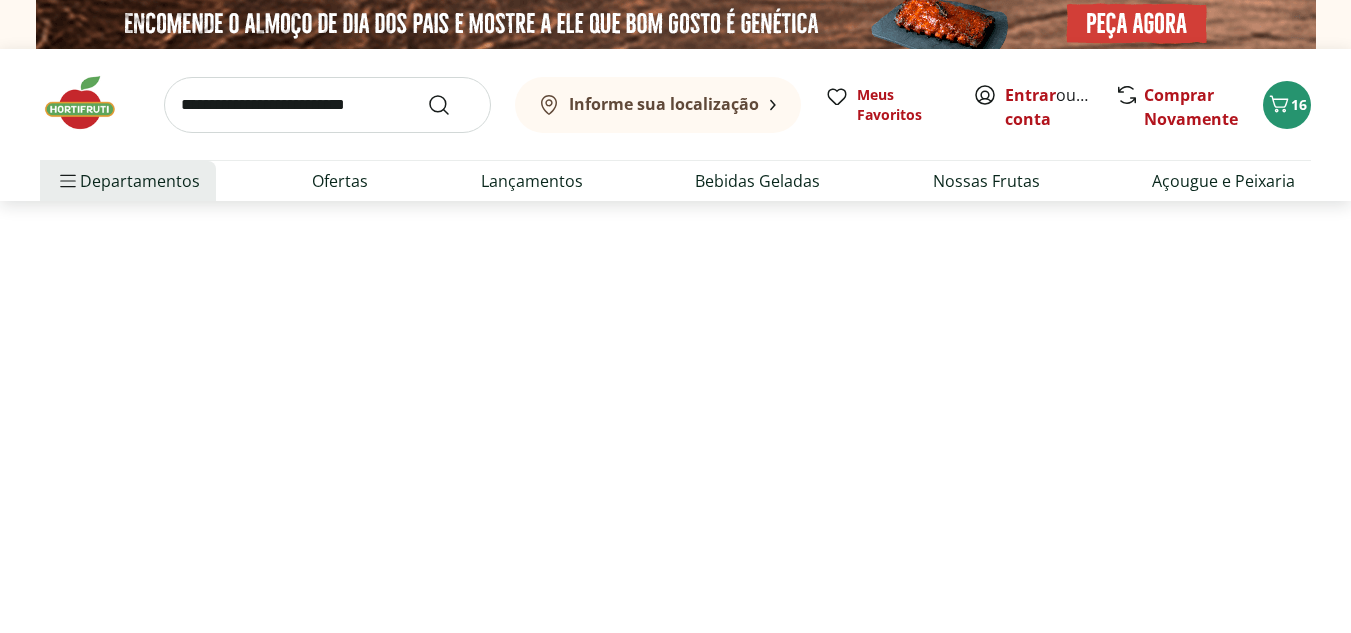 select on "**********" 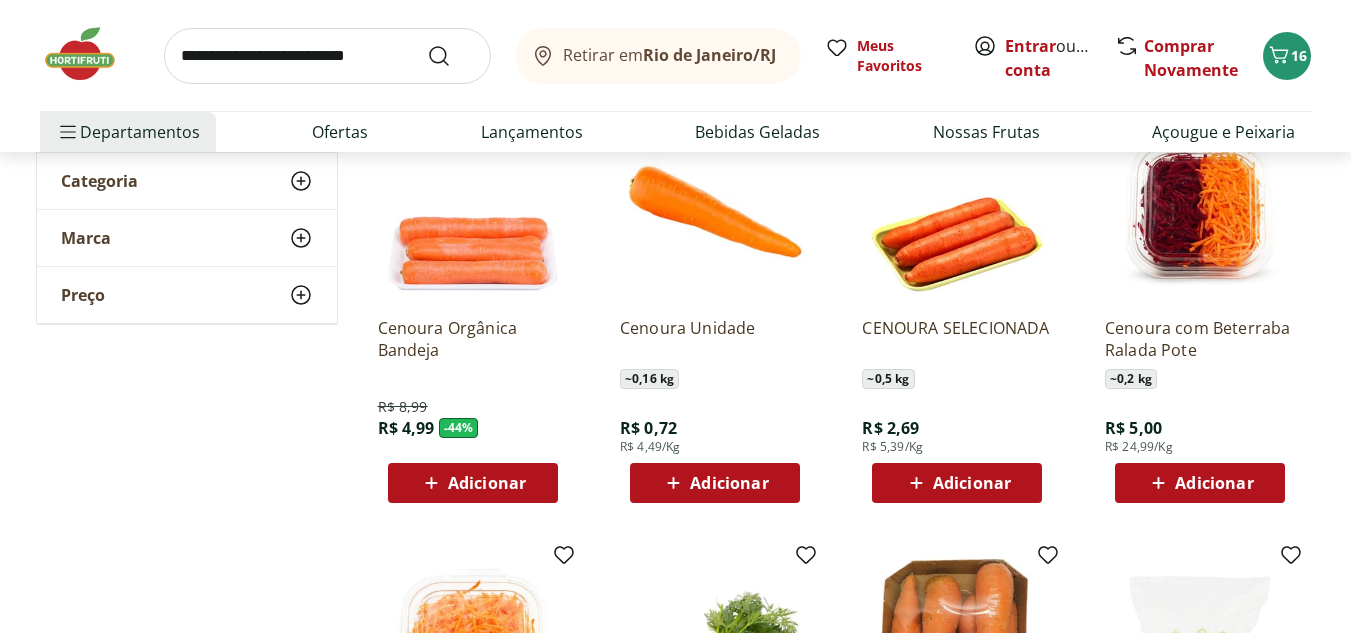 scroll, scrollTop: 313, scrollLeft: 0, axis: vertical 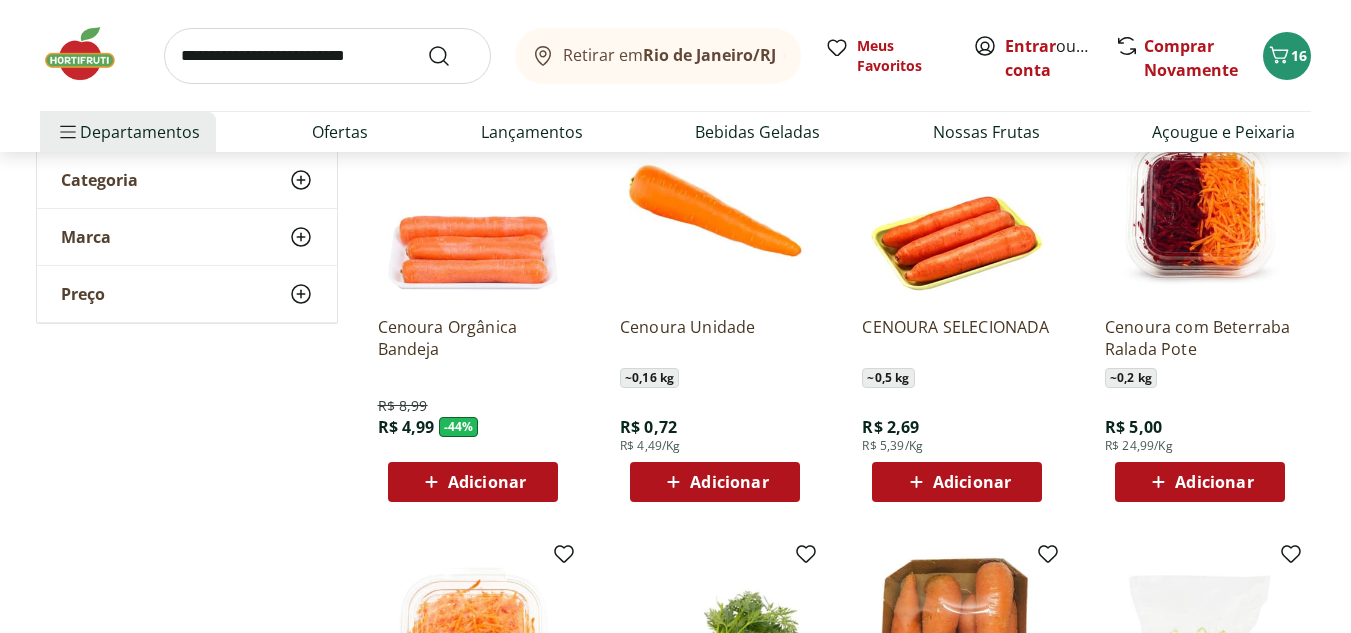 click on "Adicionar" at bounding box center (729, 482) 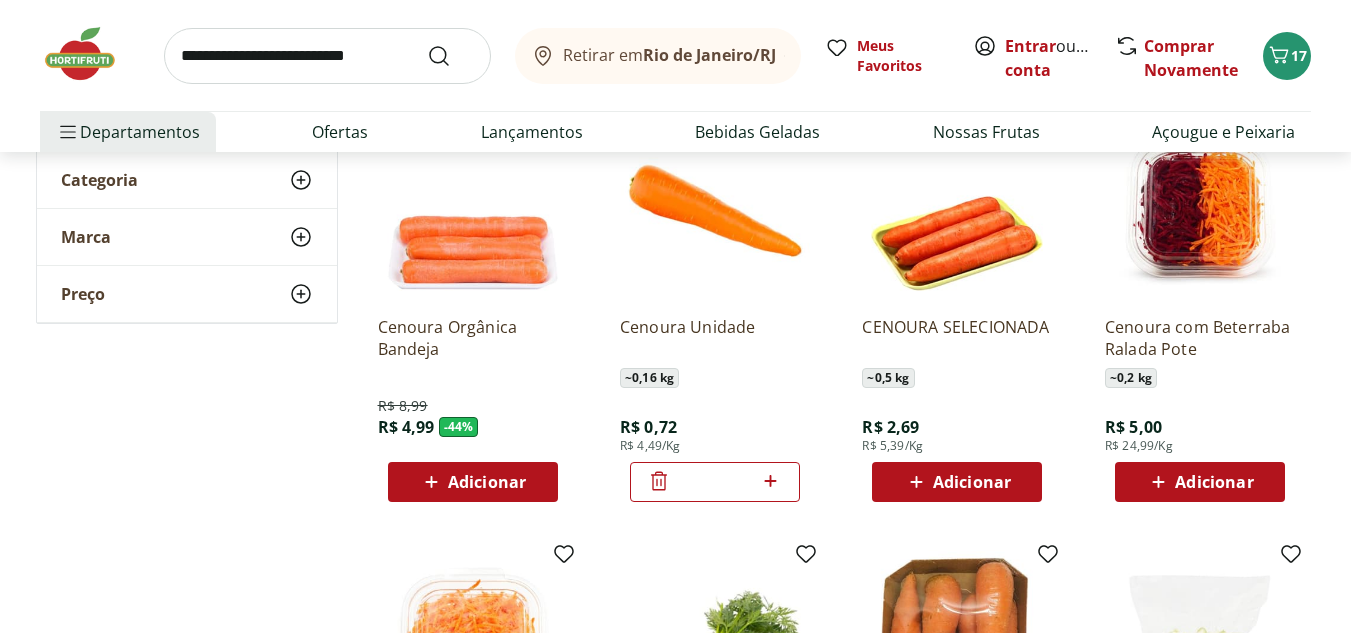 click 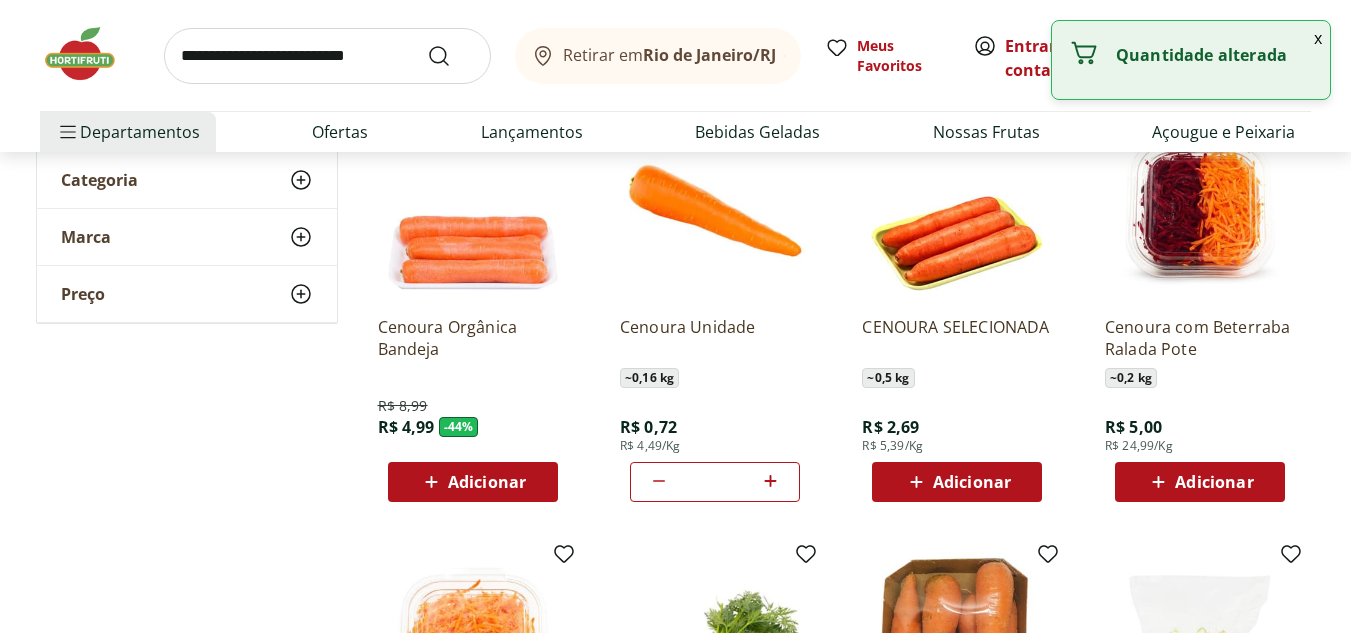 click 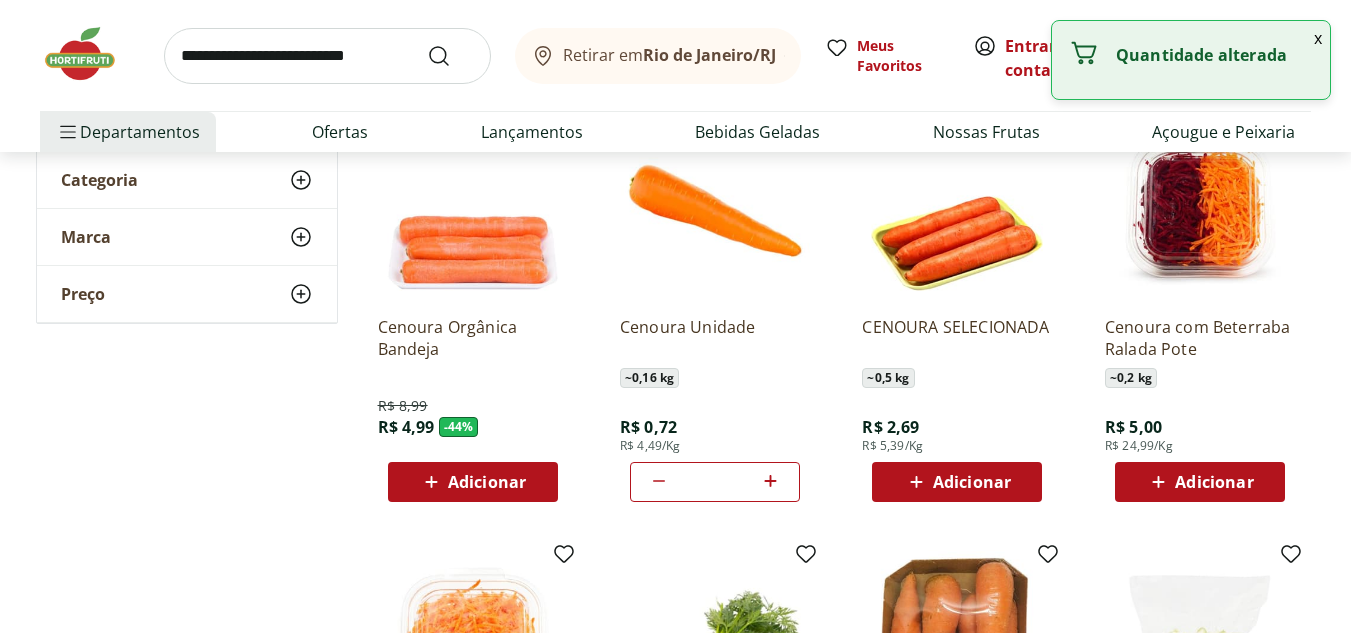 click 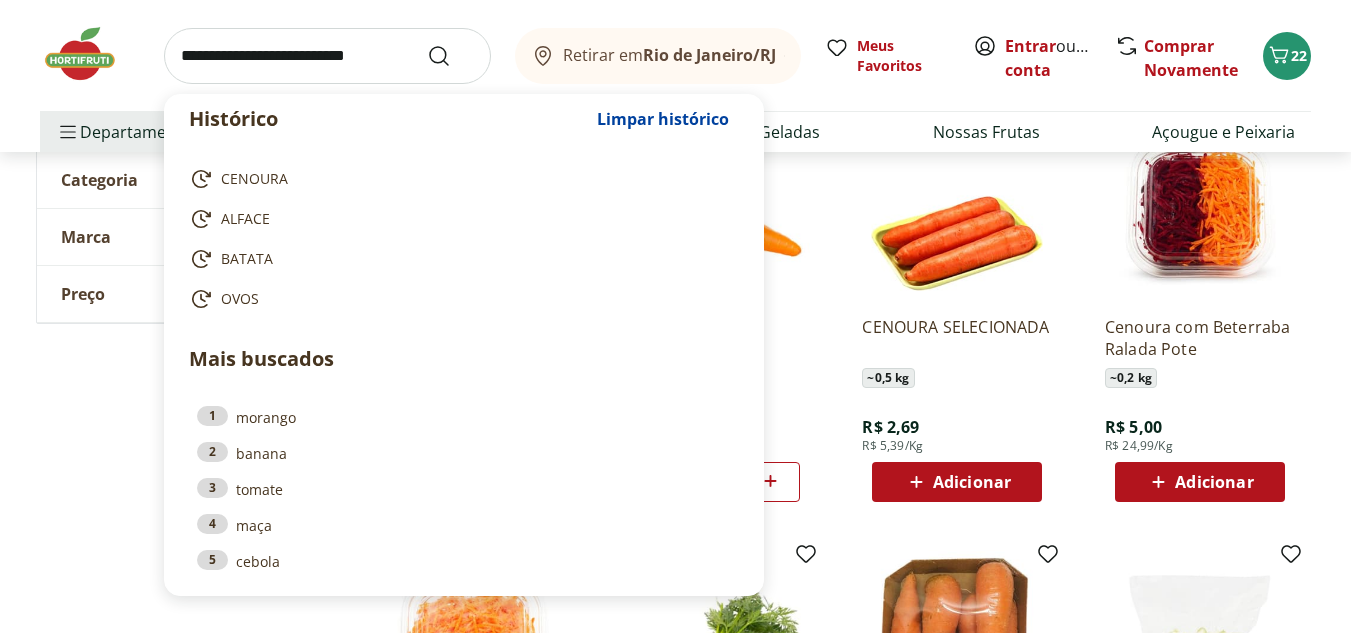 click at bounding box center (327, 56) 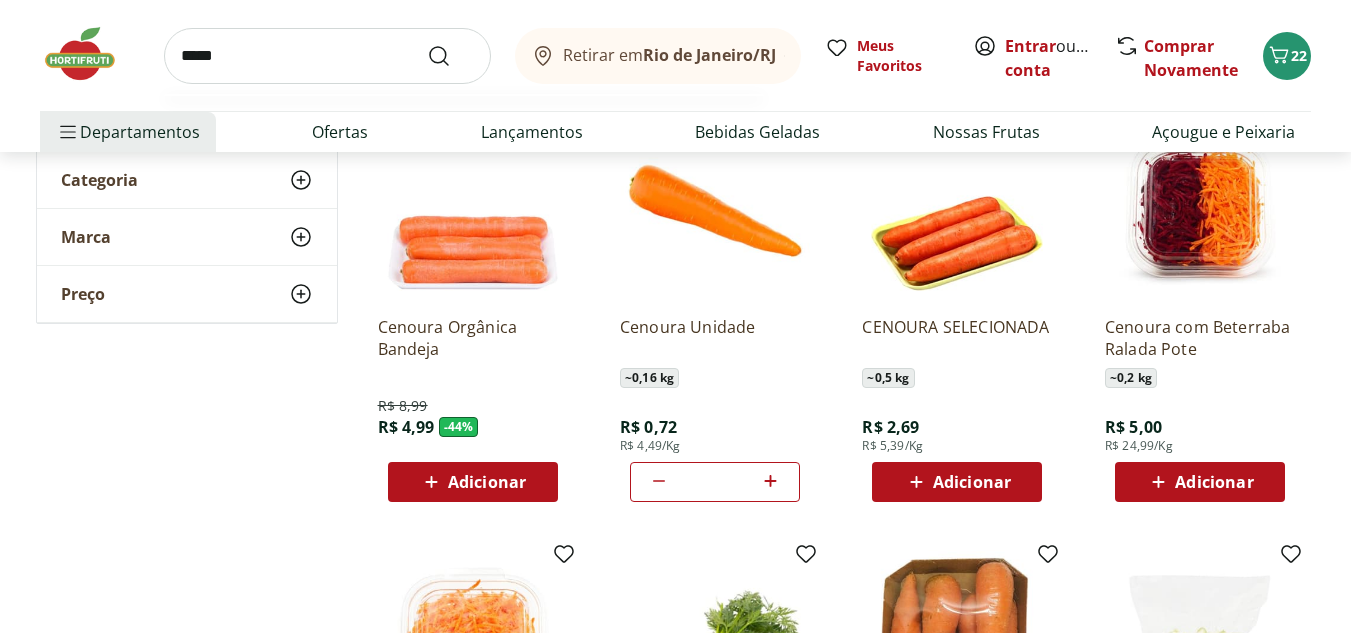 type on "*****" 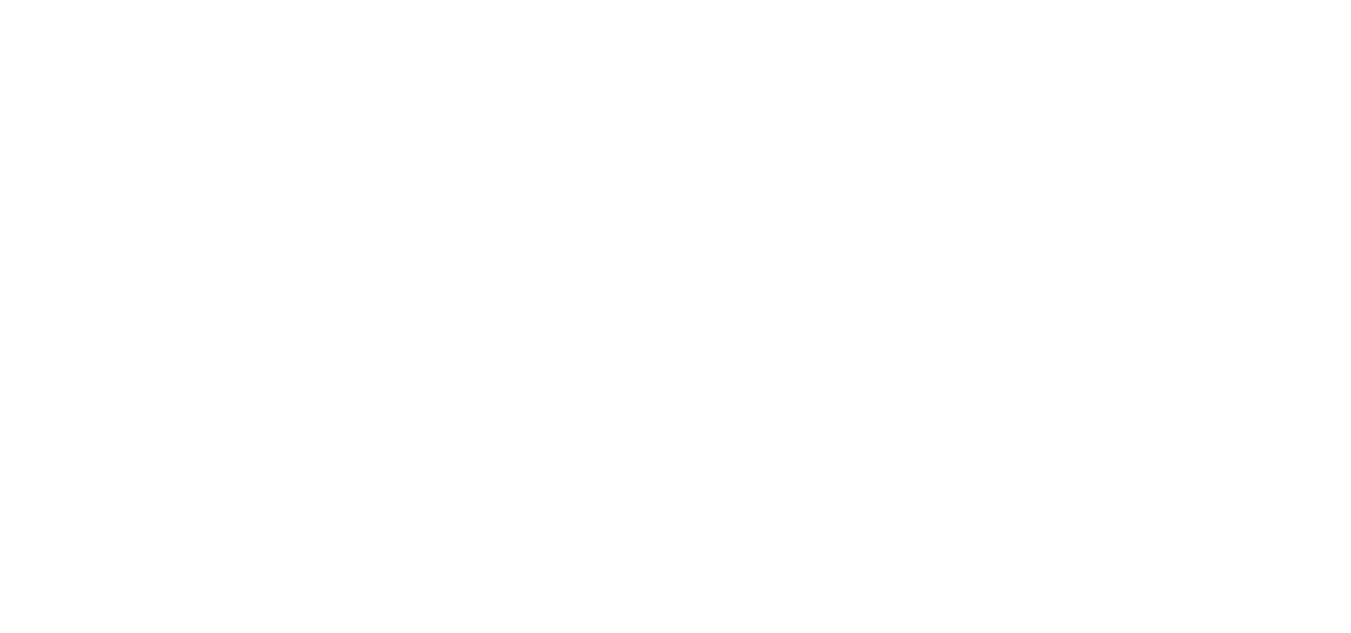 scroll, scrollTop: 0, scrollLeft: 0, axis: both 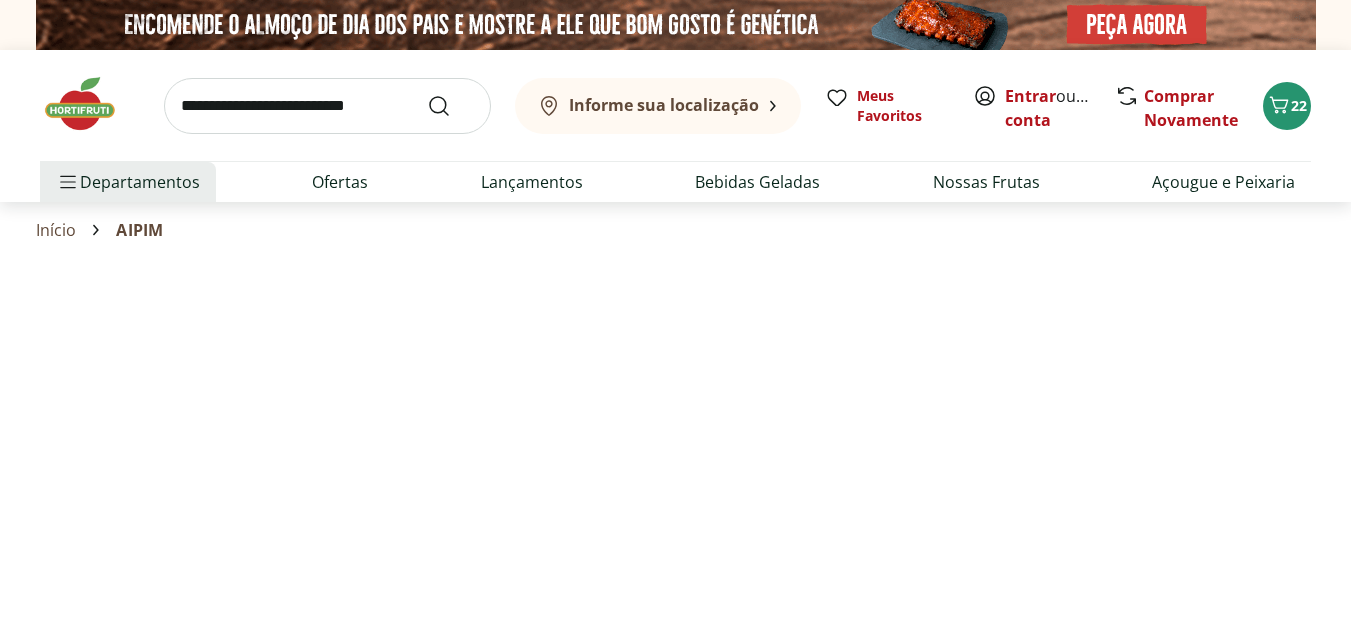 select on "**********" 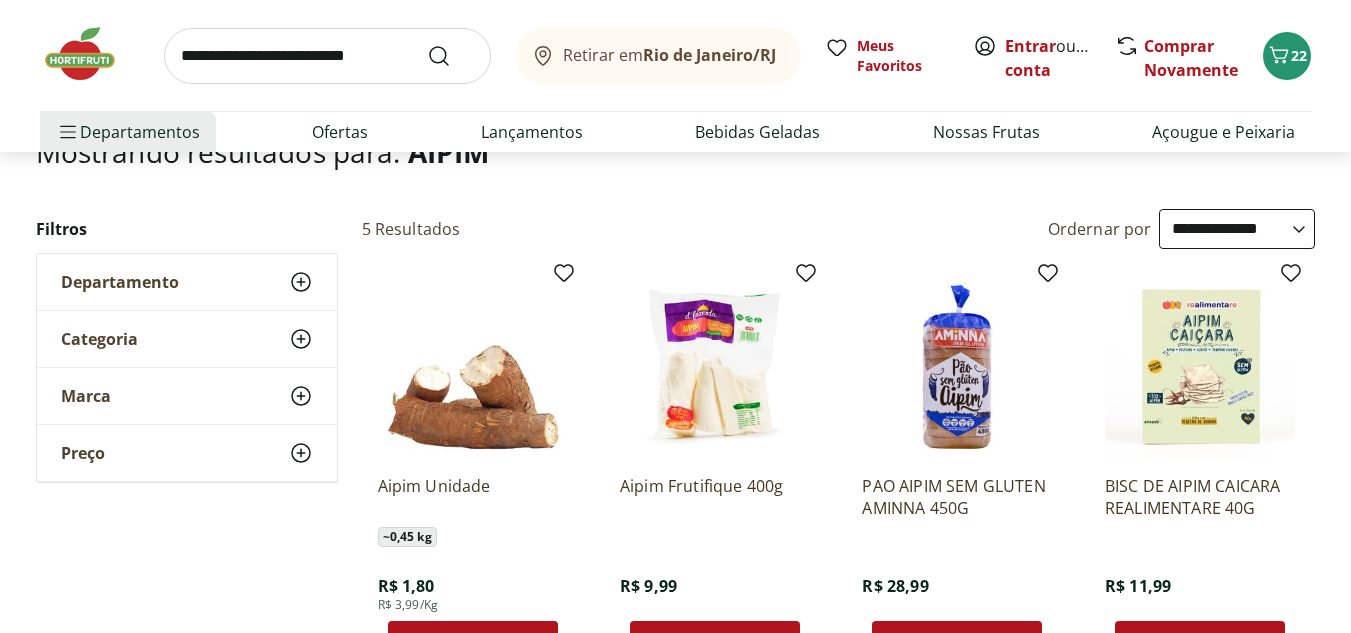 scroll, scrollTop: 276, scrollLeft: 0, axis: vertical 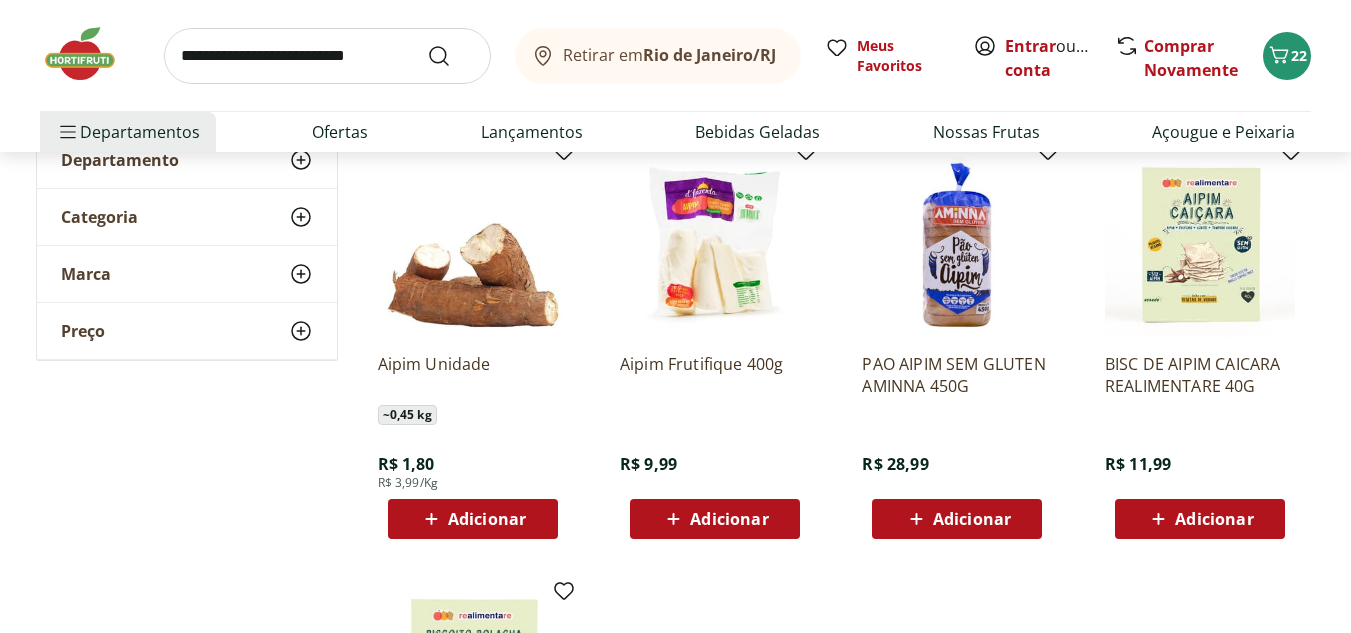 click on "Adicionar" at bounding box center (487, 519) 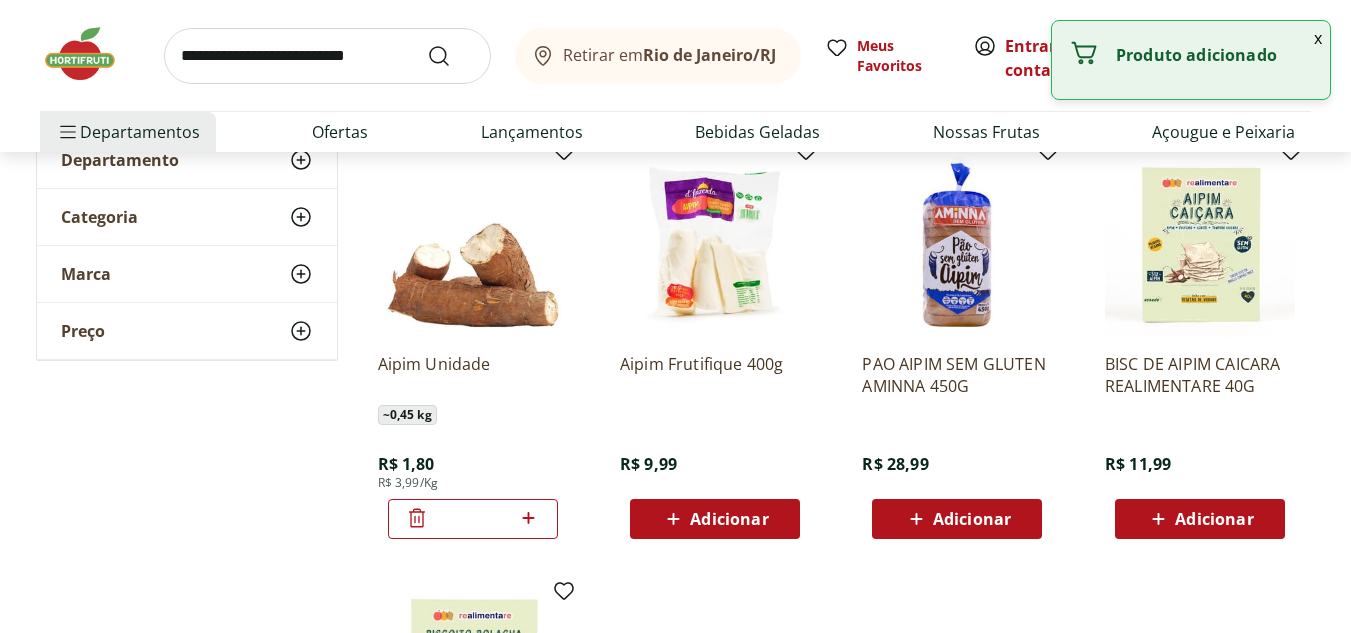click 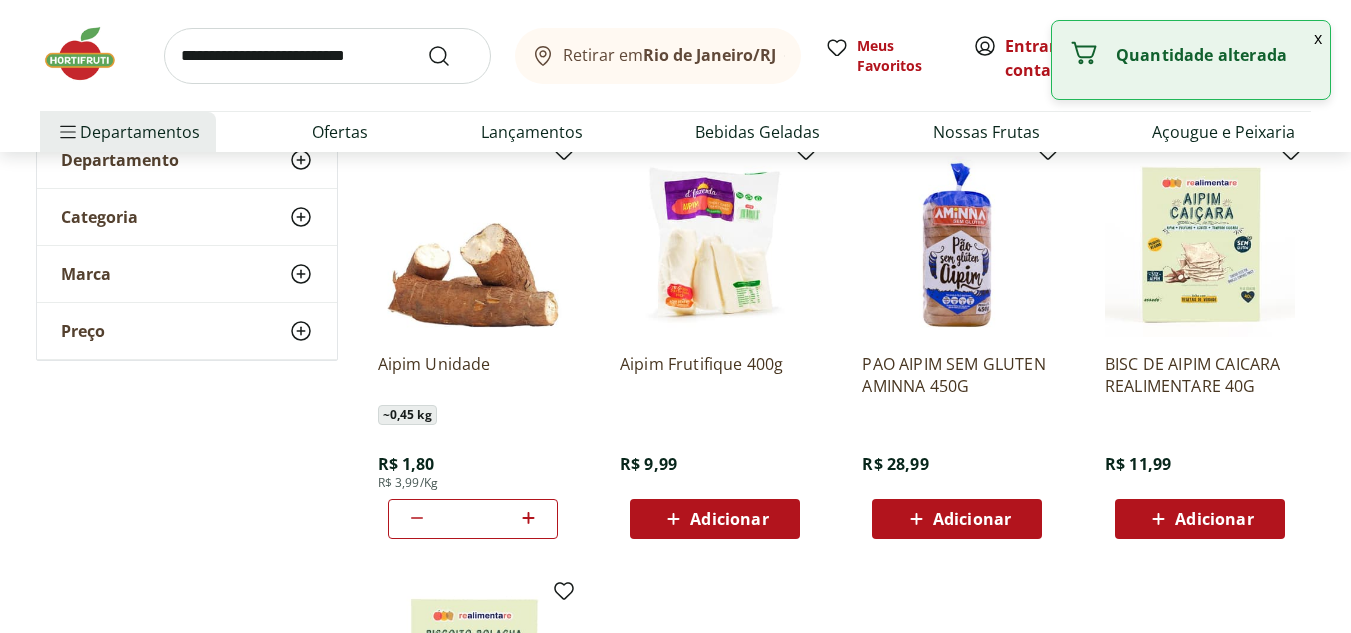 click 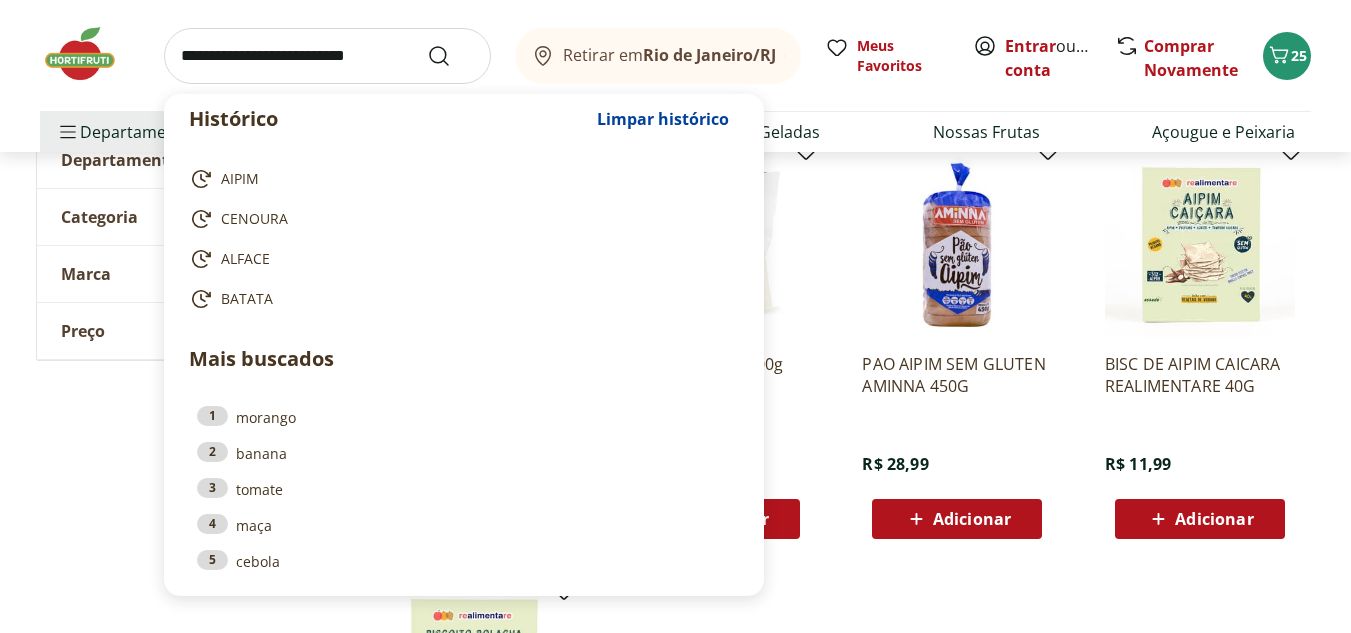 click at bounding box center (327, 56) 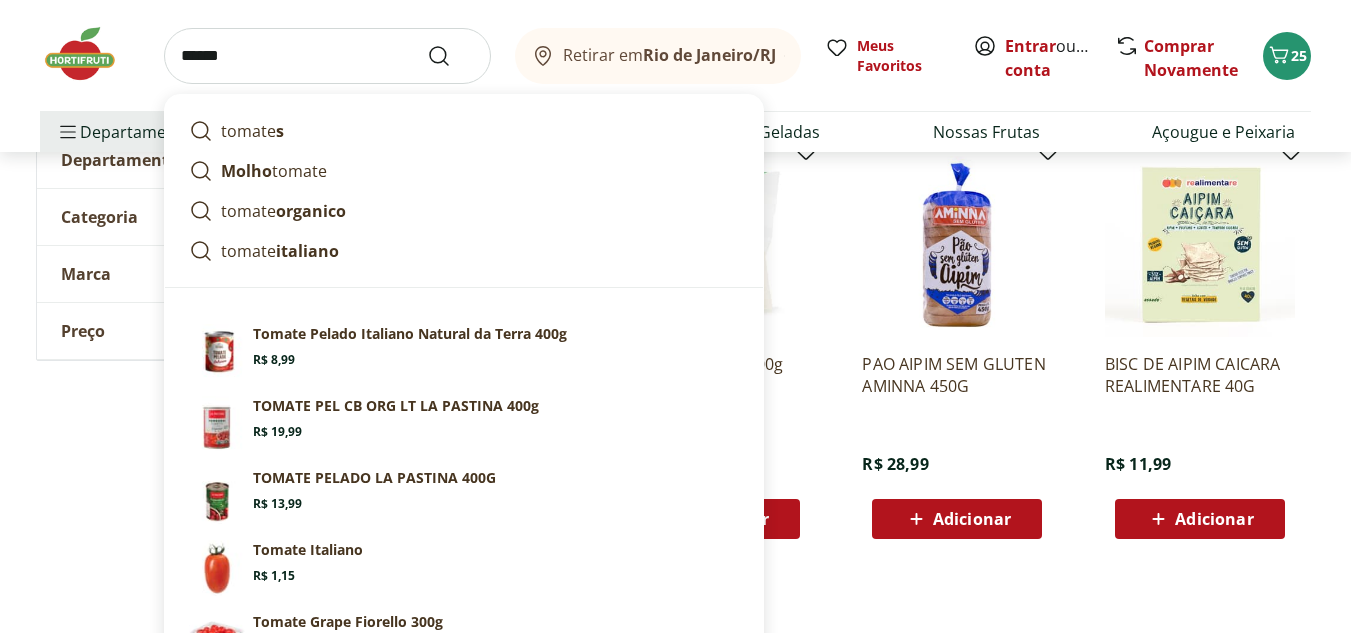 type on "******" 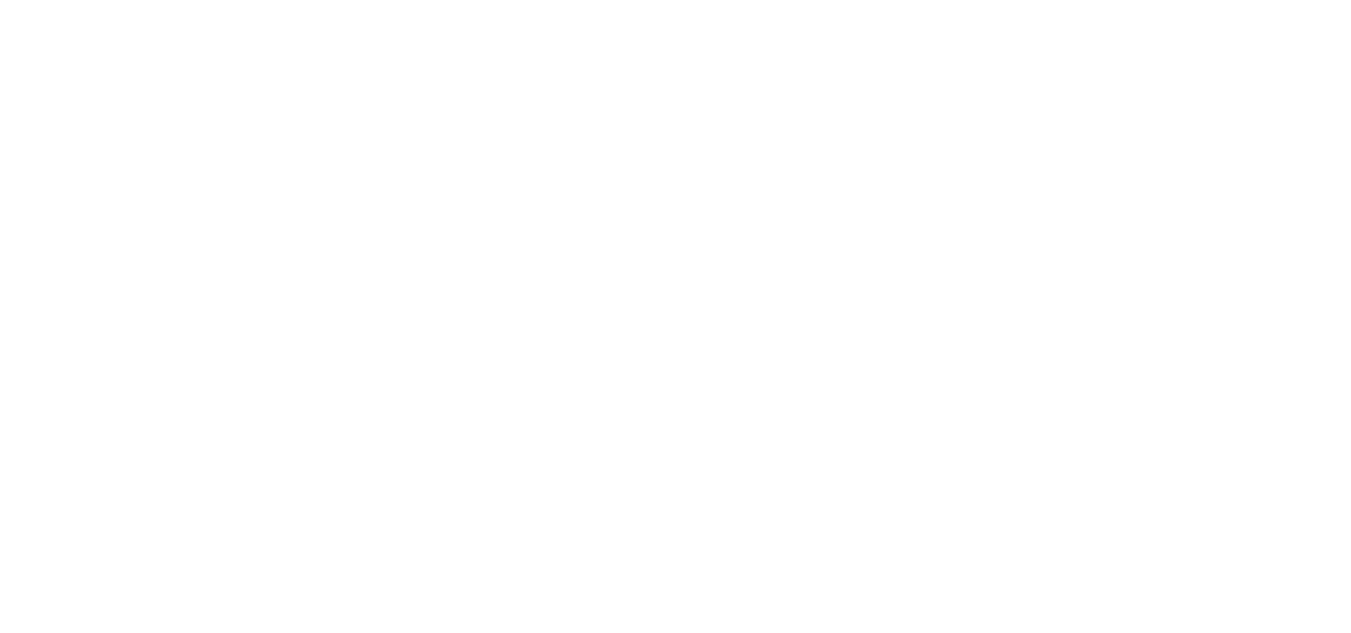 scroll, scrollTop: 0, scrollLeft: 0, axis: both 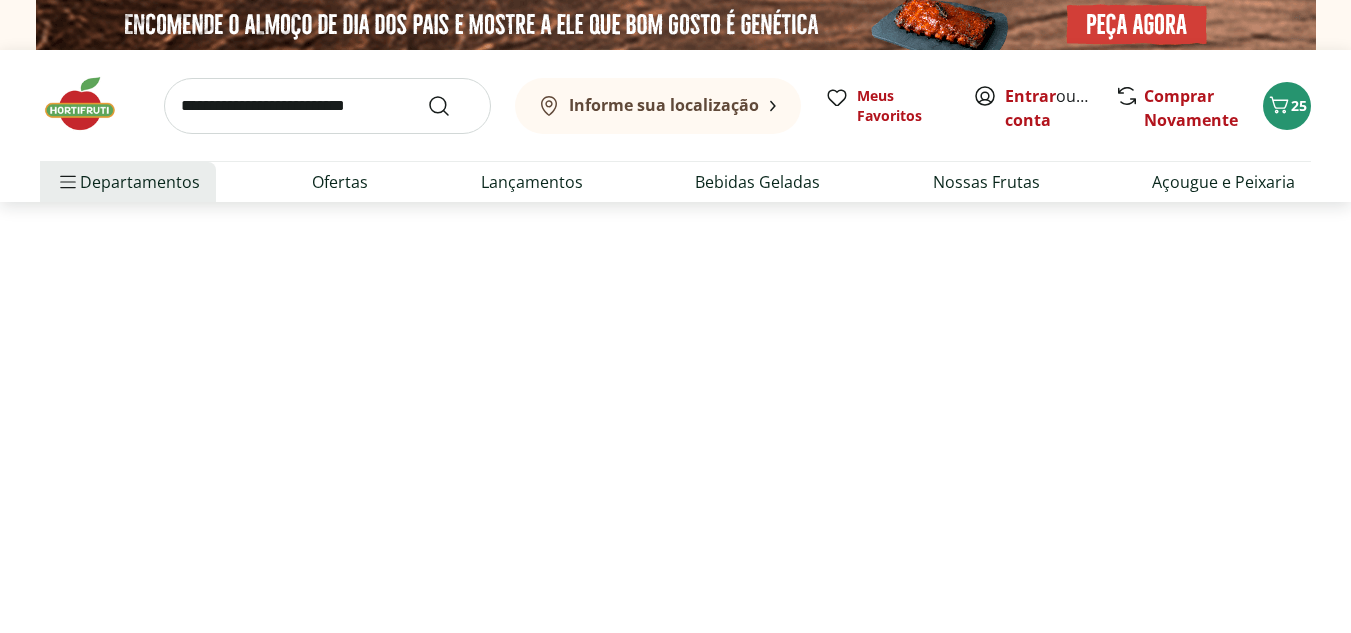 select on "**********" 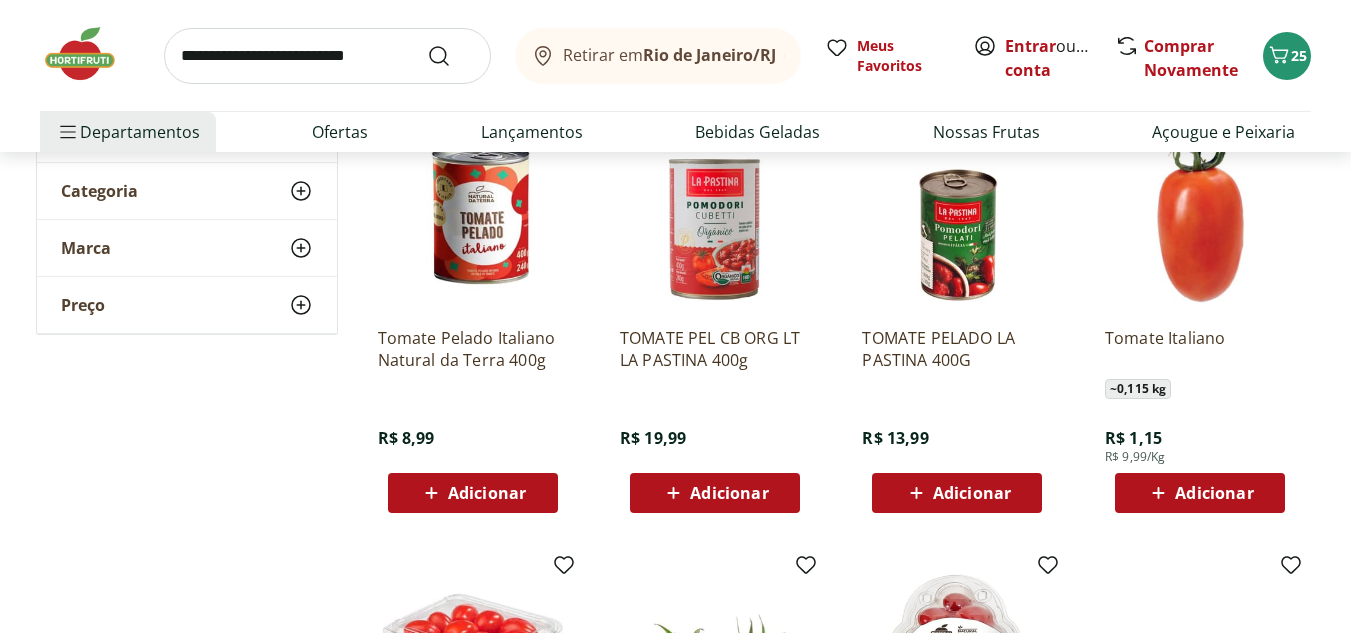 scroll, scrollTop: 303, scrollLeft: 0, axis: vertical 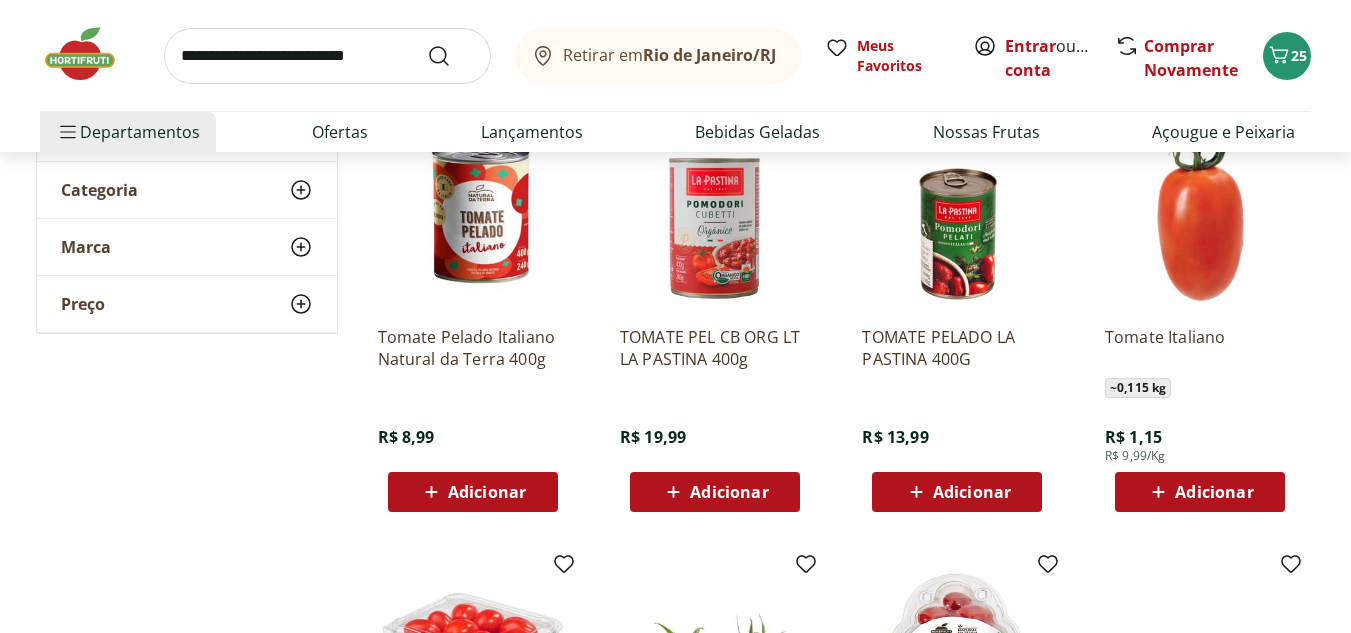 click on "Adicionar" at bounding box center [1214, 492] 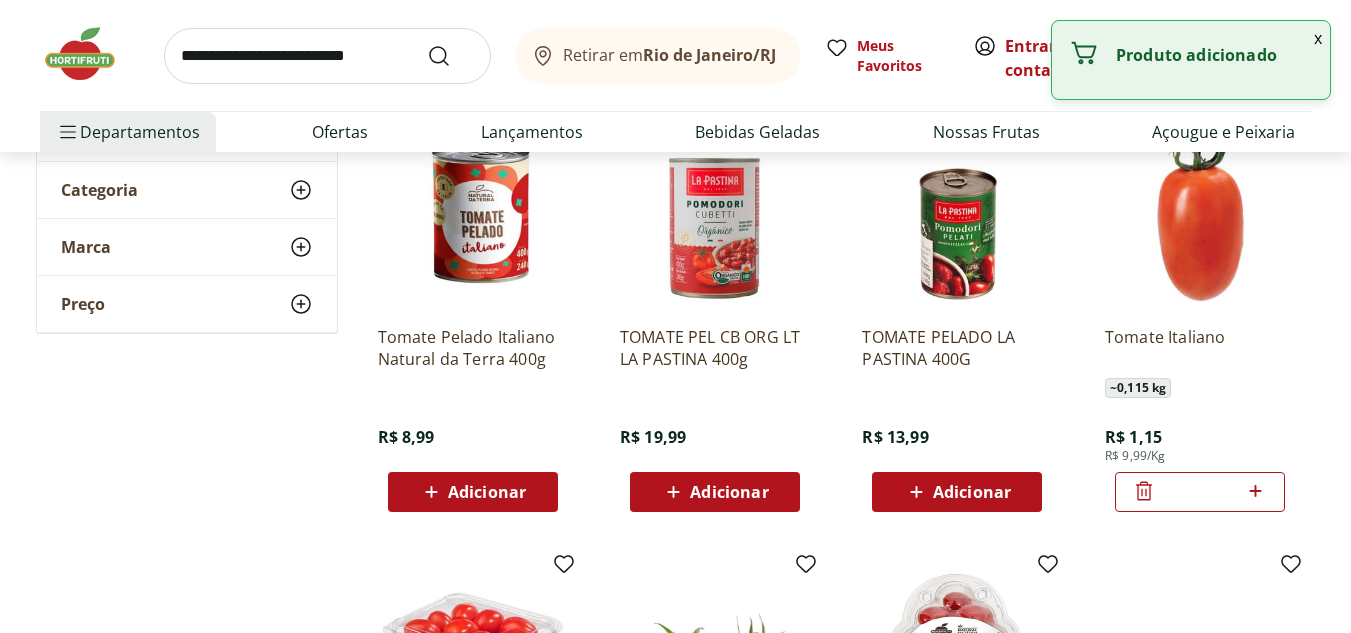 click on "*" at bounding box center [1200, 492] 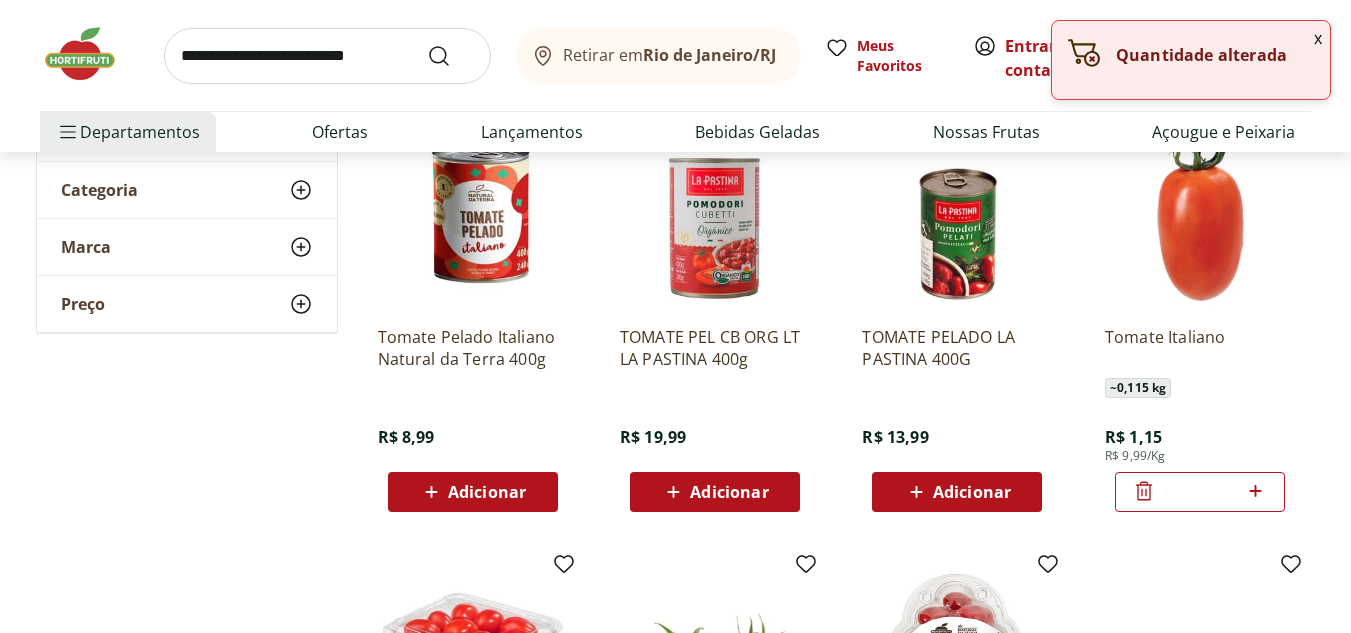click 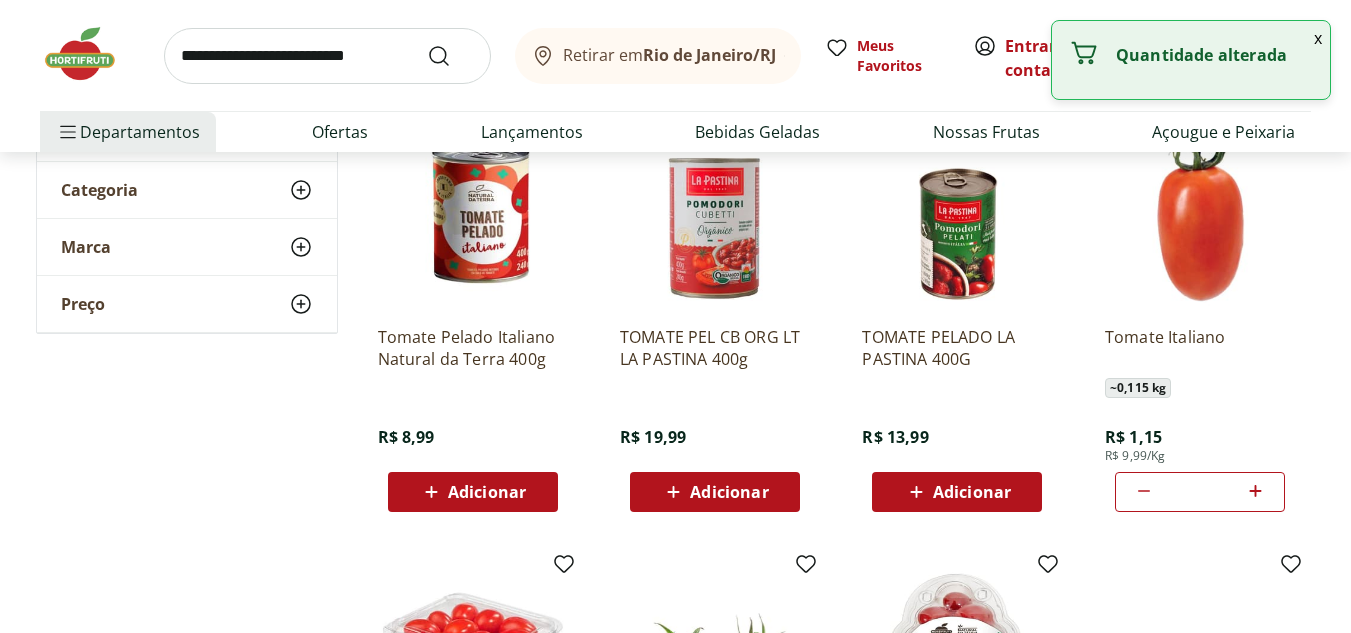 click 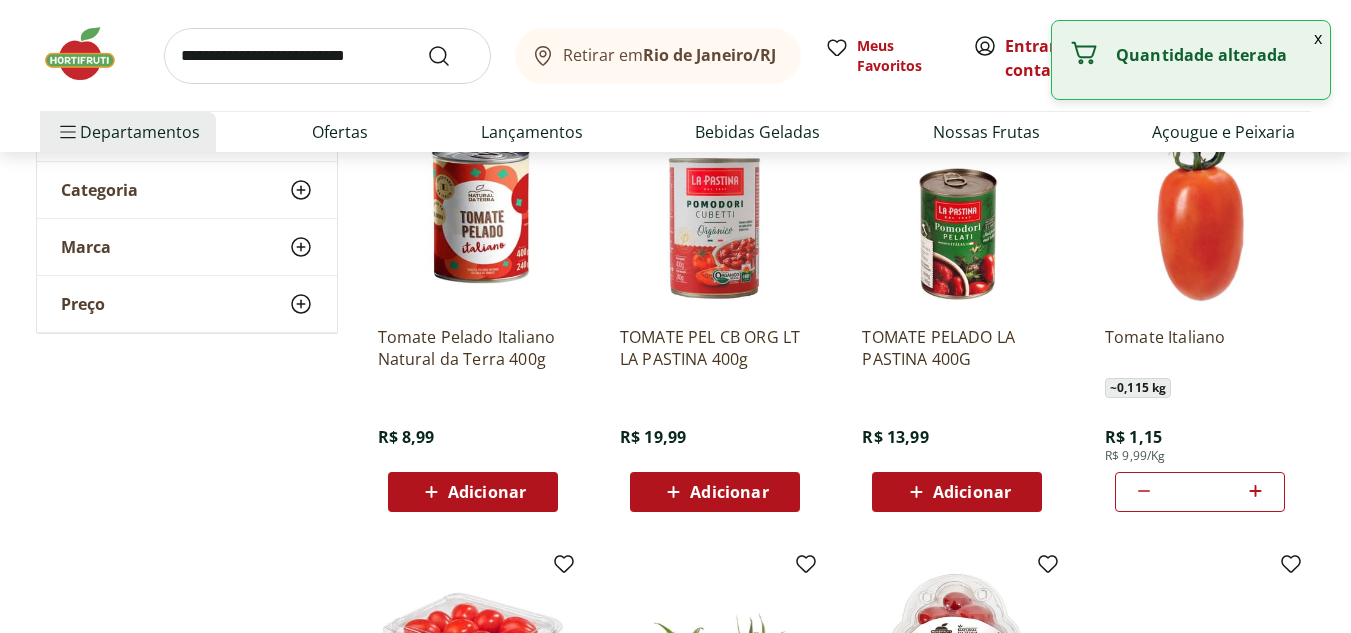 click 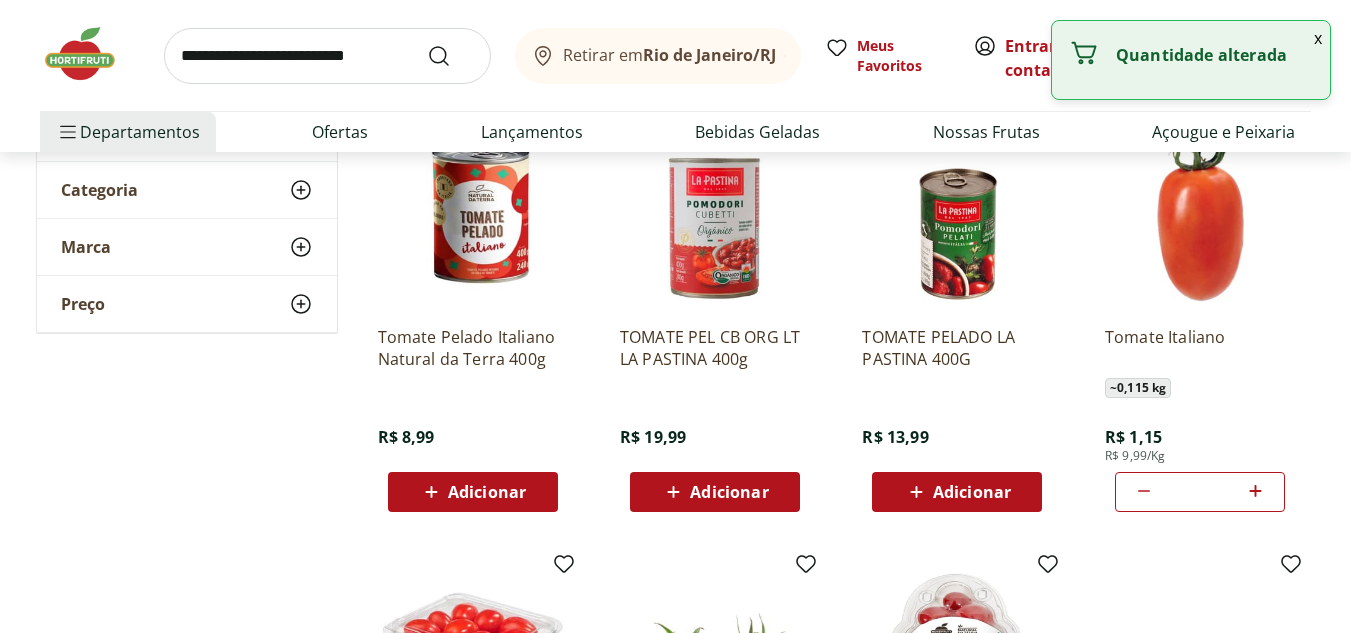 click 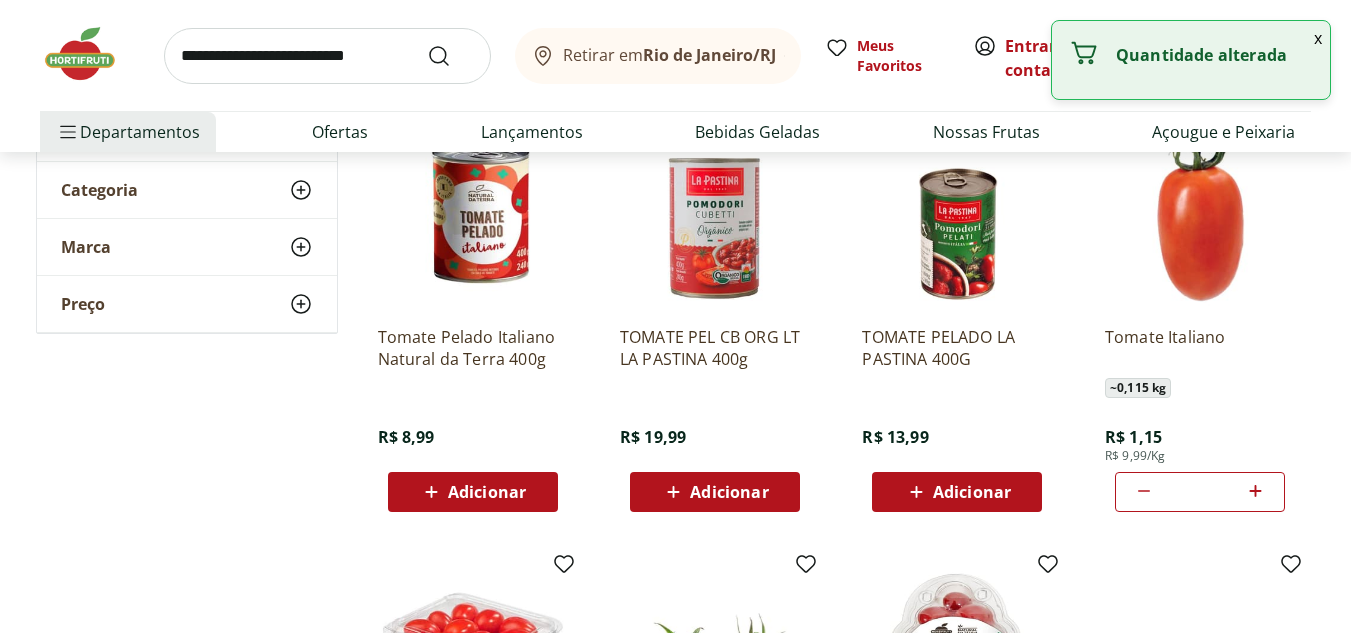 click 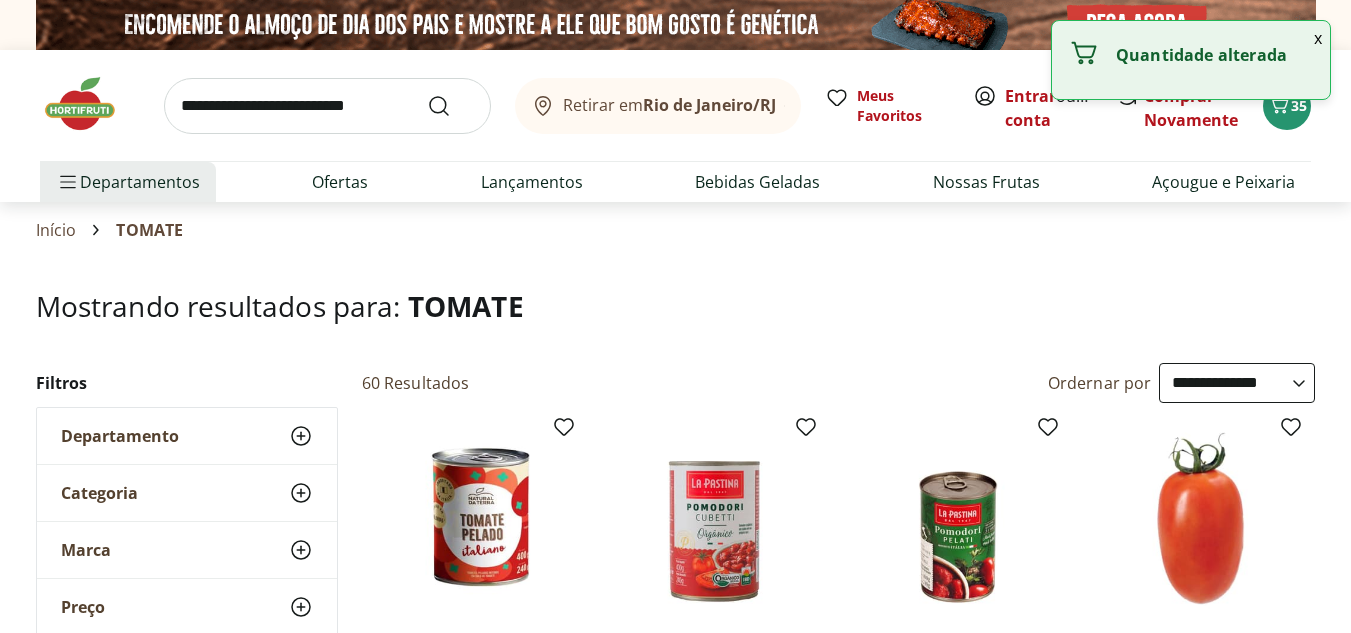 select on "**********" 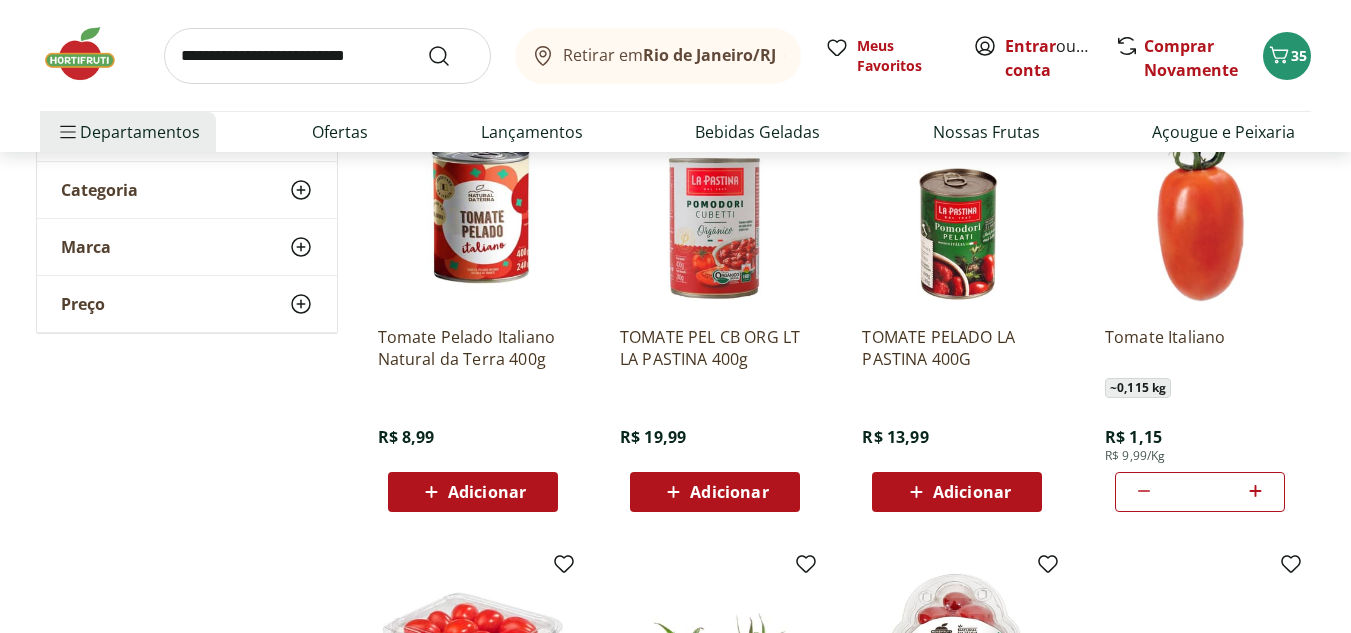 scroll, scrollTop: 0, scrollLeft: 0, axis: both 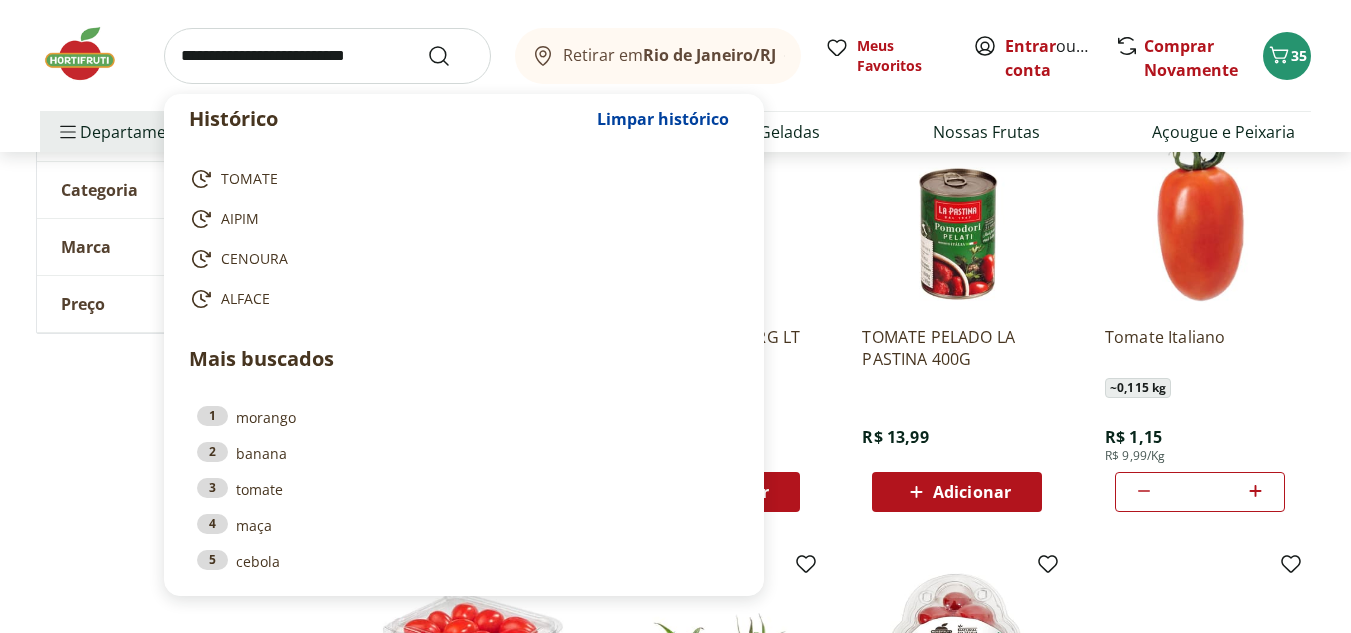 click at bounding box center (327, 56) 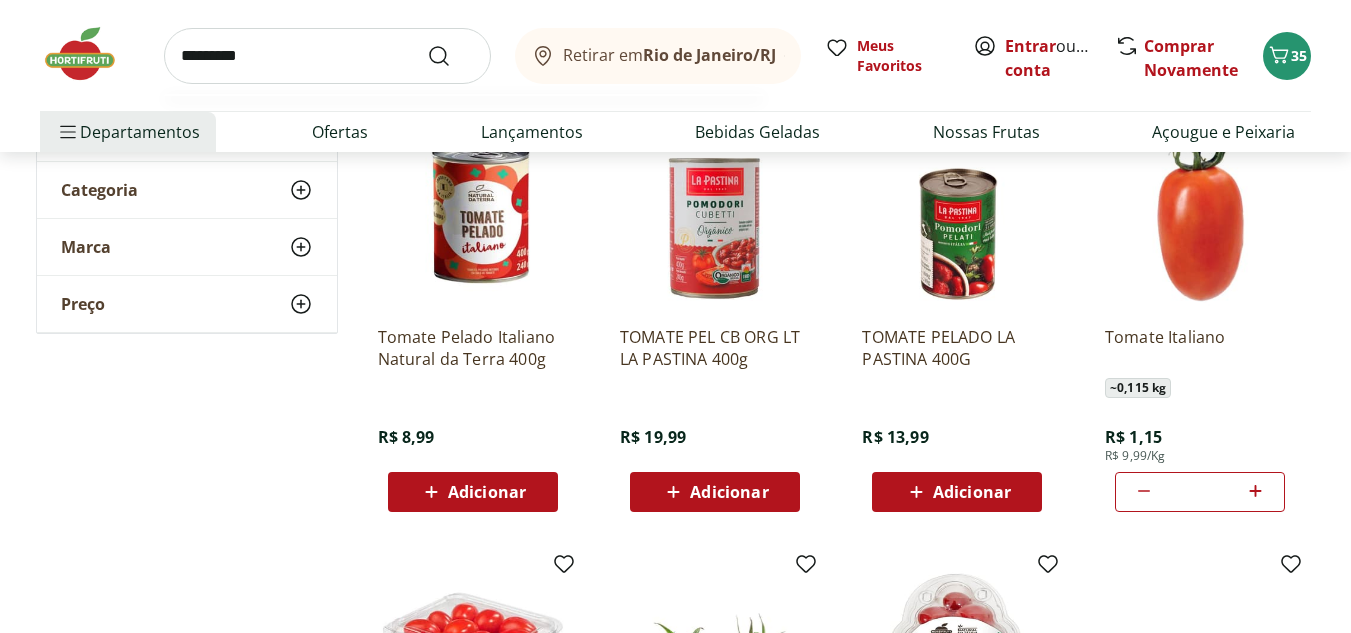 type on "*********" 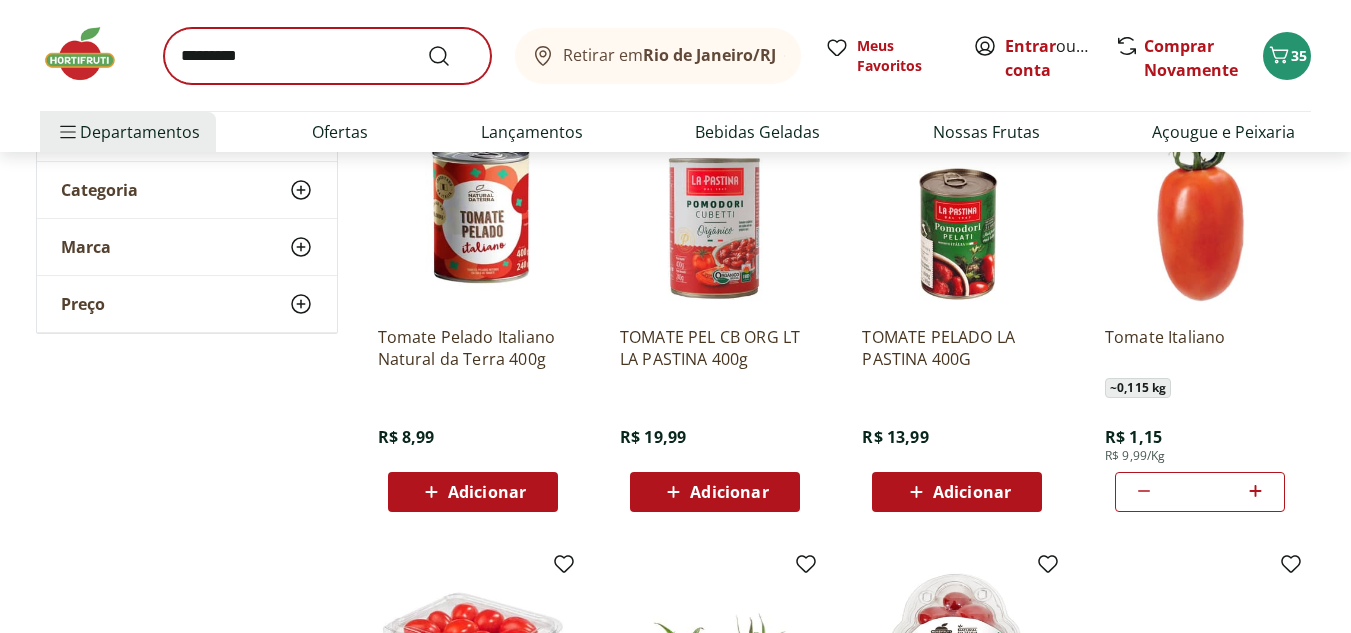 scroll, scrollTop: 0, scrollLeft: 0, axis: both 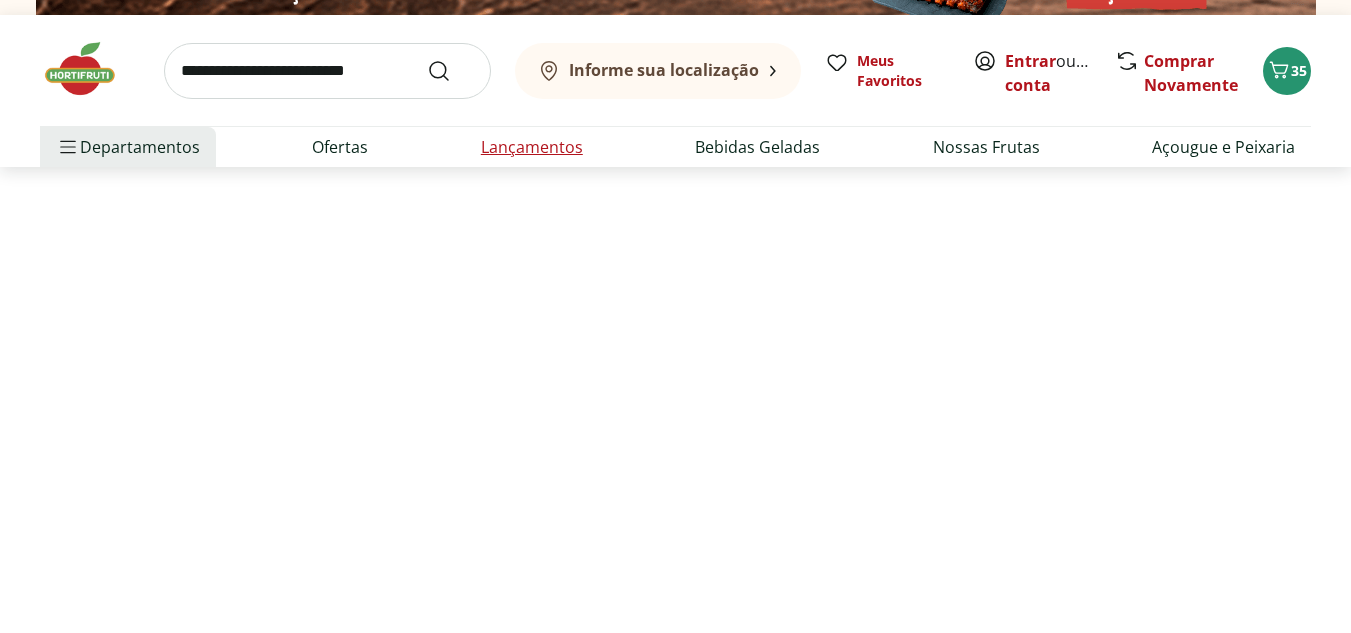 select on "**********" 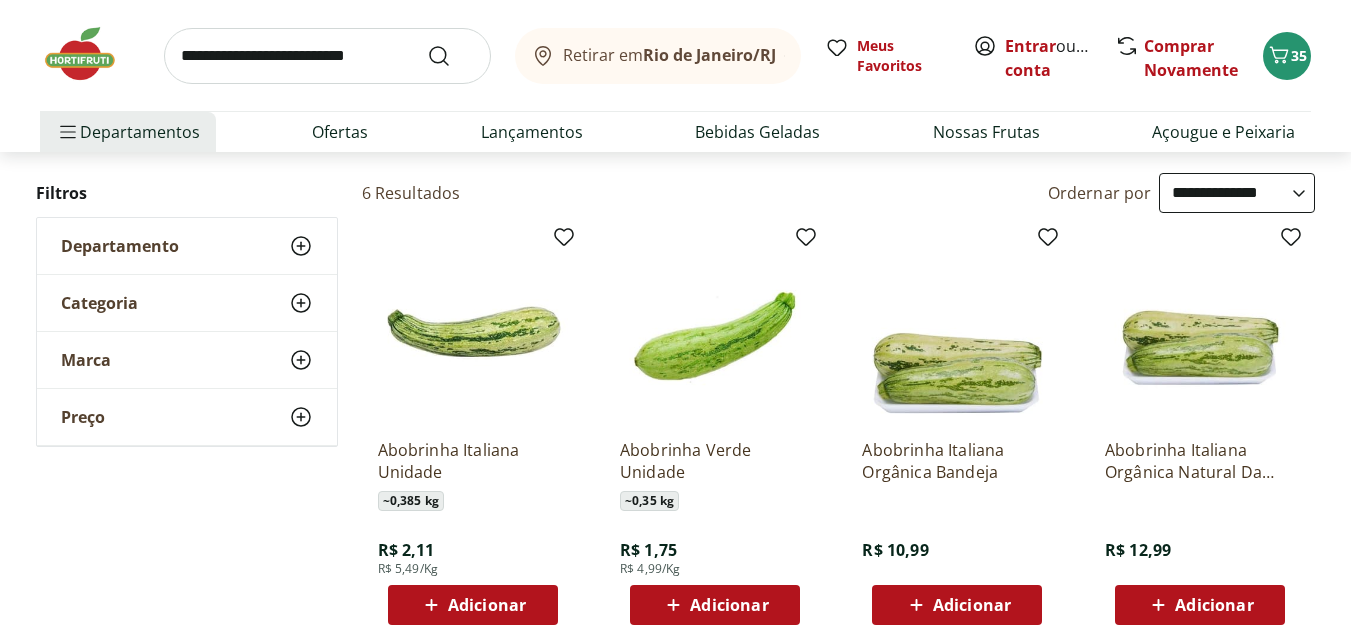 scroll, scrollTop: 261, scrollLeft: 0, axis: vertical 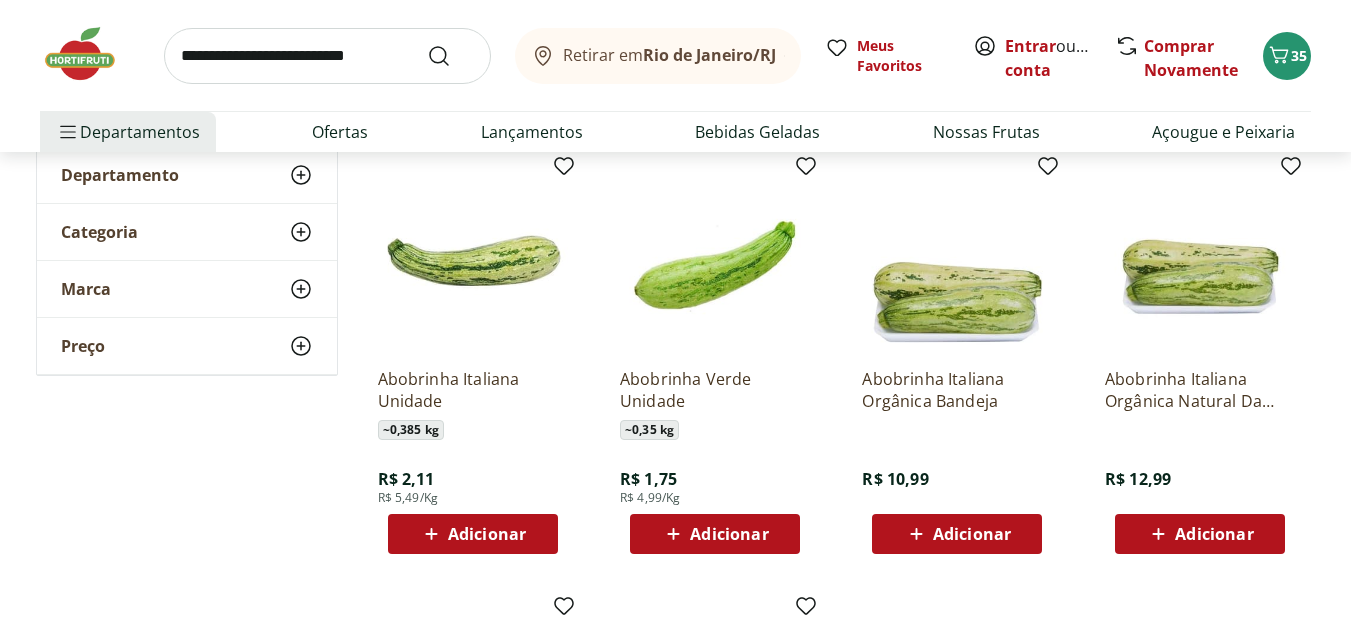 click on "Adicionar" at bounding box center (729, 534) 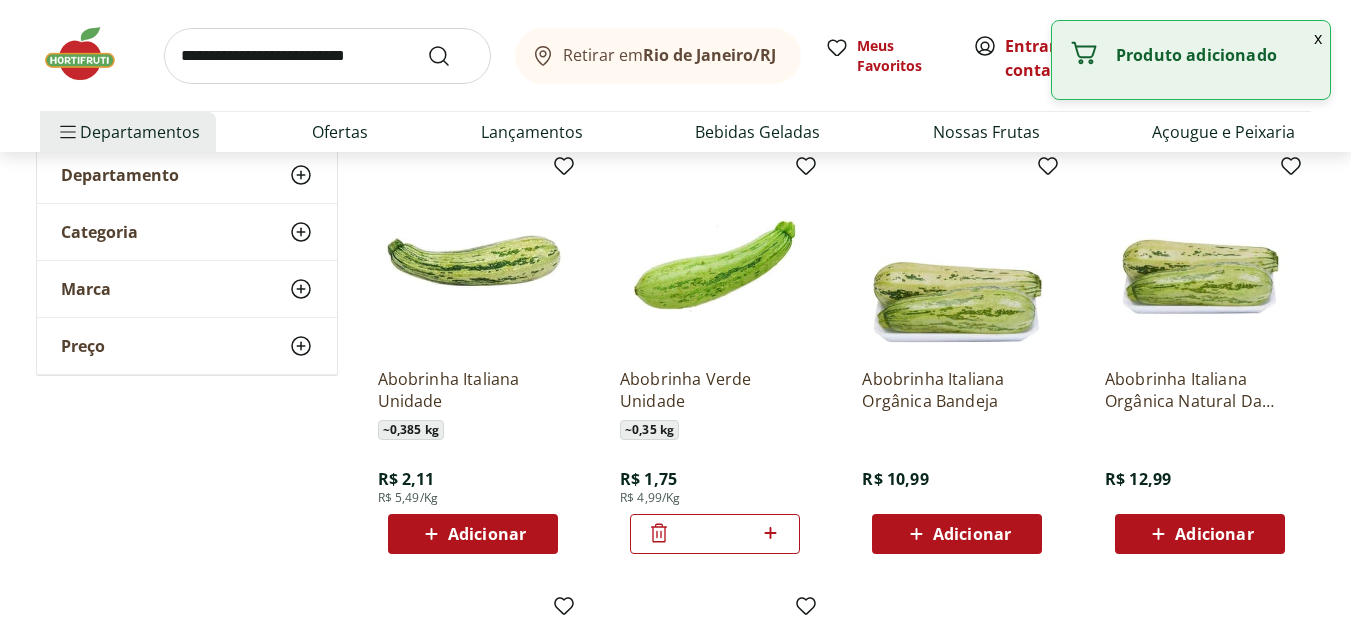 click 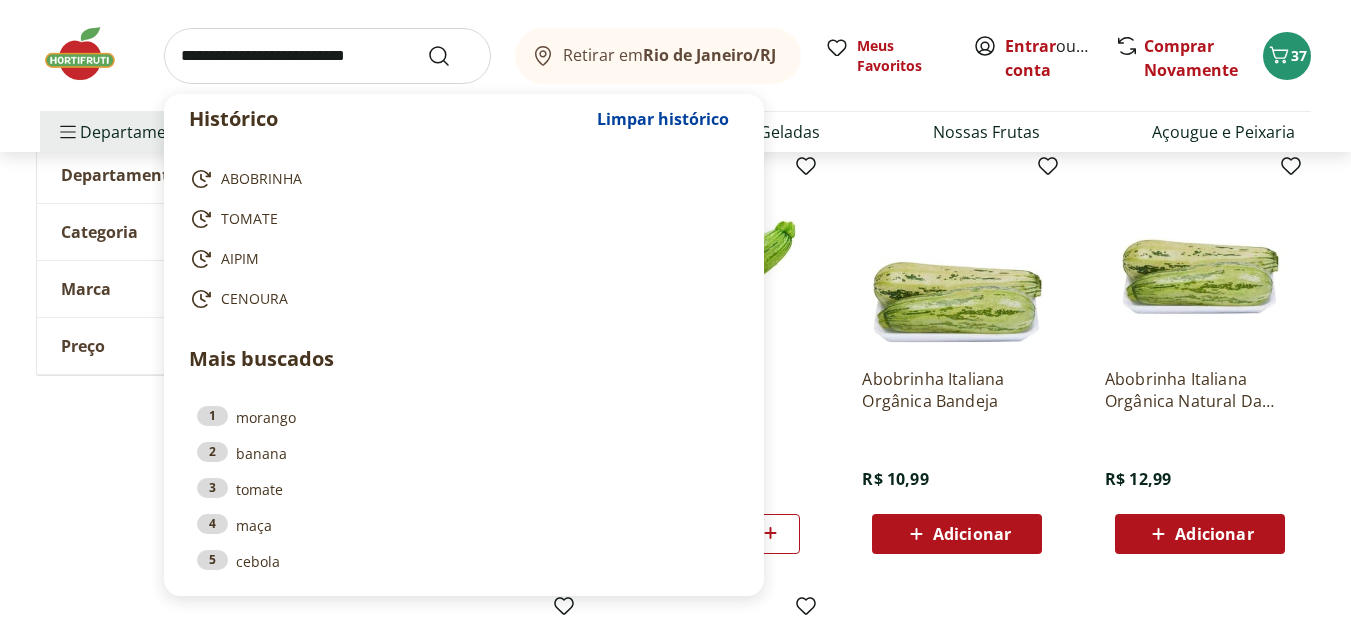 click at bounding box center (327, 56) 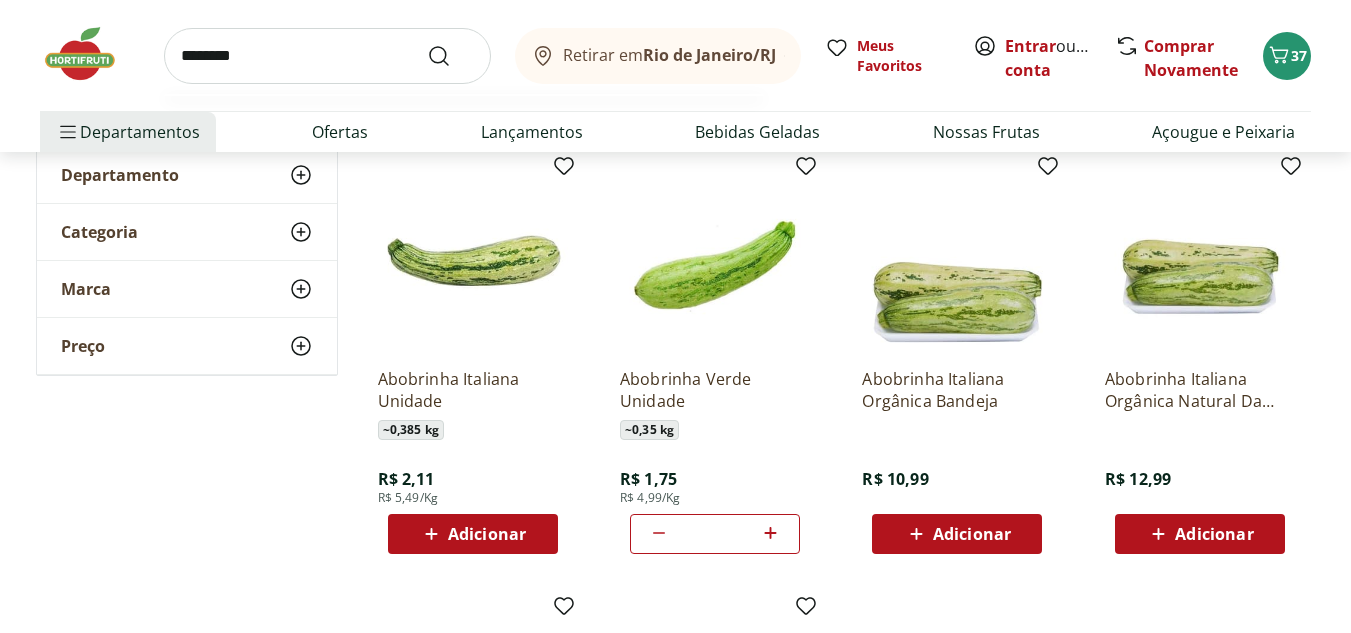 type on "********" 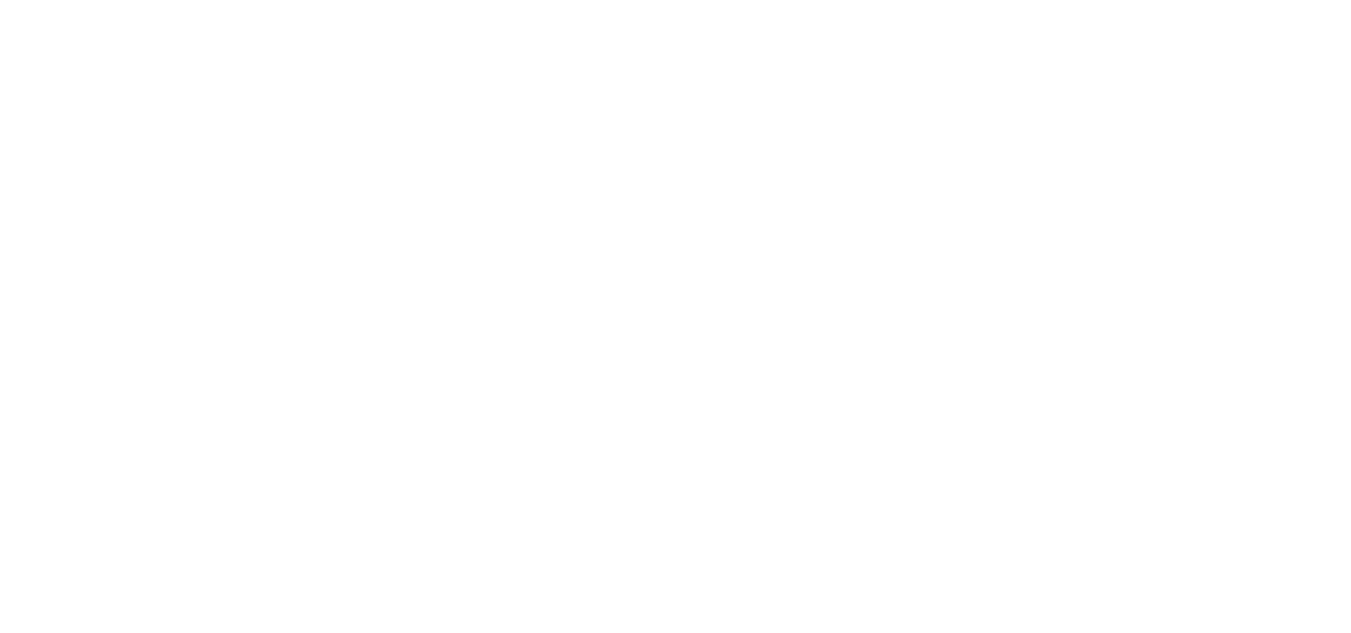 scroll, scrollTop: 0, scrollLeft: 0, axis: both 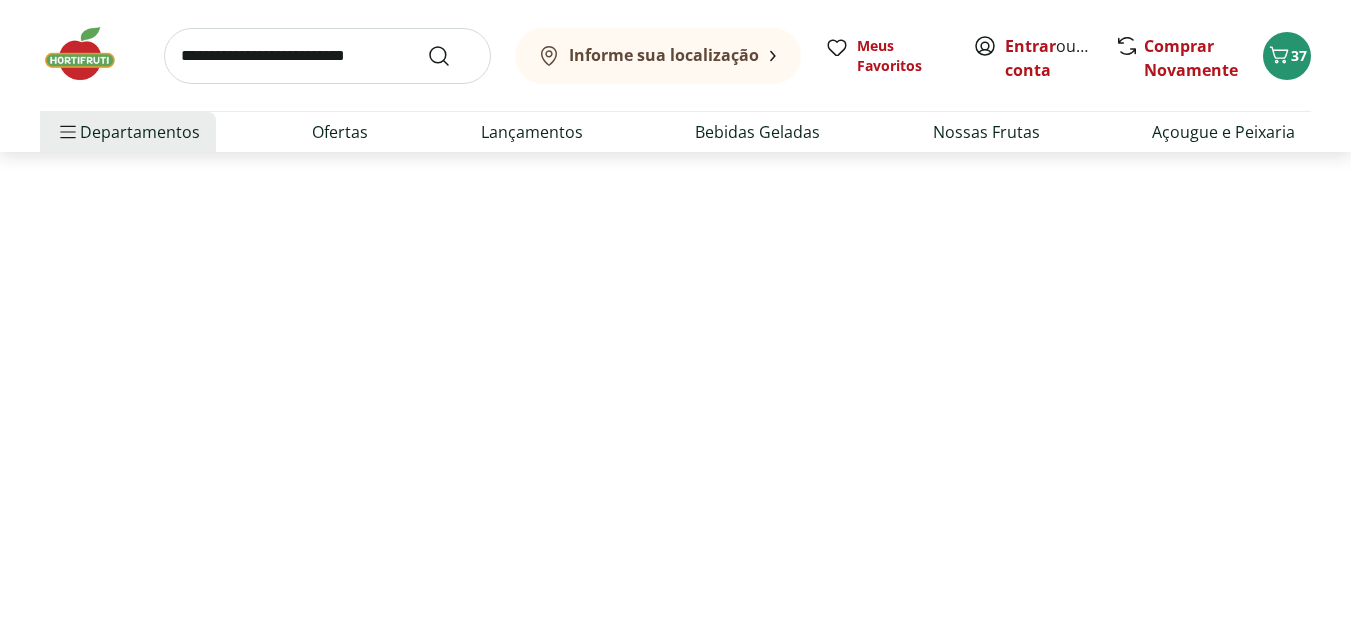 select on "**********" 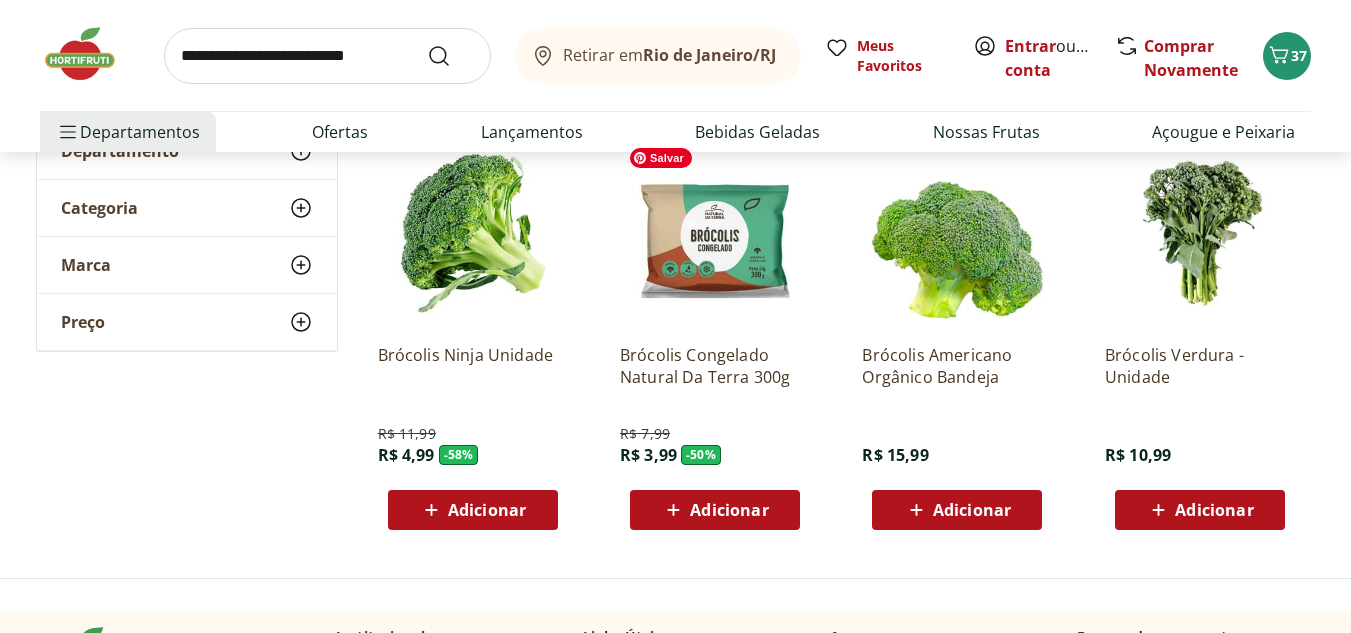 scroll, scrollTop: 288, scrollLeft: 0, axis: vertical 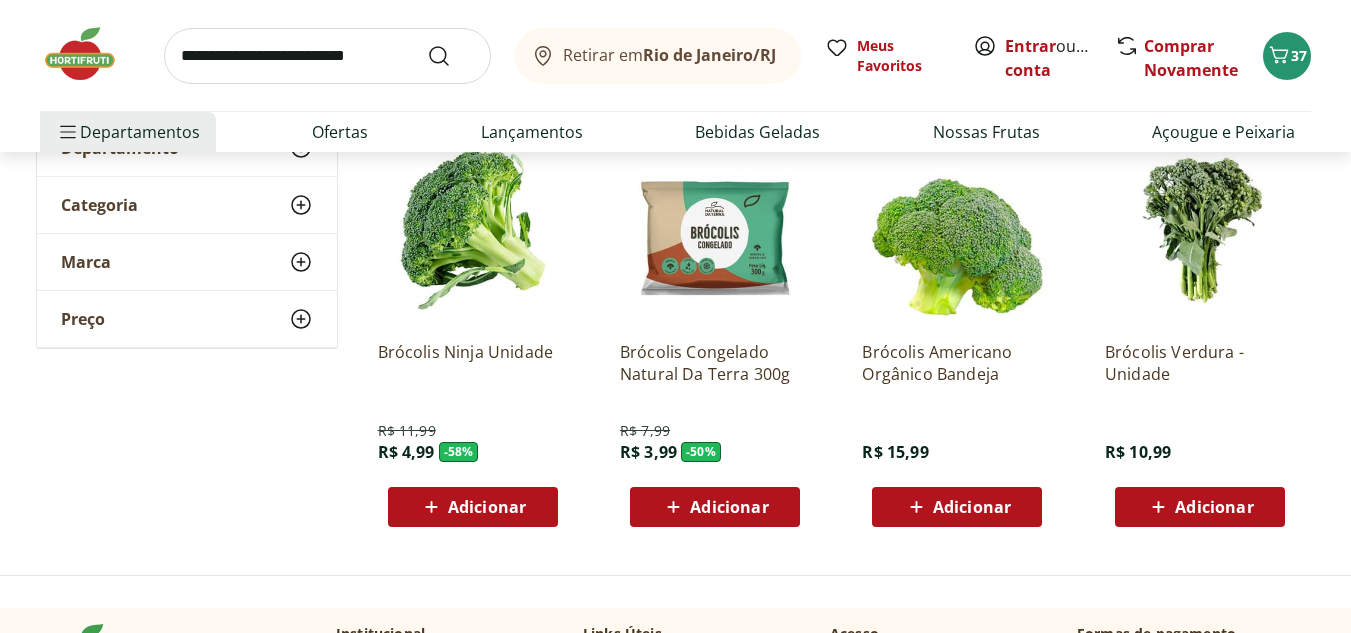 click on "Adicionar" at bounding box center (487, 507) 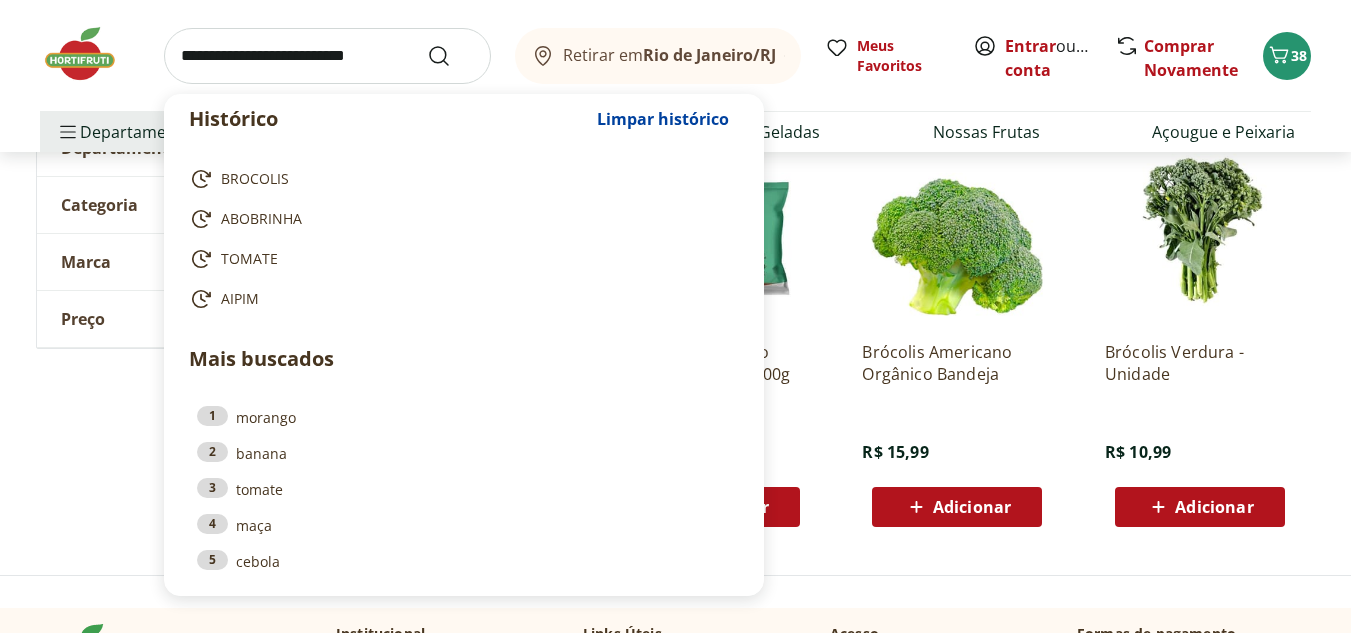 click at bounding box center [327, 56] 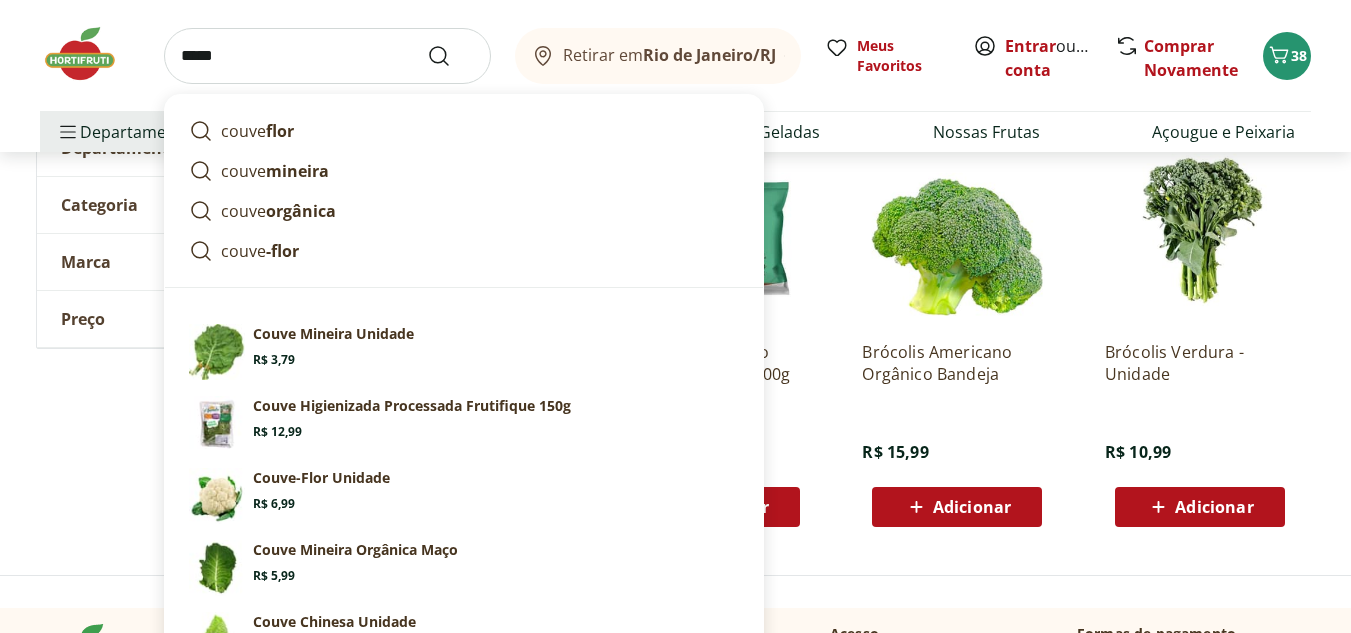 type on "*****" 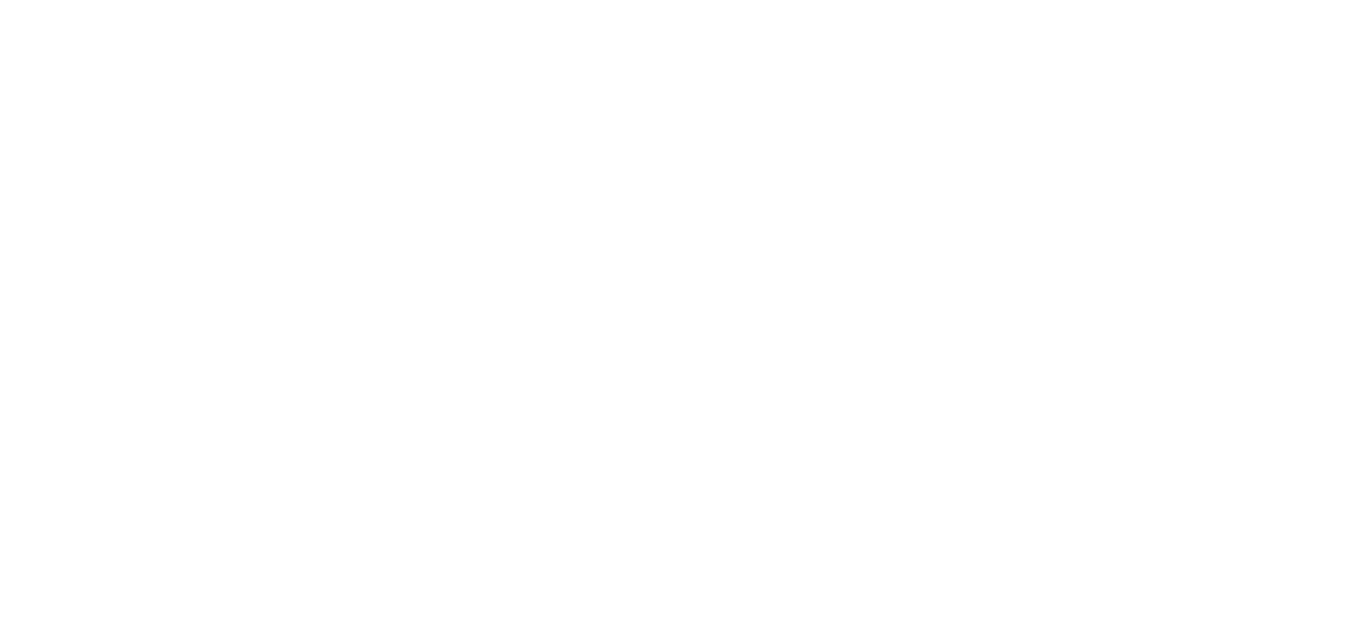 scroll, scrollTop: 0, scrollLeft: 0, axis: both 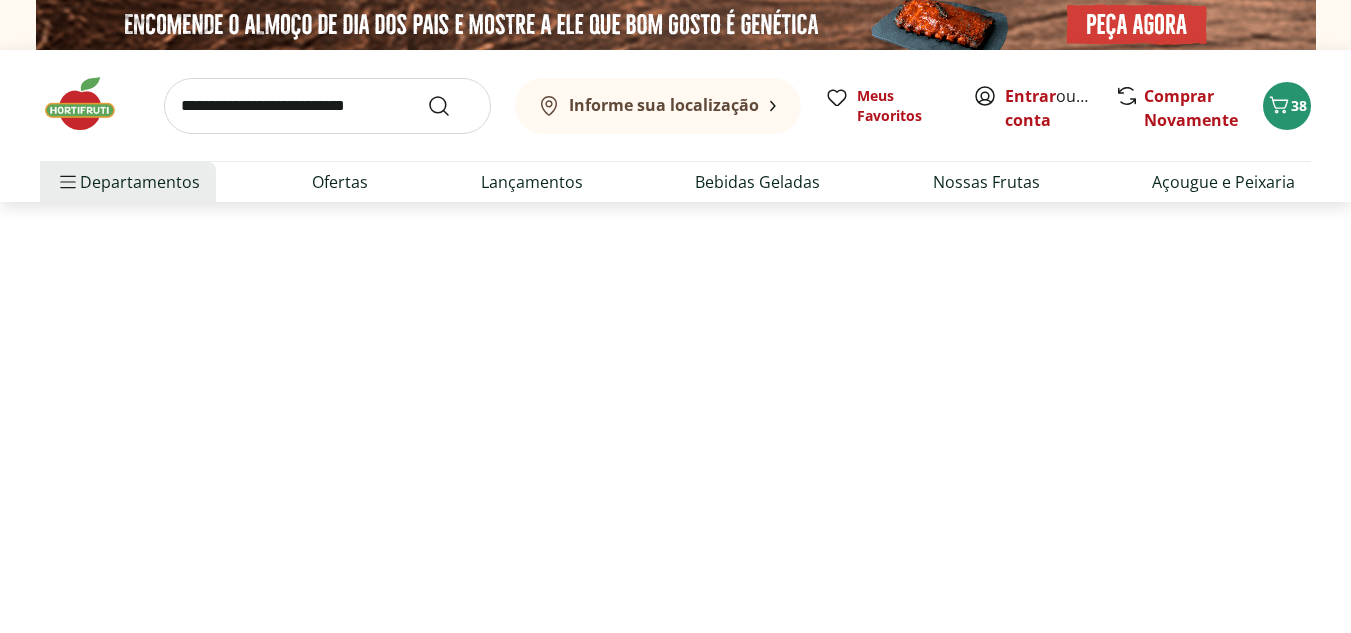 select on "**********" 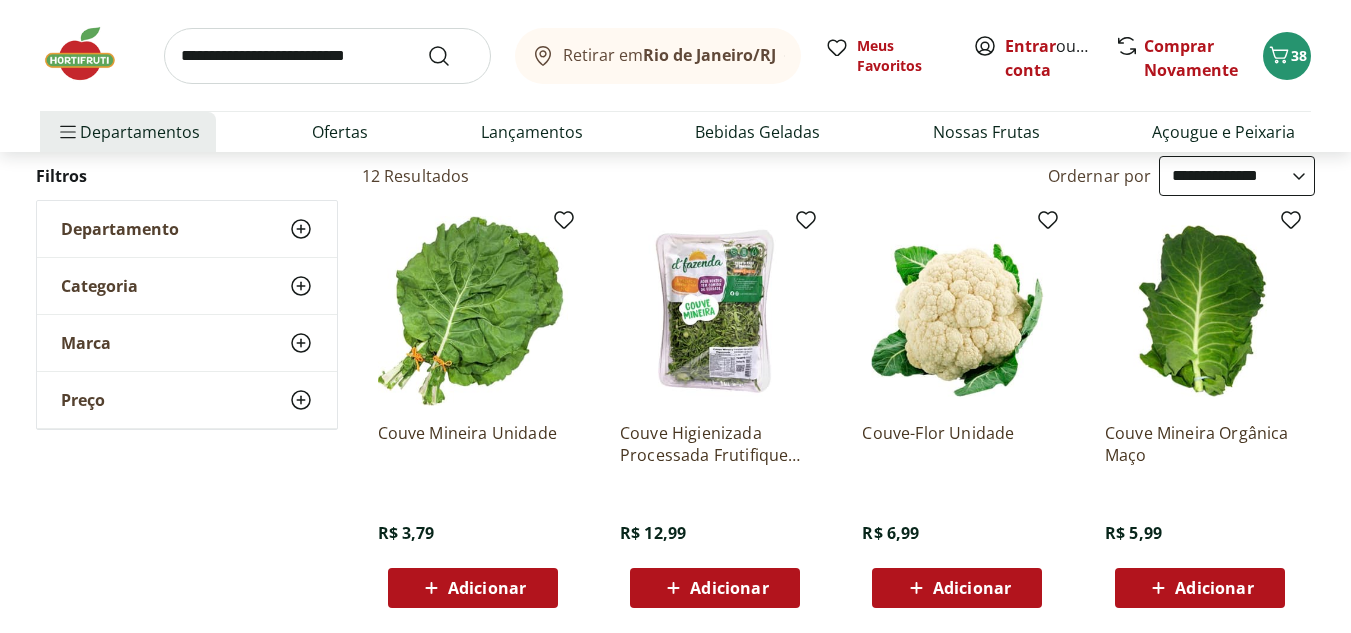 scroll, scrollTop: 222, scrollLeft: 0, axis: vertical 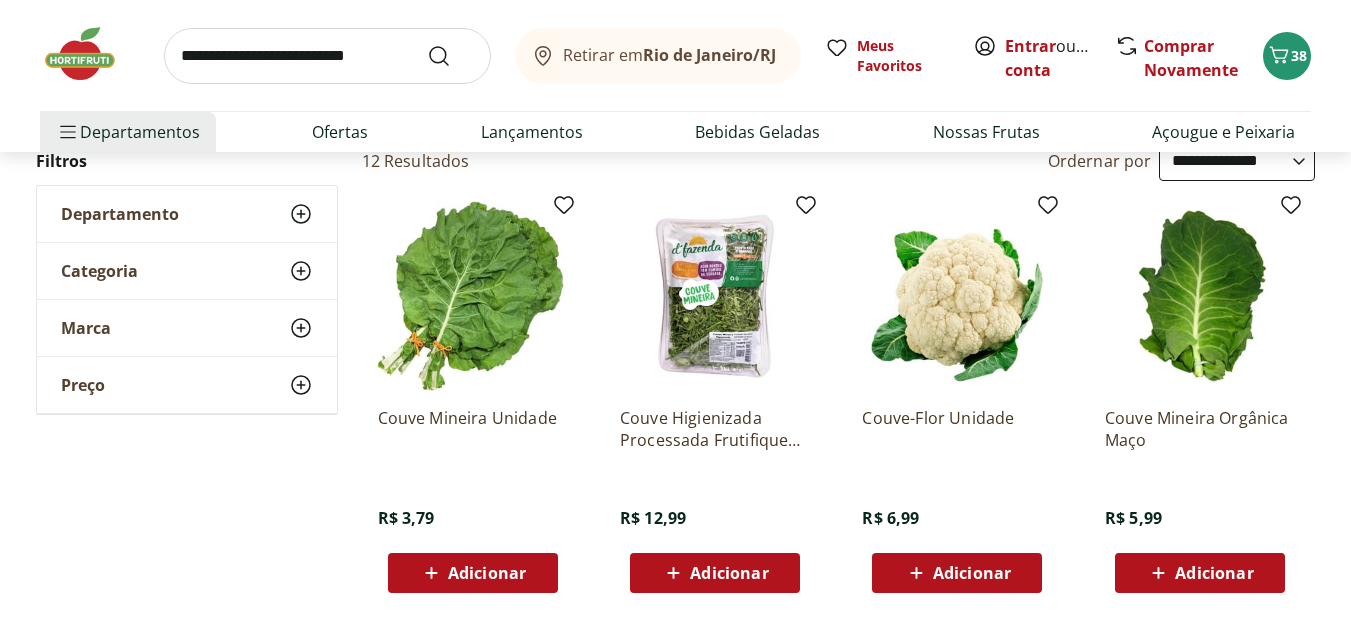 click on "Adicionar" at bounding box center [487, 573] 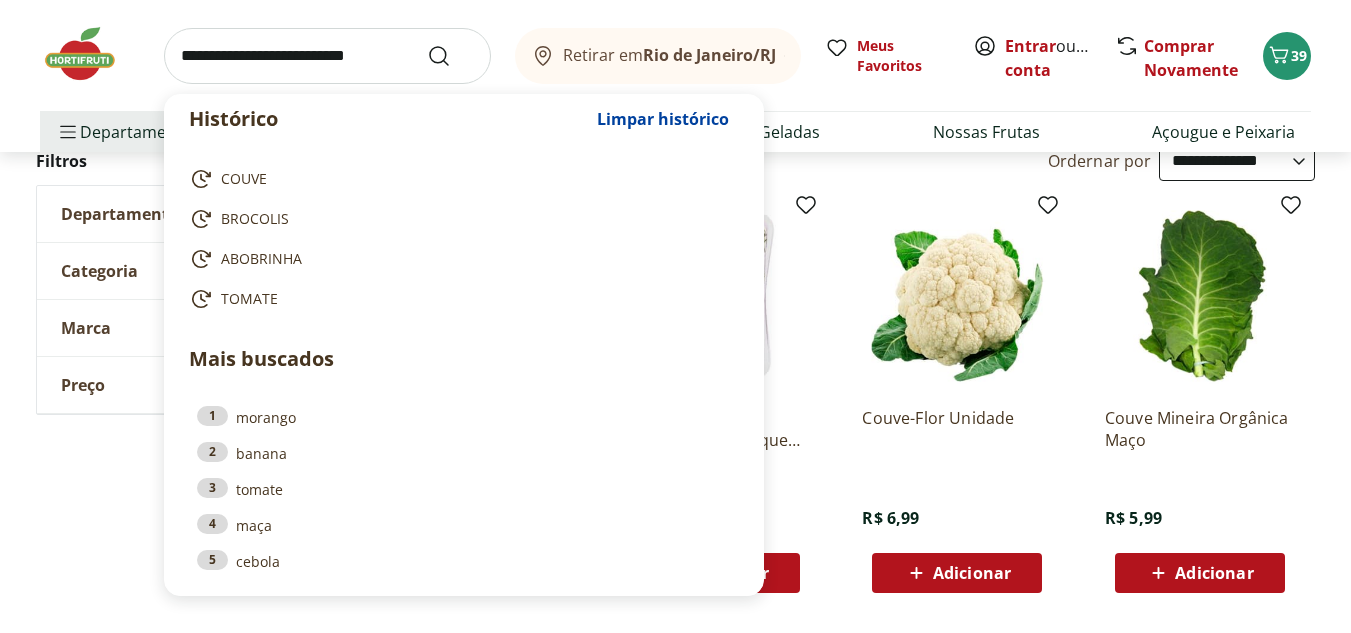 click at bounding box center [327, 56] 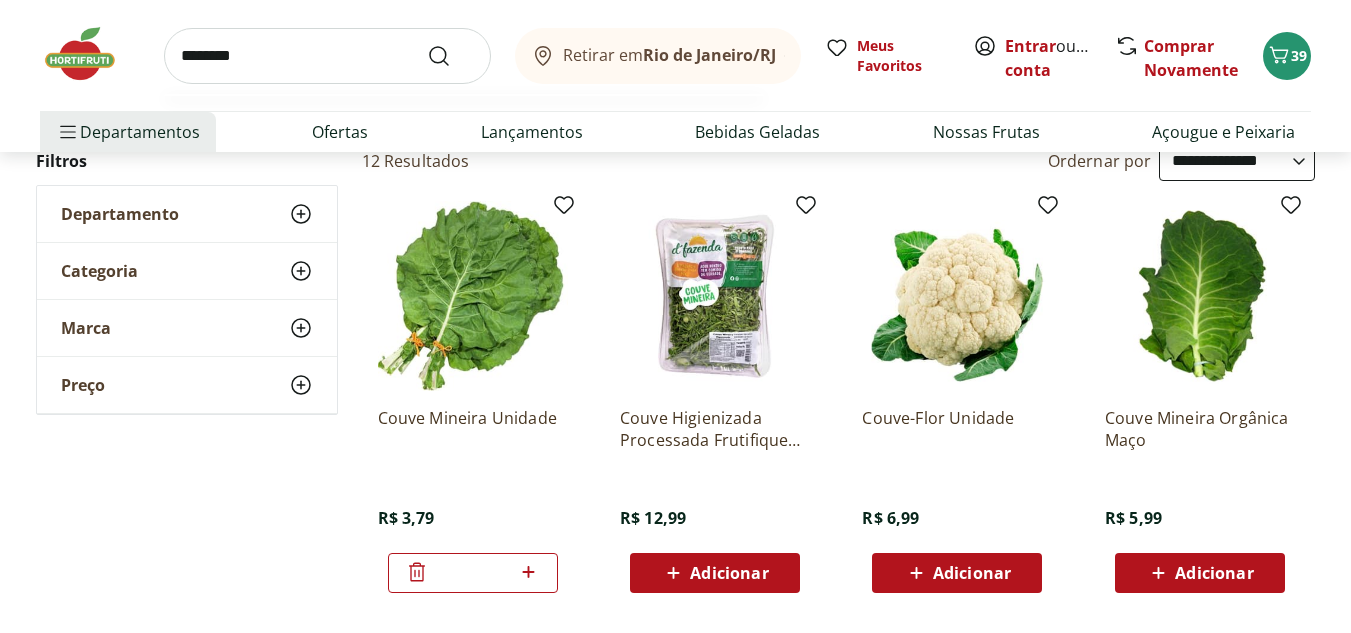 type on "********" 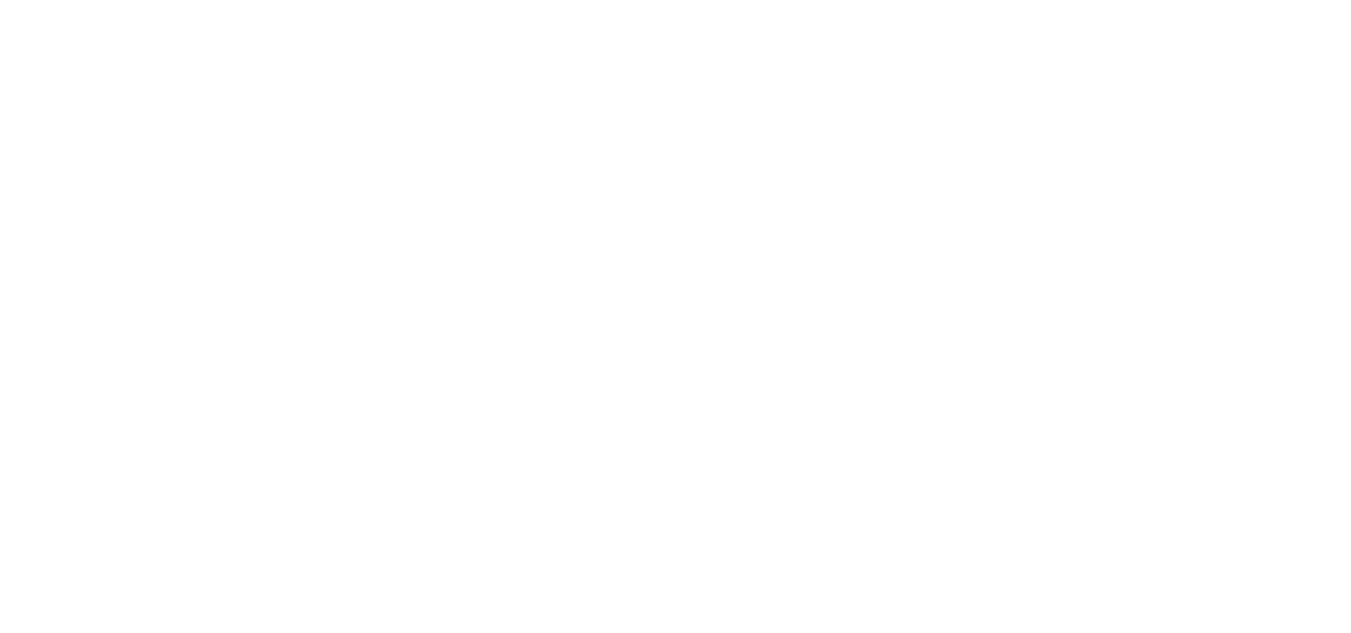 scroll, scrollTop: 0, scrollLeft: 0, axis: both 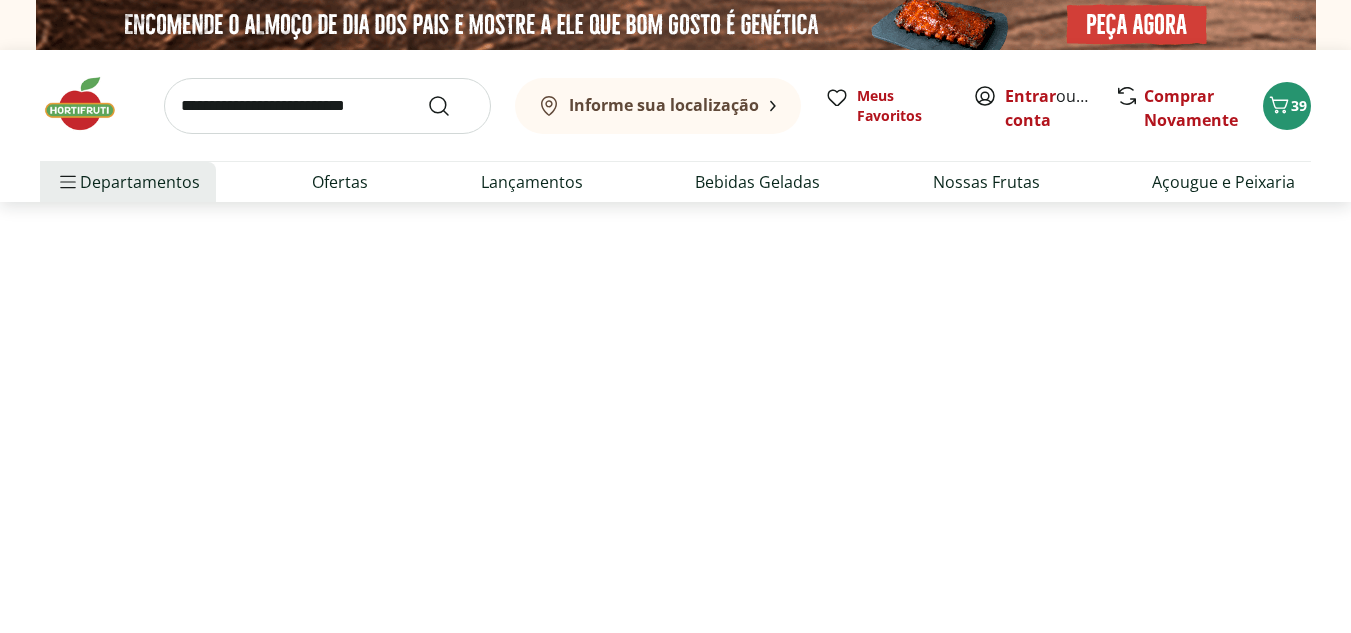 select on "**********" 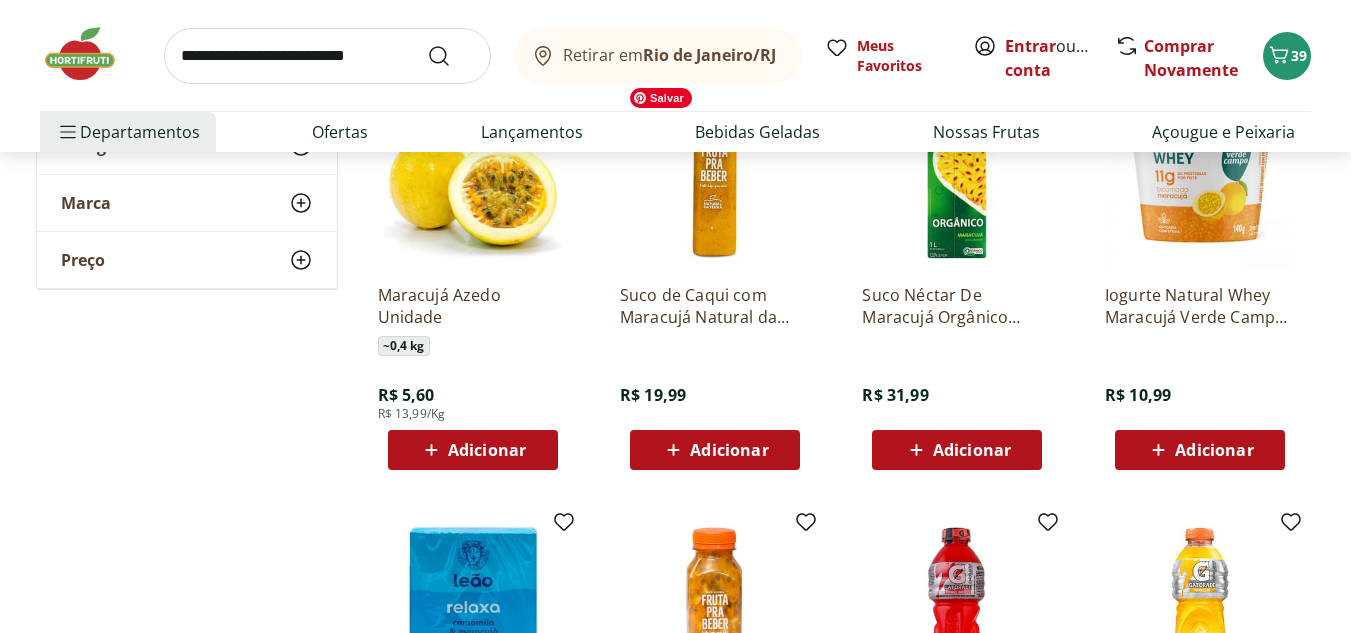 scroll, scrollTop: 790, scrollLeft: 0, axis: vertical 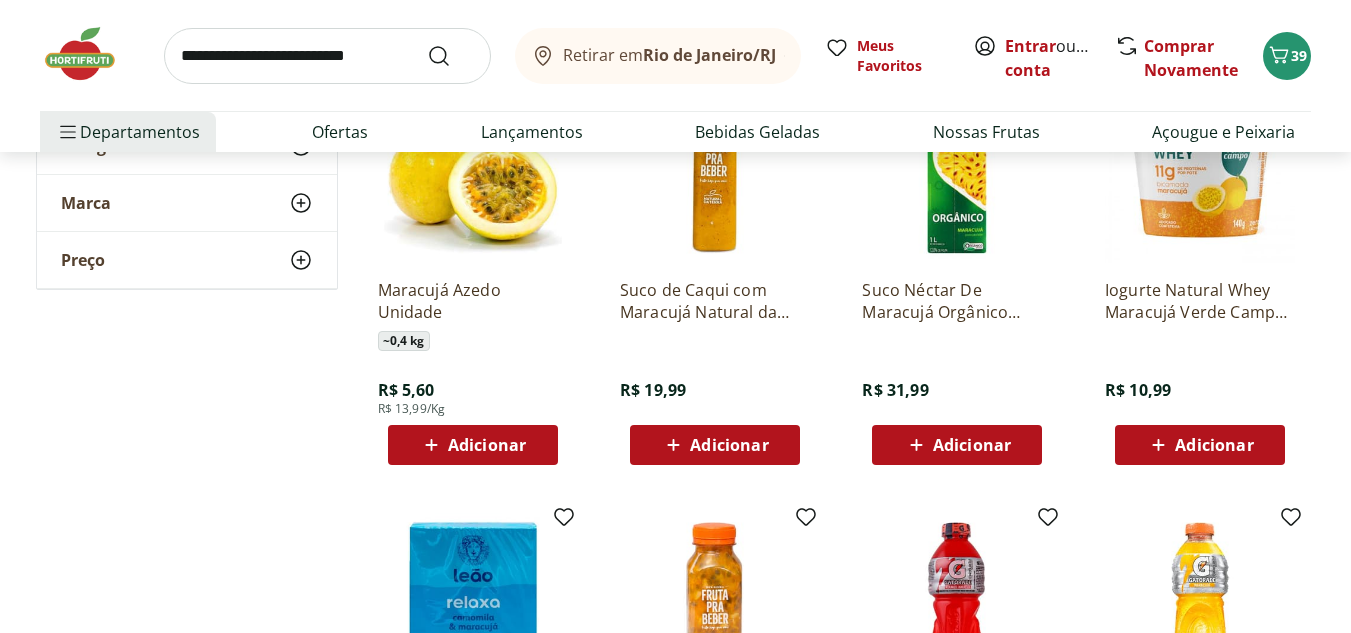 click on "Adicionar" at bounding box center (487, 445) 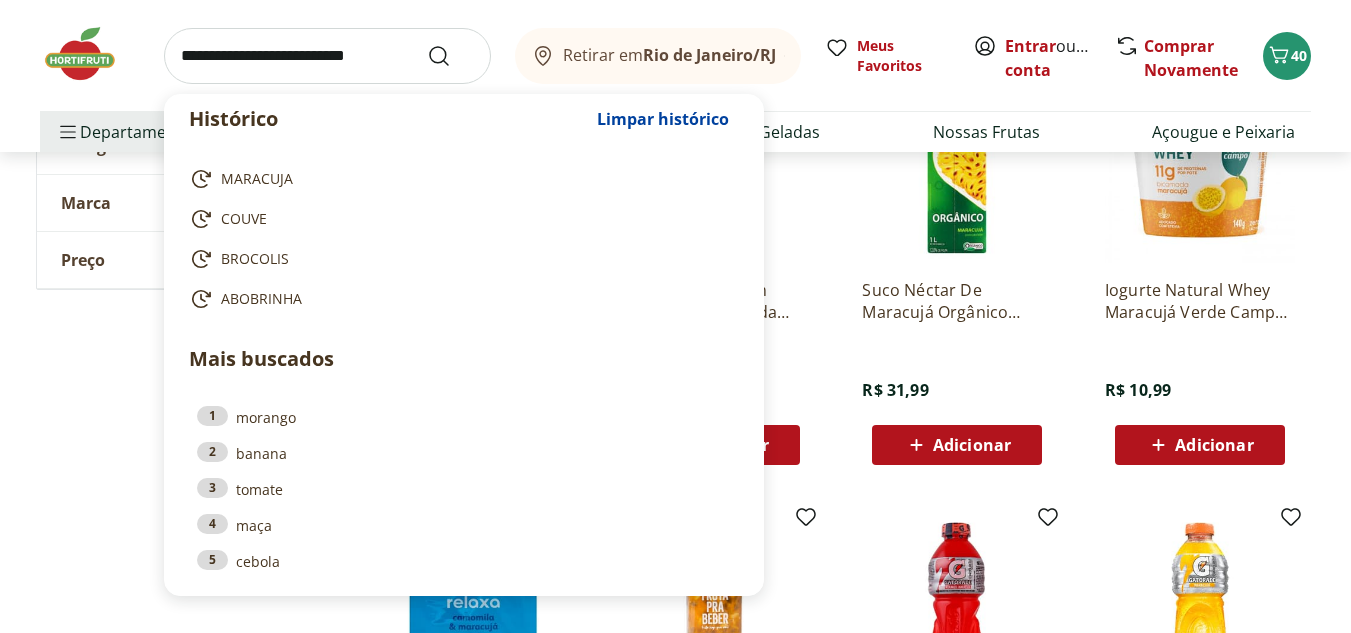 click at bounding box center (327, 56) 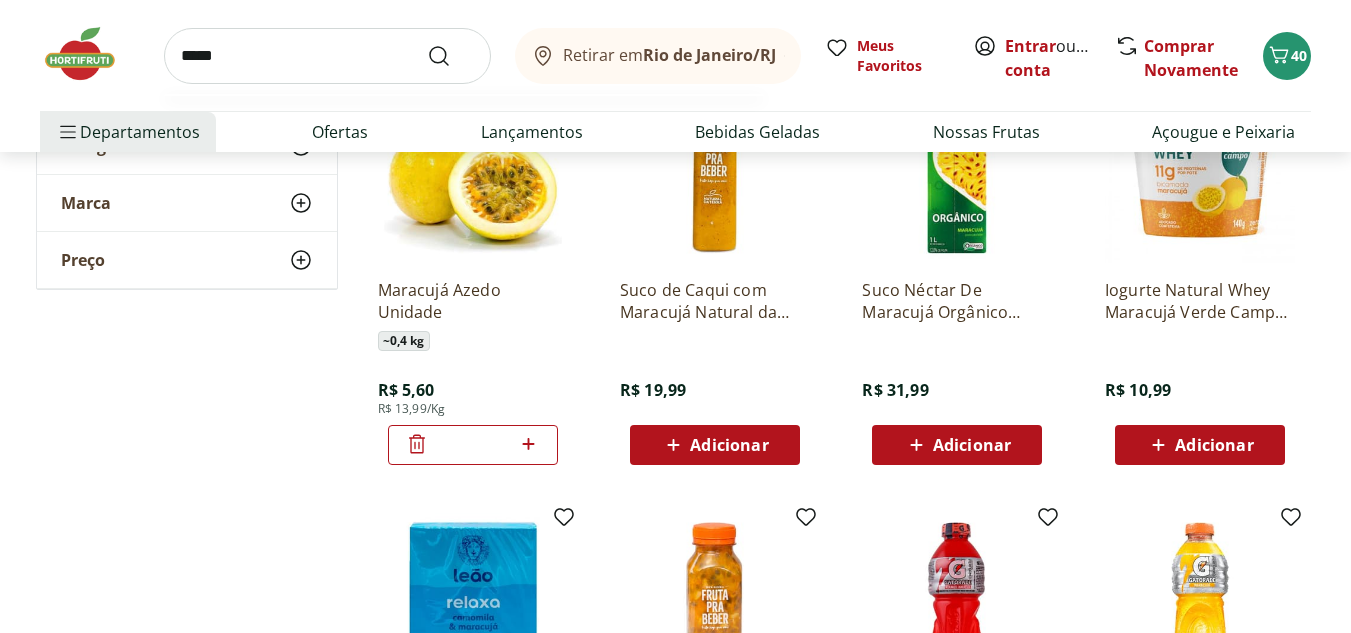 type on "*****" 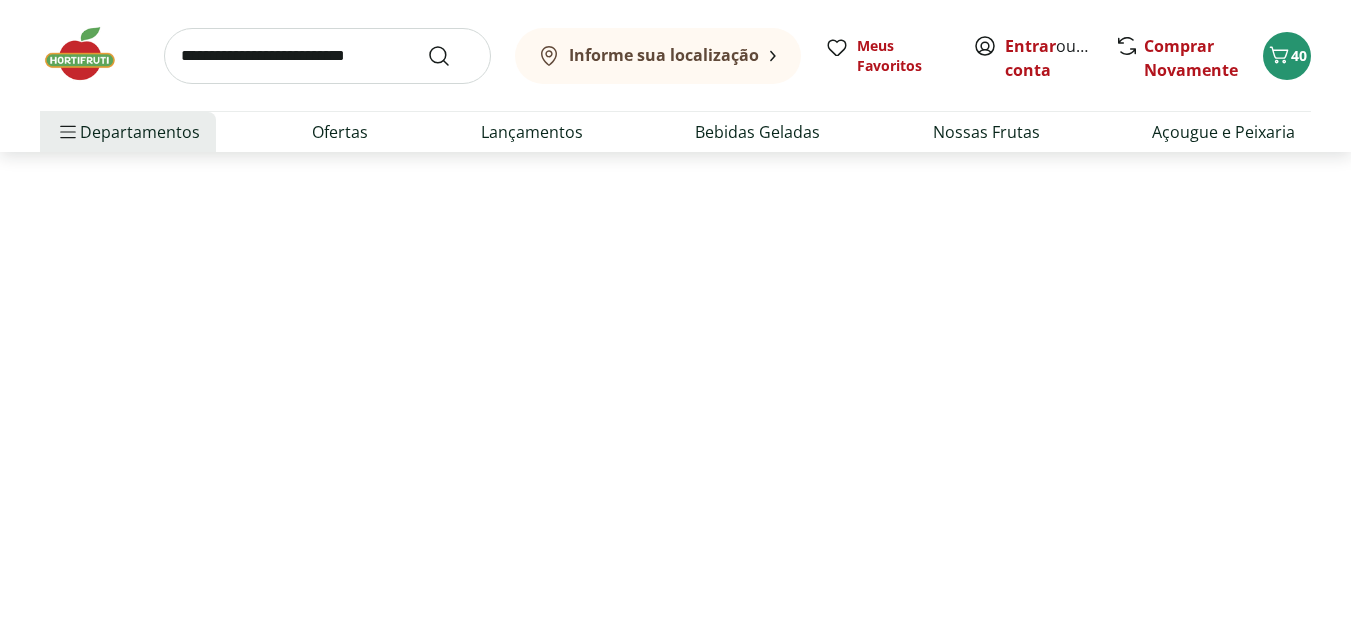 scroll, scrollTop: 0, scrollLeft: 0, axis: both 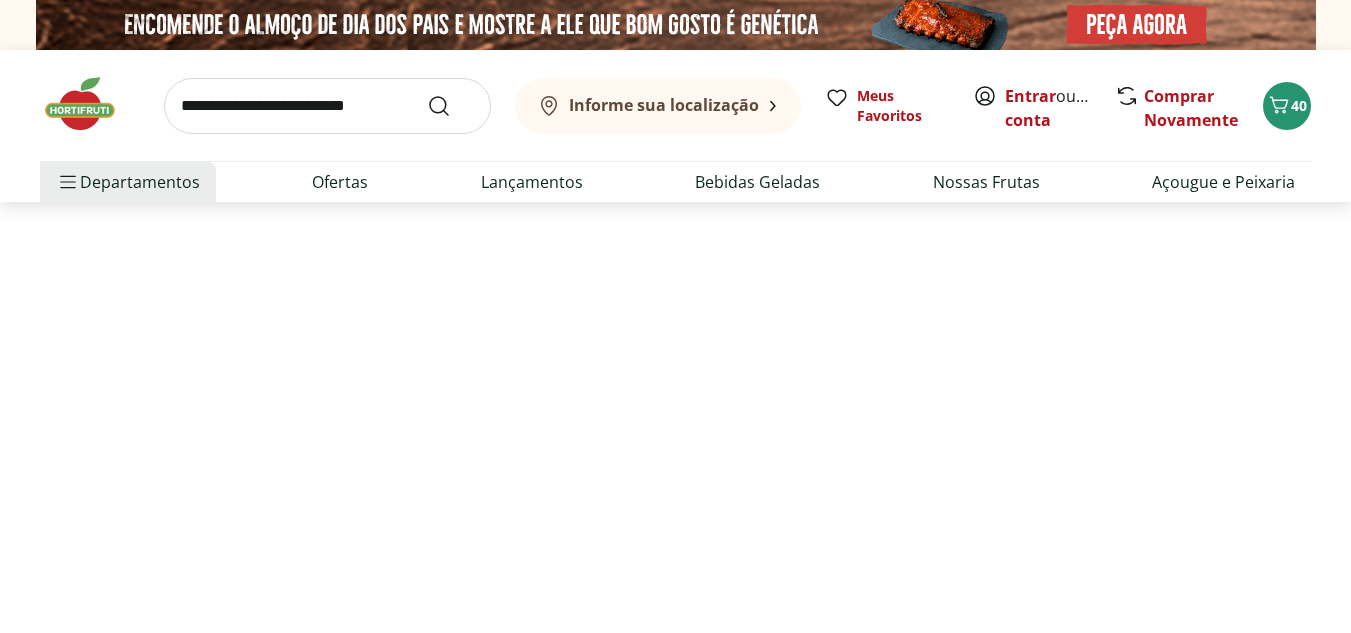 select on "**********" 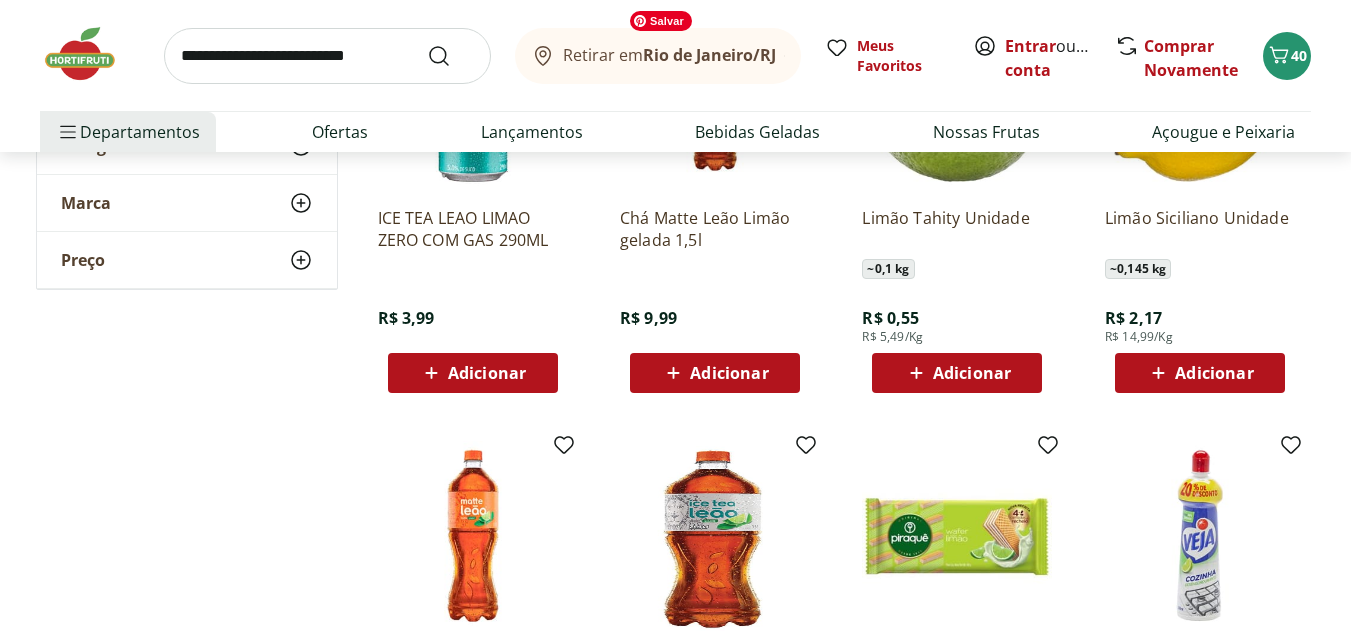 scroll, scrollTop: 865, scrollLeft: 0, axis: vertical 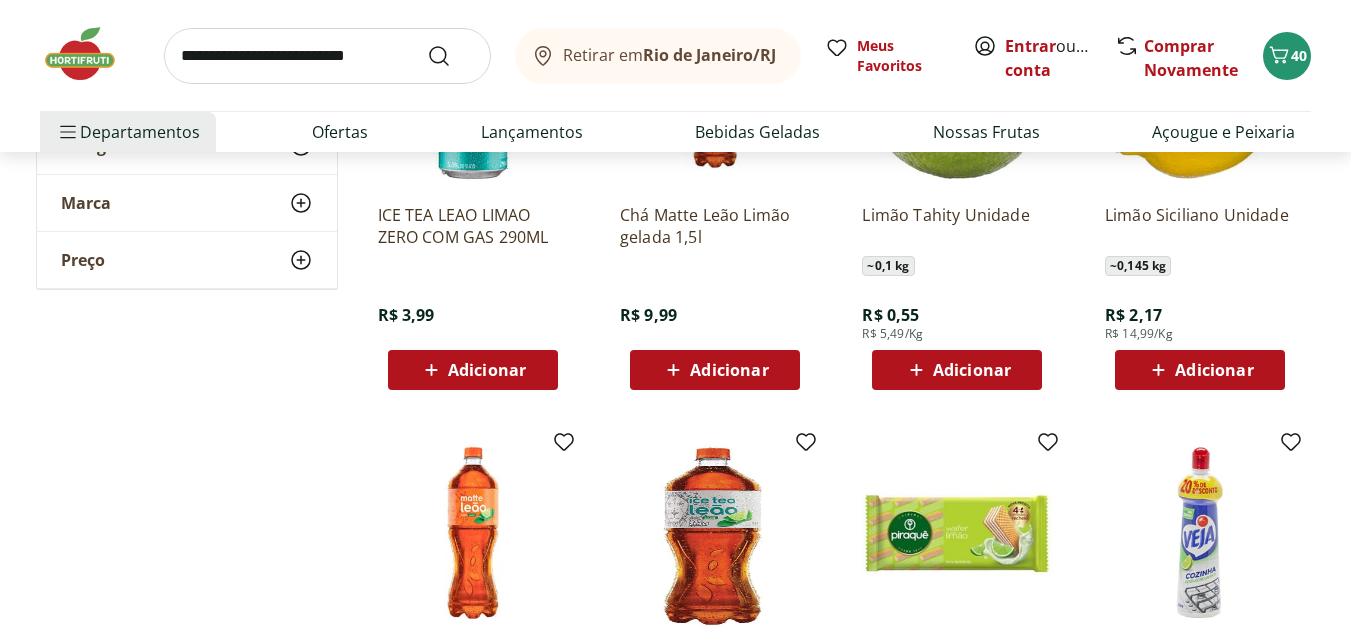 click on "Adicionar" at bounding box center [957, 370] 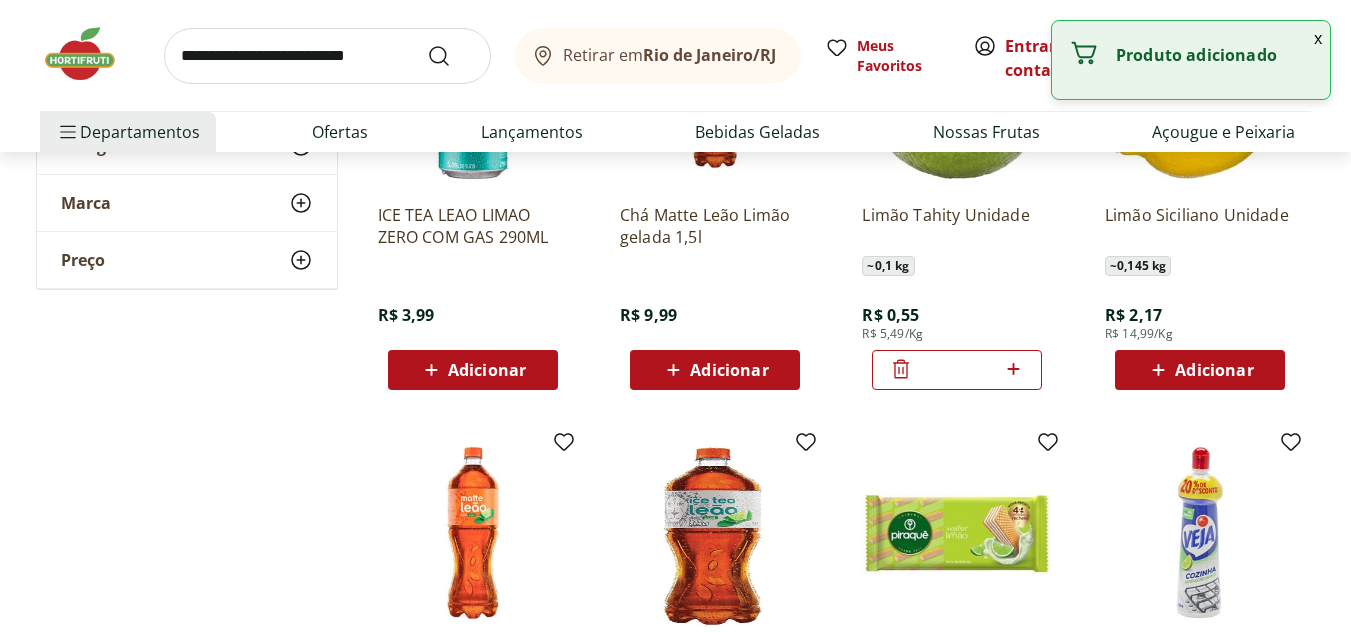 click 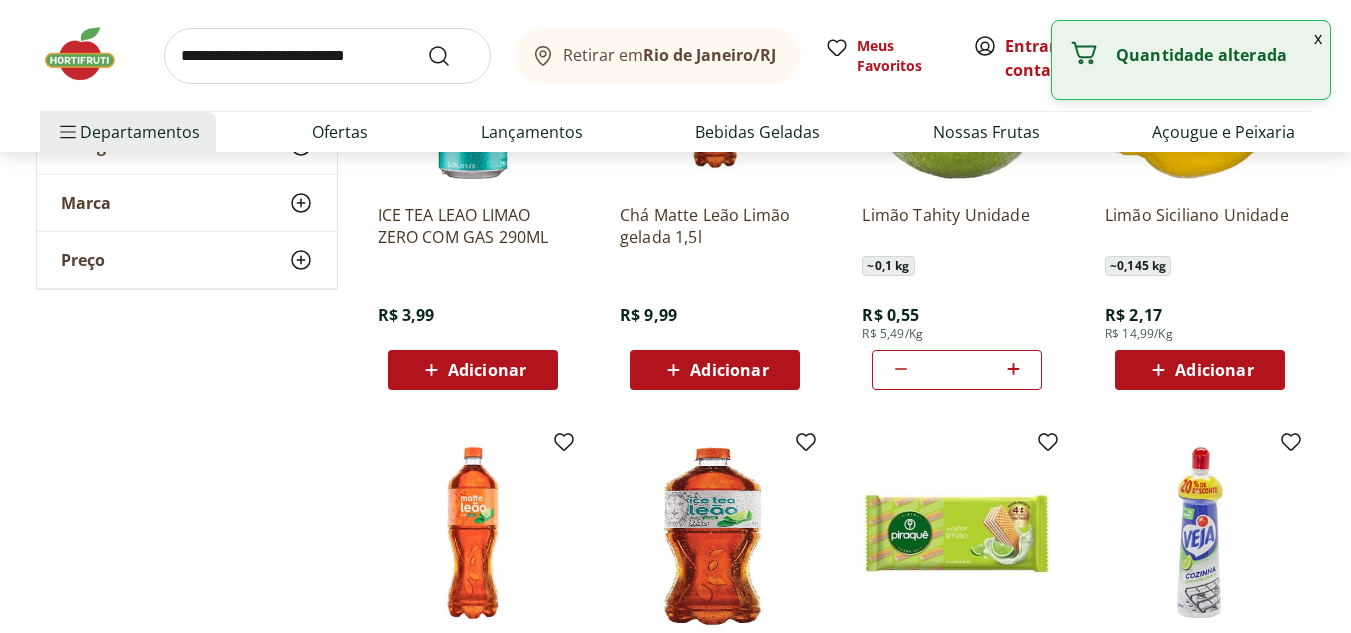 click 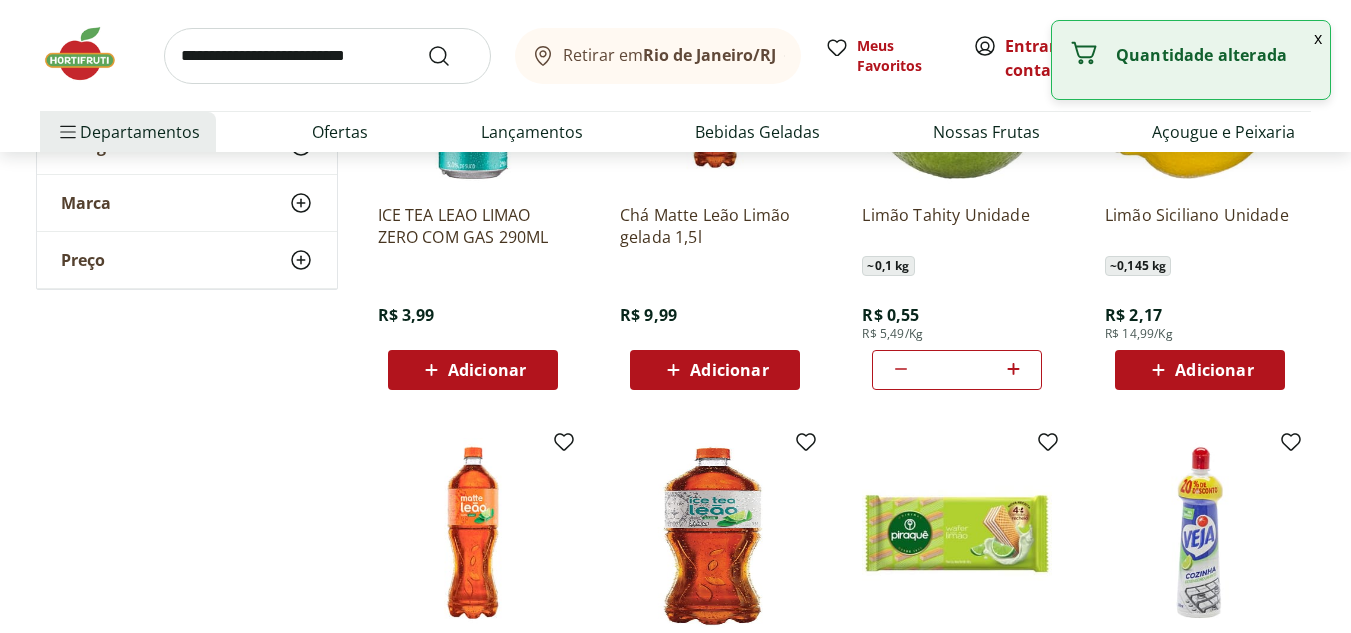 click 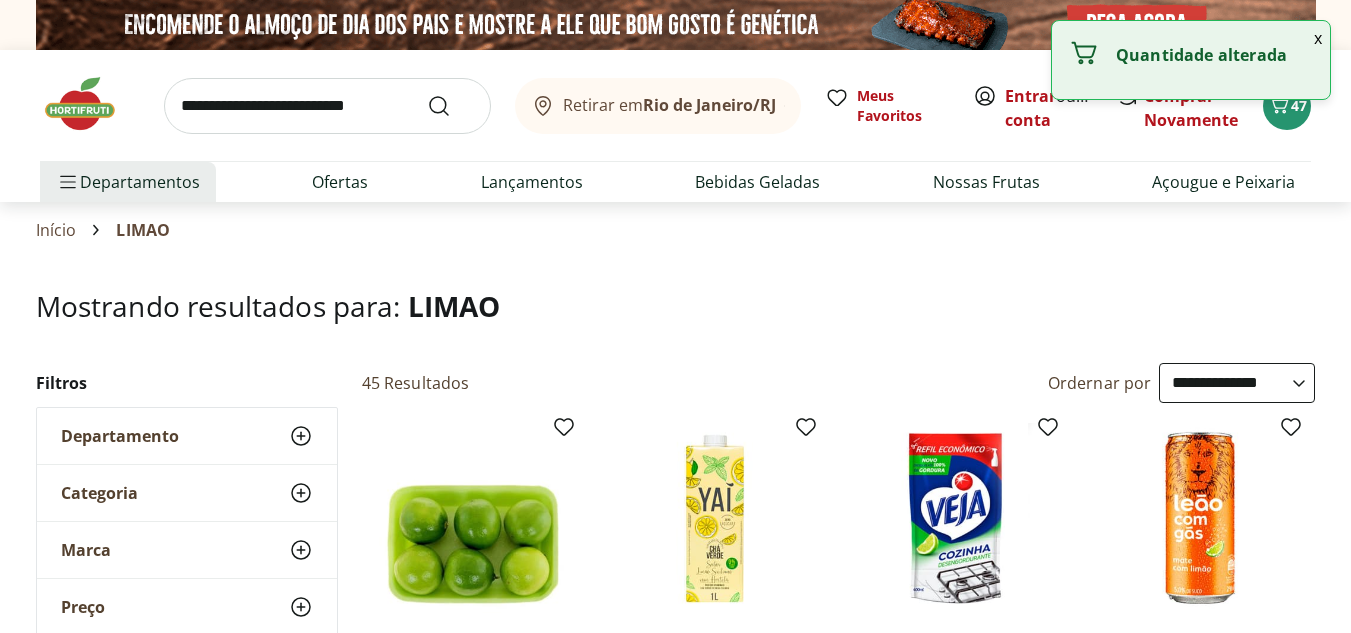 select on "**********" 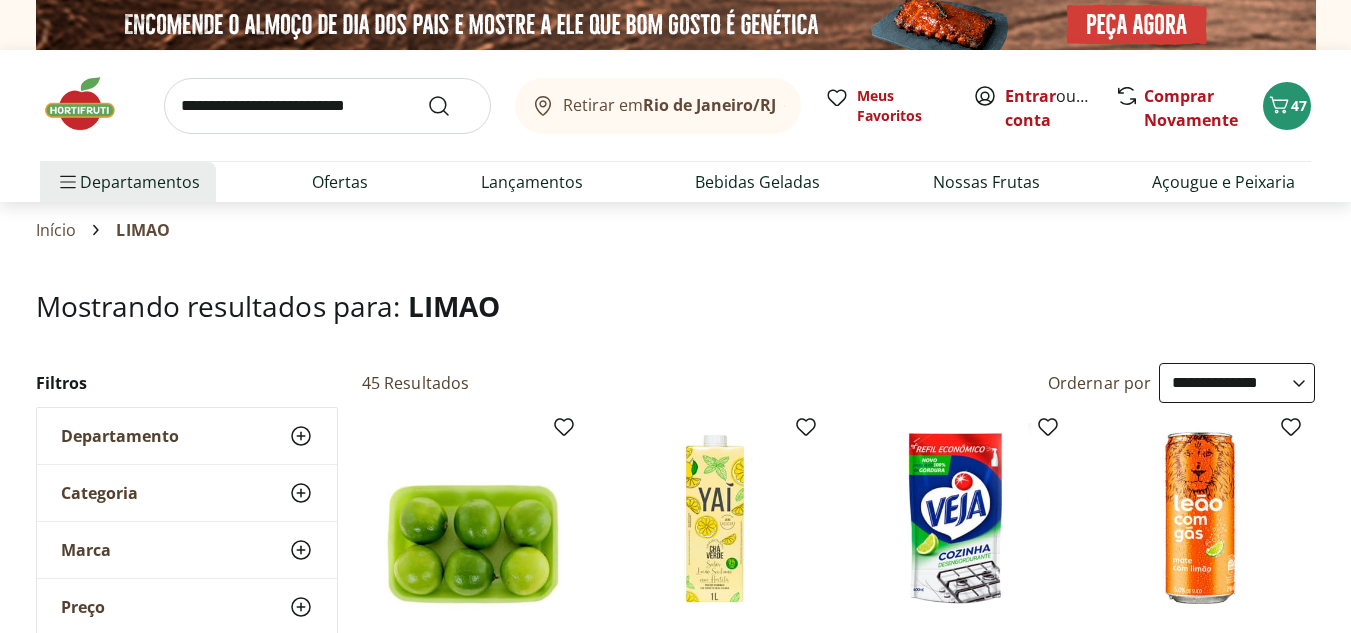 scroll, scrollTop: 865, scrollLeft: 0, axis: vertical 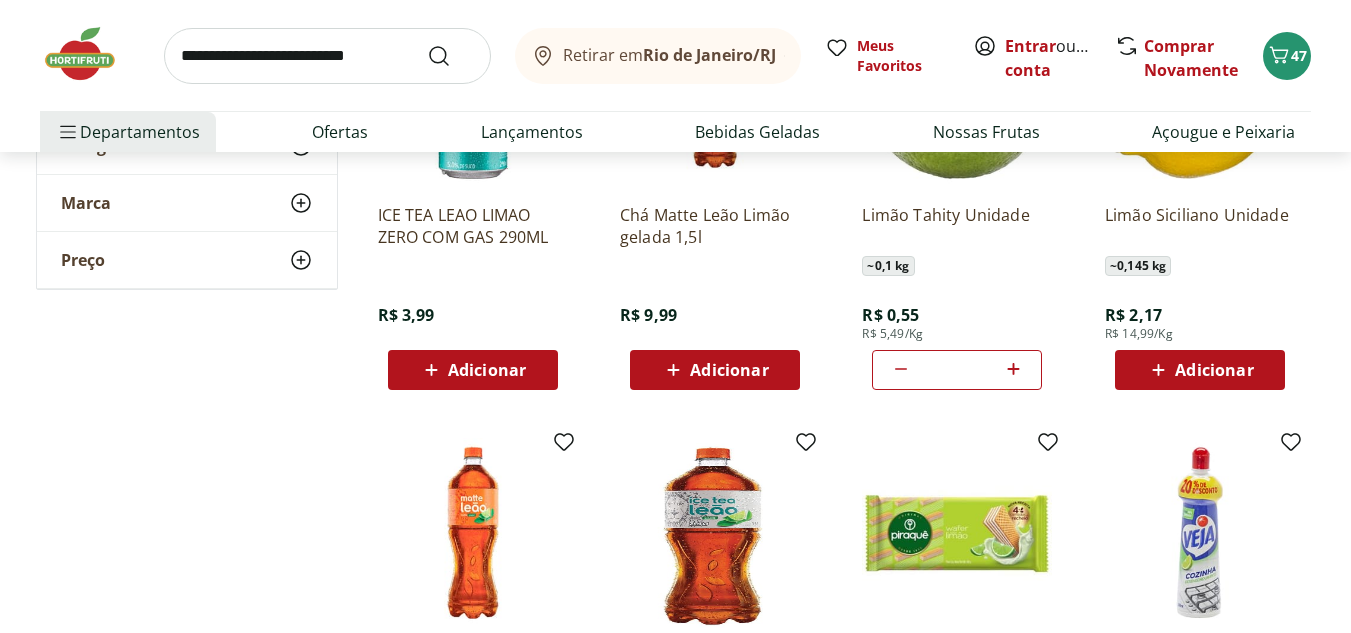 click 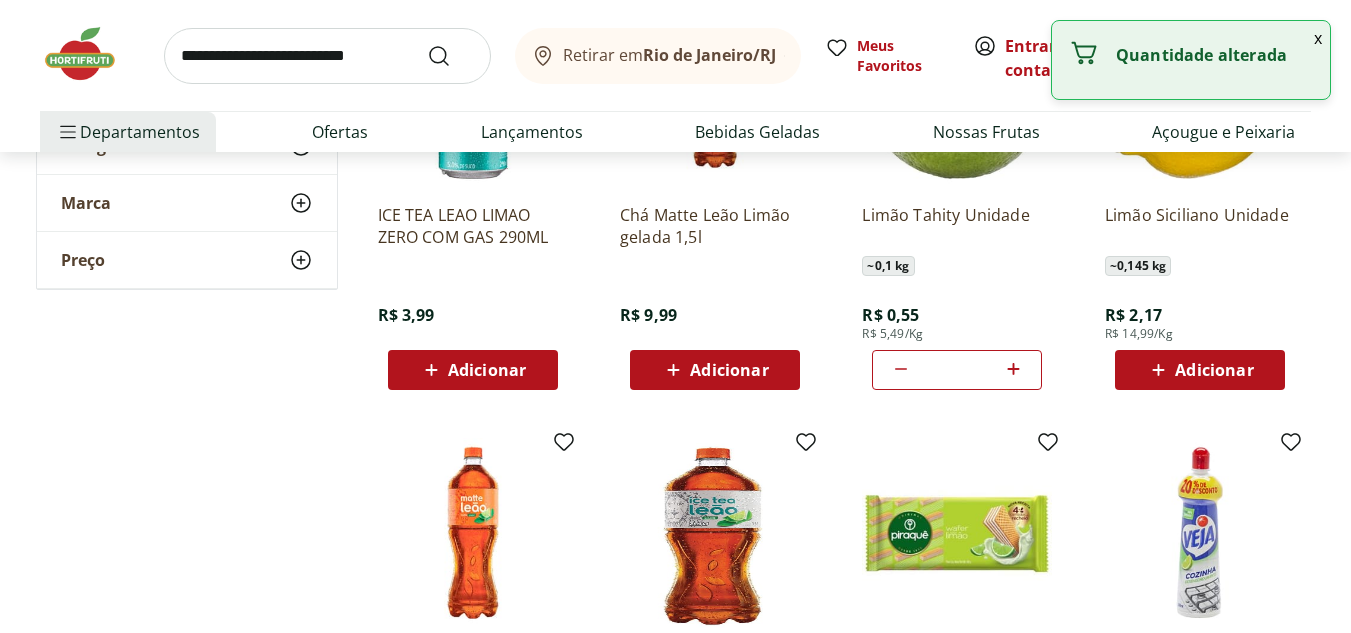 click 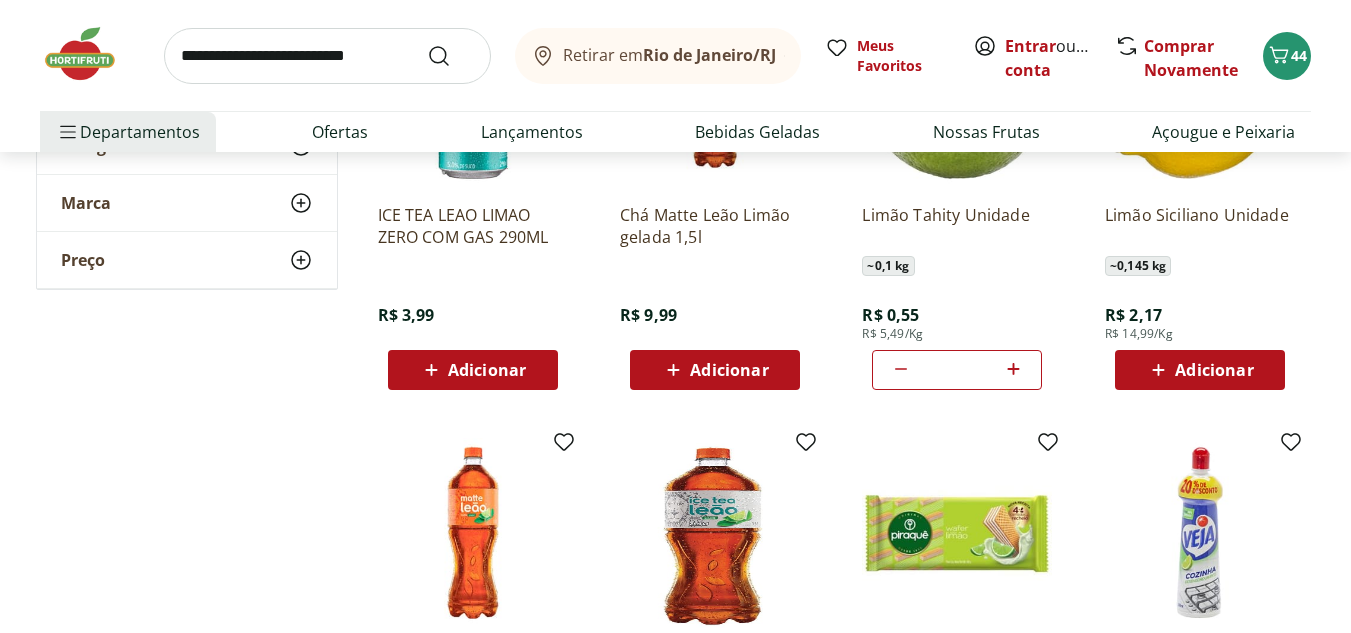 click at bounding box center [327, 56] 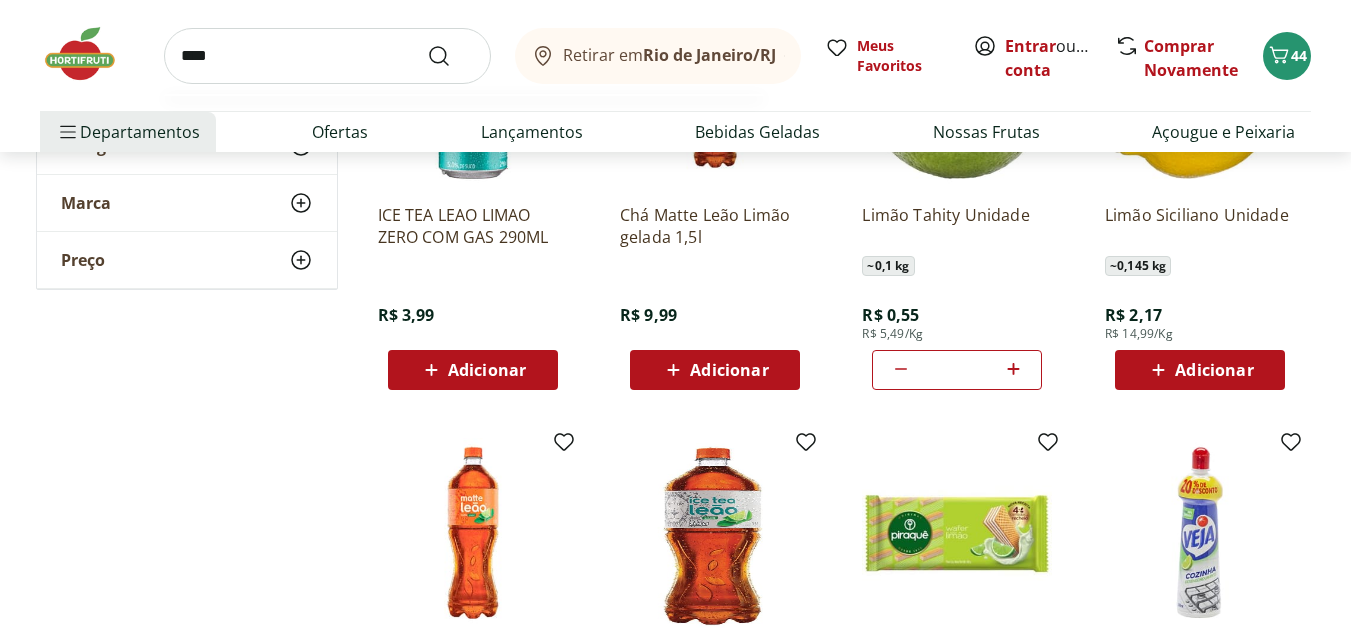 type on "****" 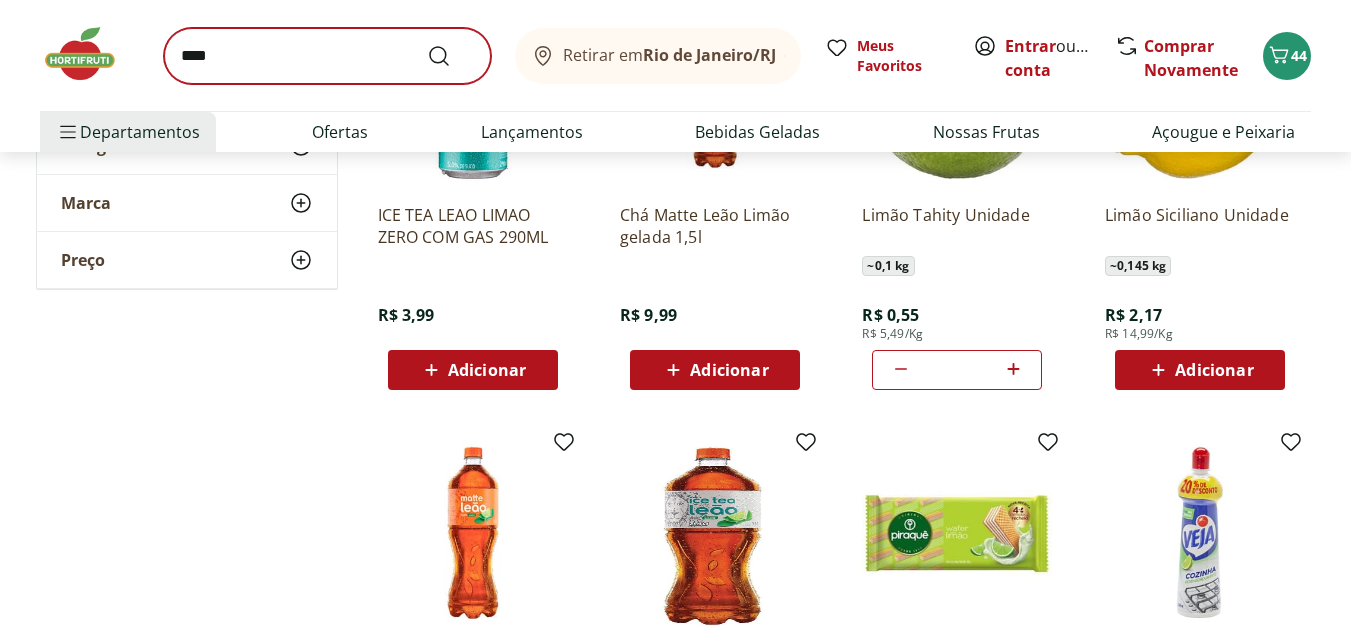 scroll, scrollTop: 0, scrollLeft: 0, axis: both 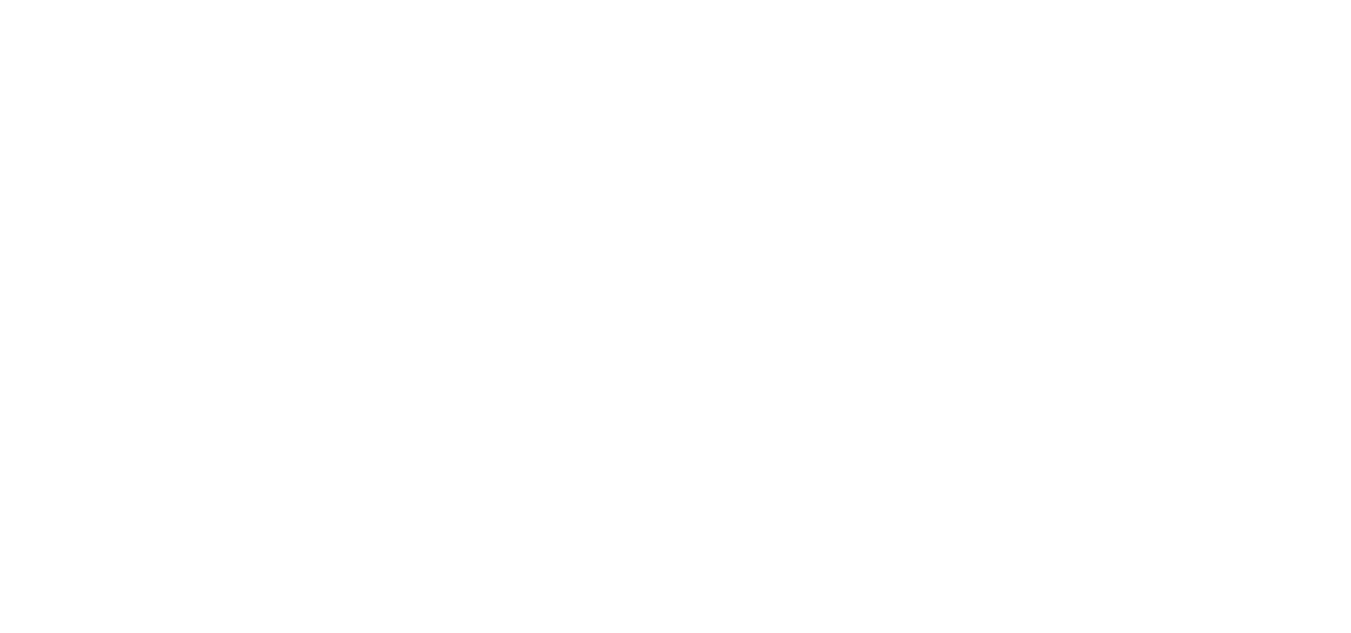 select on "**********" 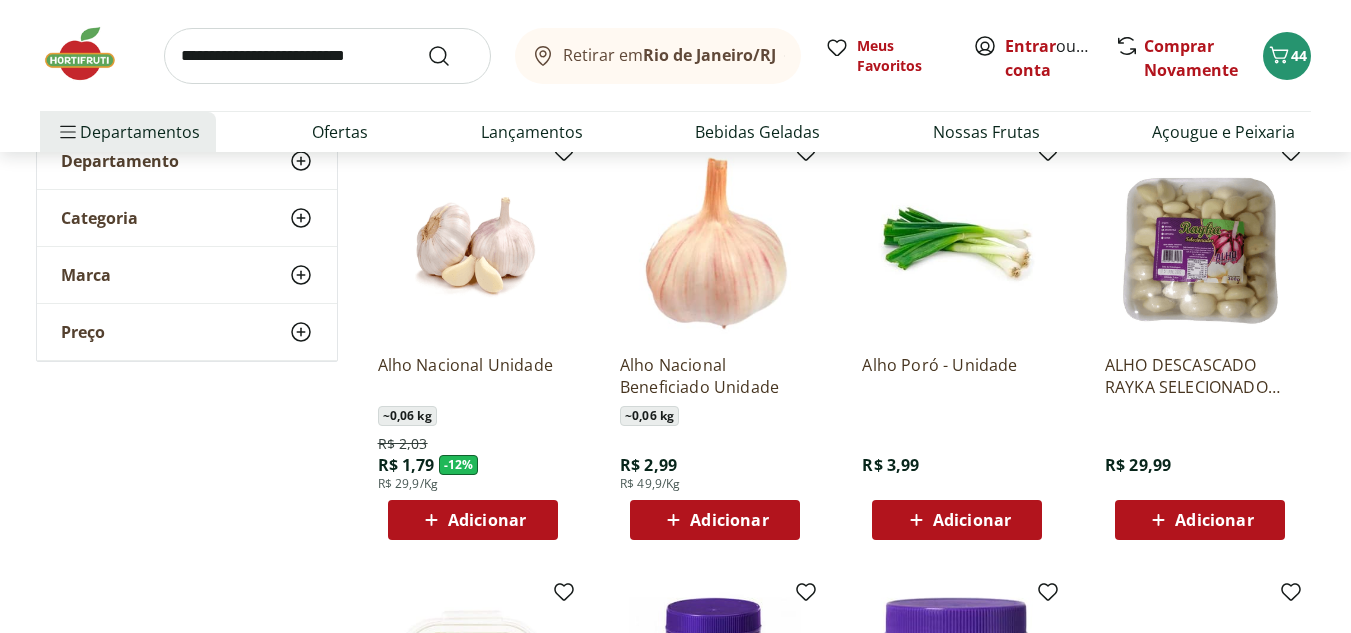 scroll, scrollTop: 276, scrollLeft: 0, axis: vertical 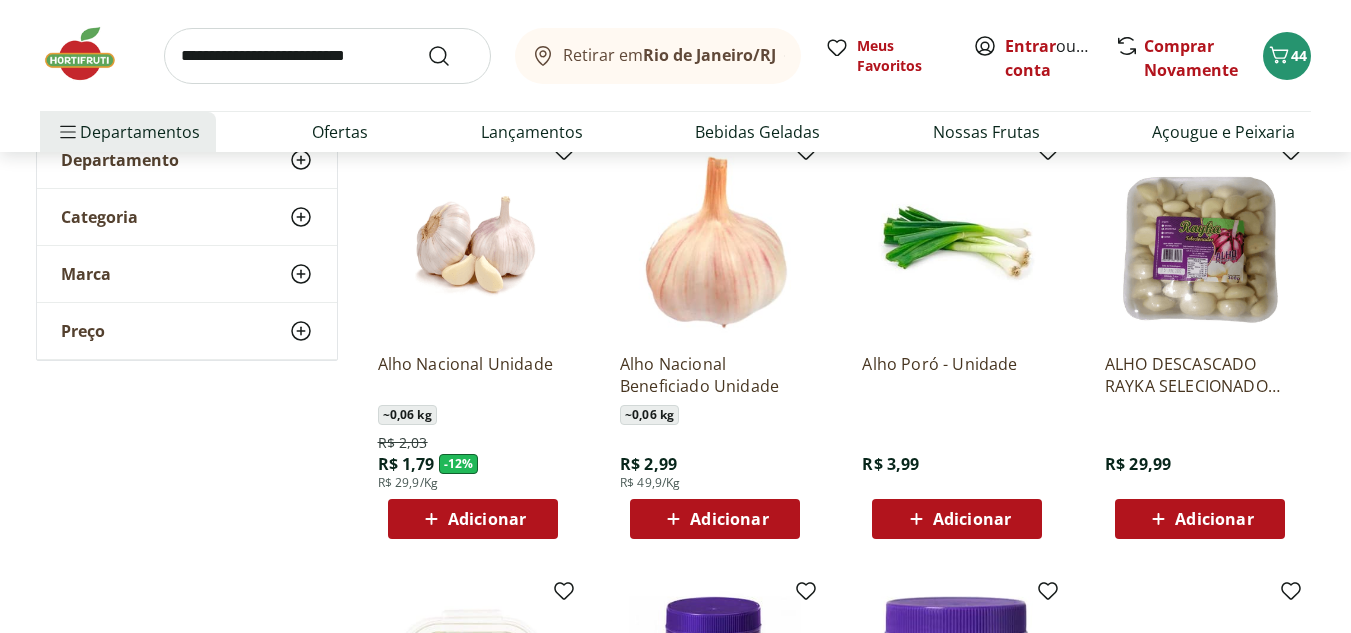 click on "Adicionar" at bounding box center (487, 519) 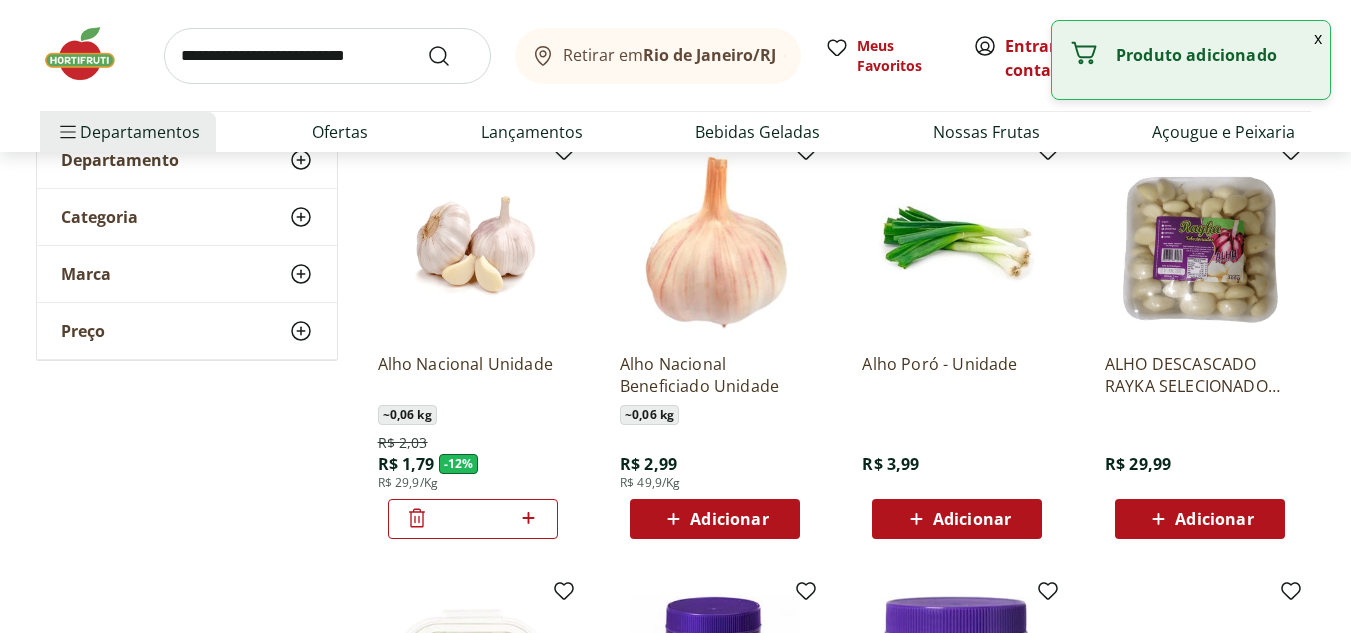 click 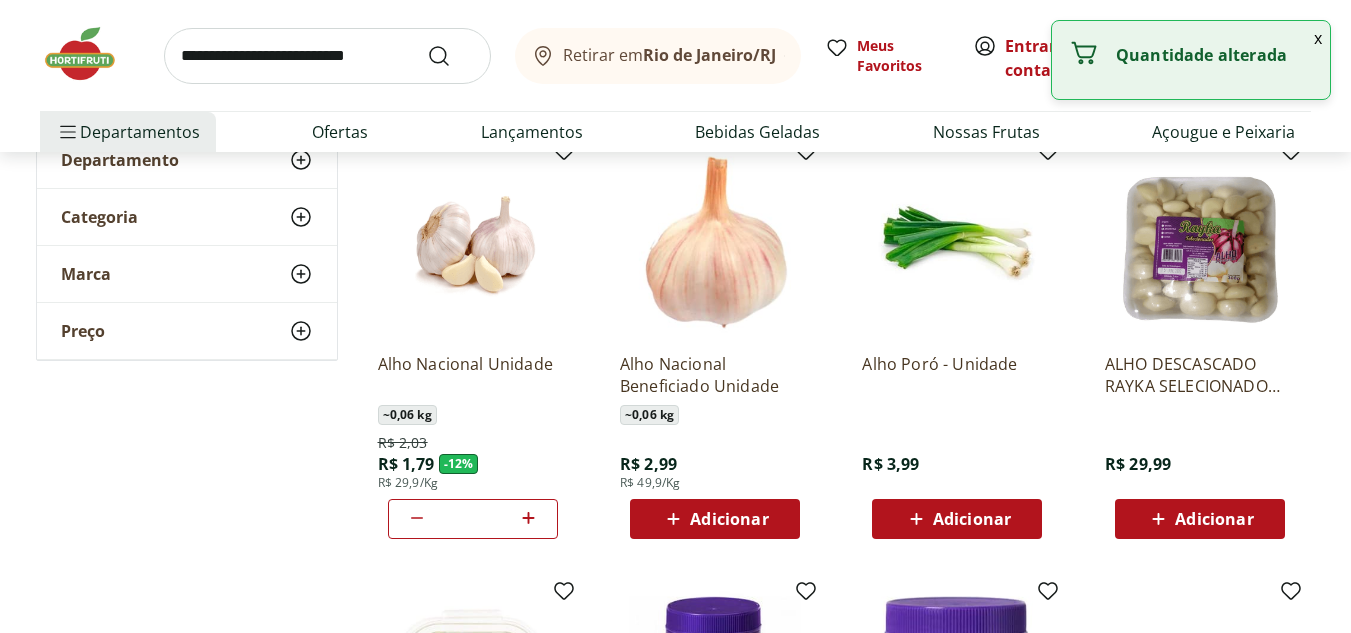 click 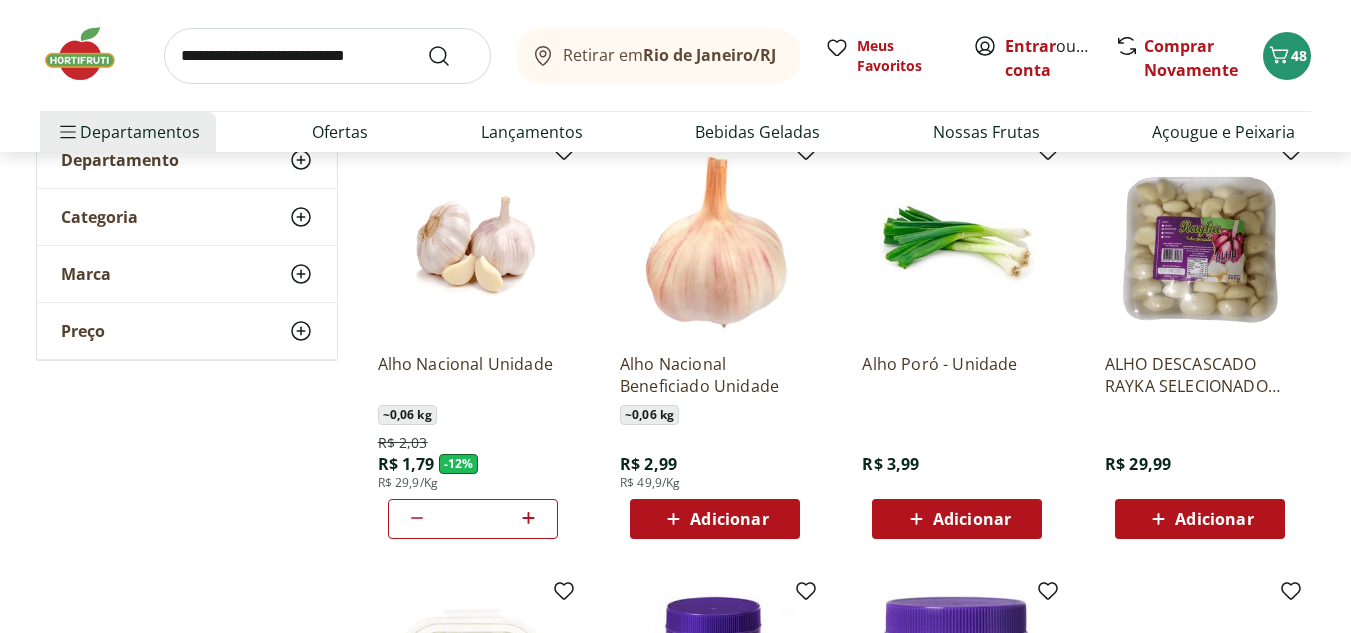 click at bounding box center (417, 519) 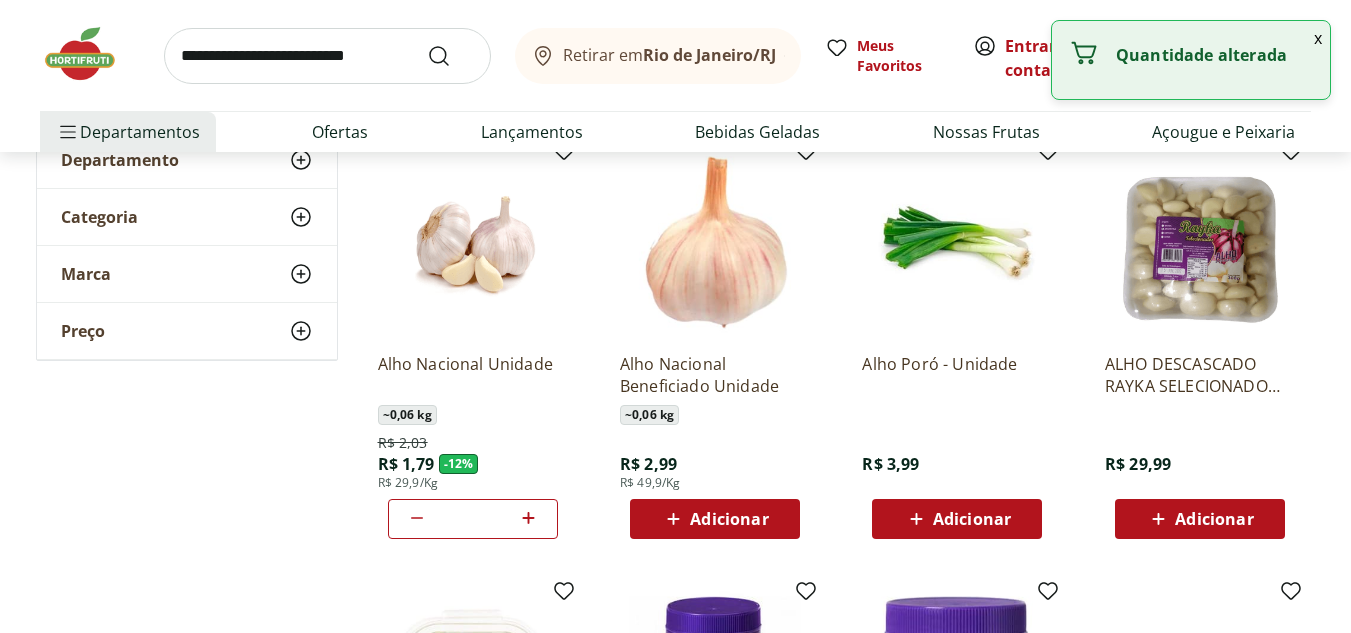 click at bounding box center [417, 519] 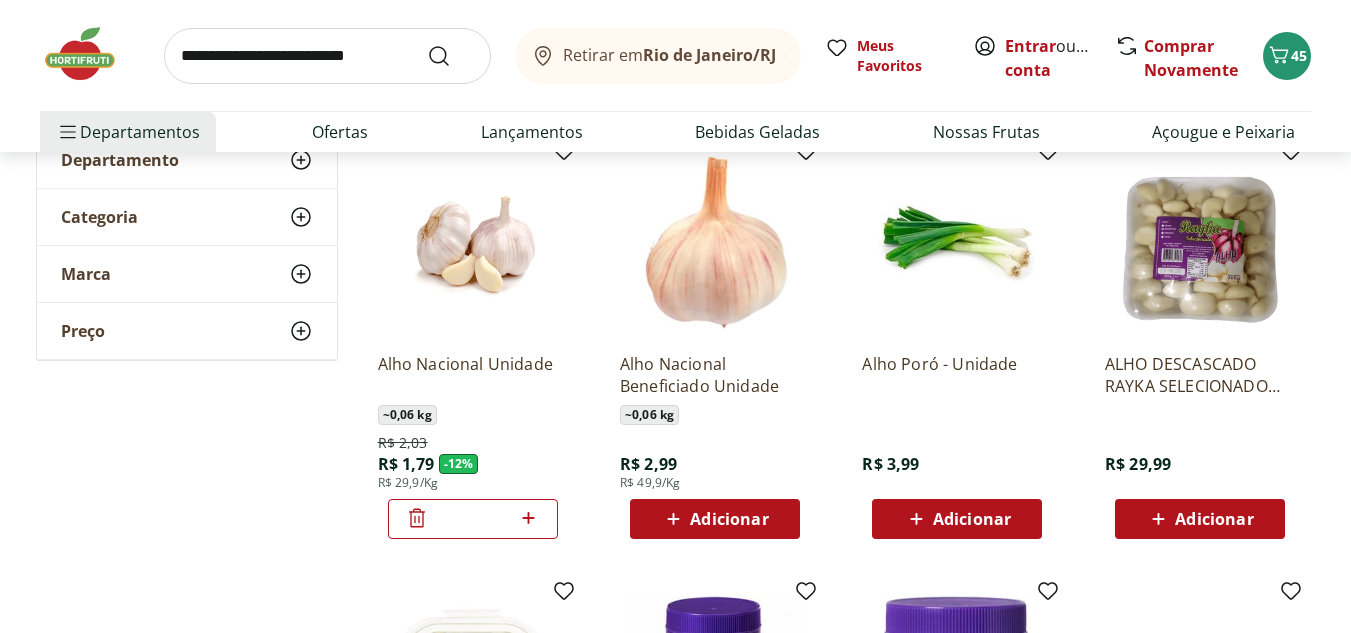 click 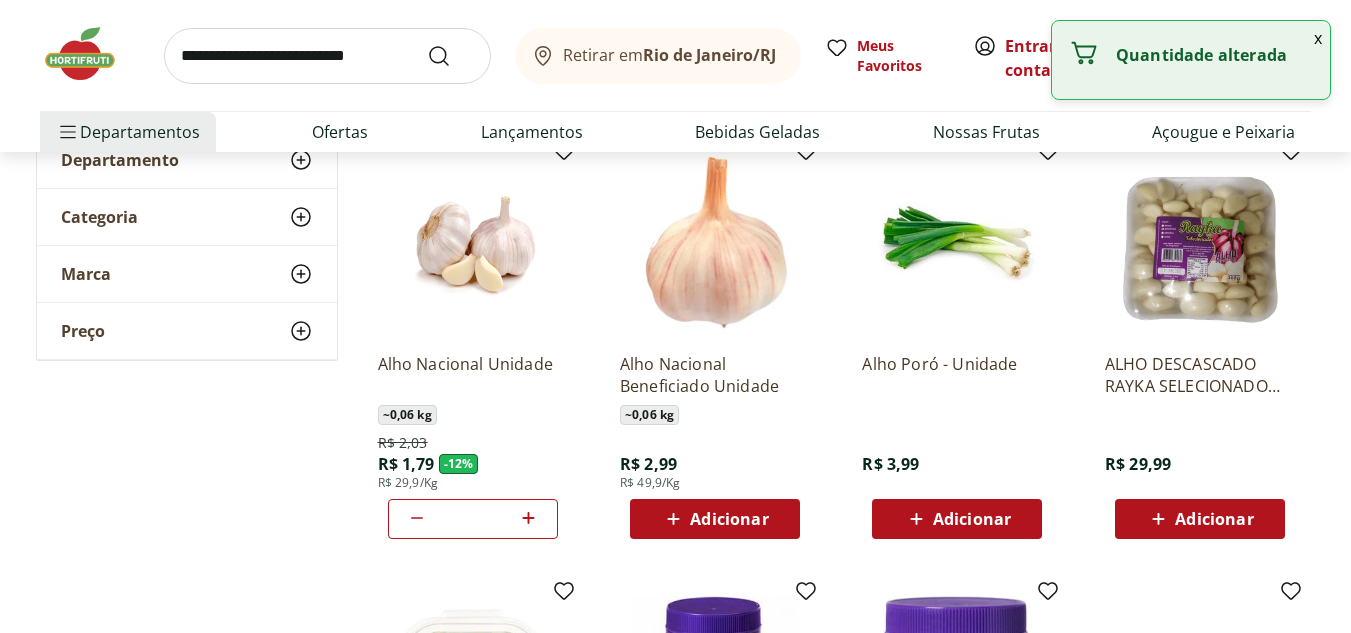 click 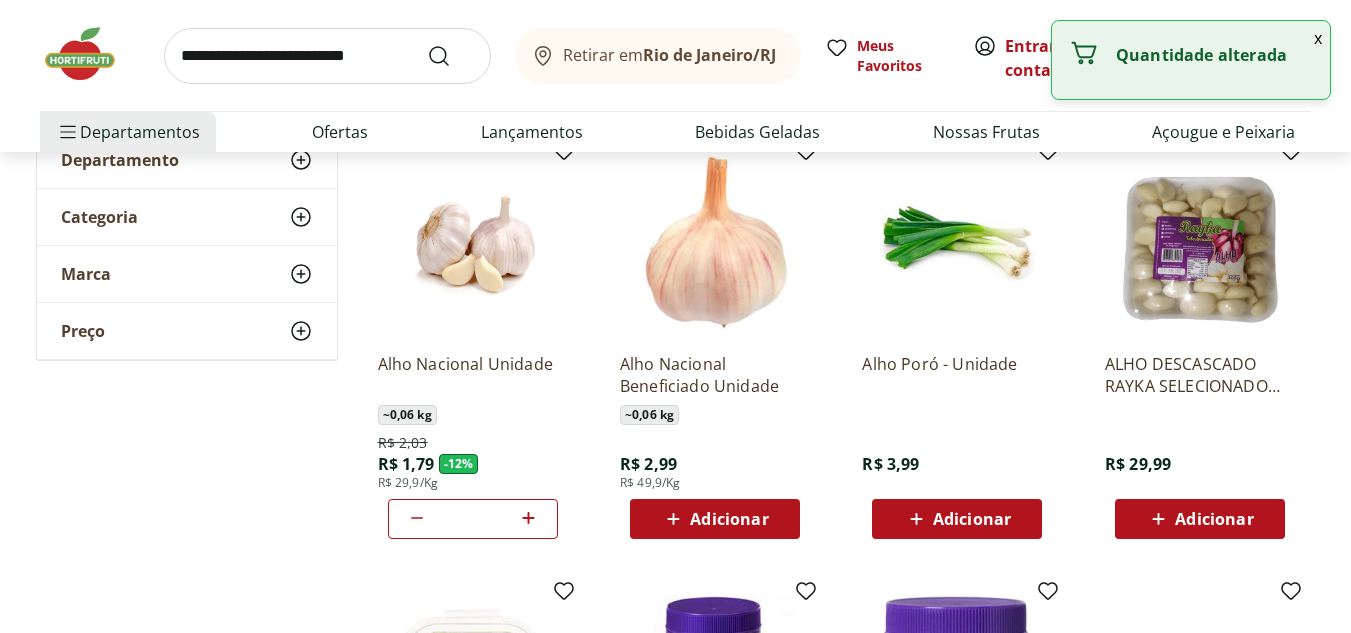 click 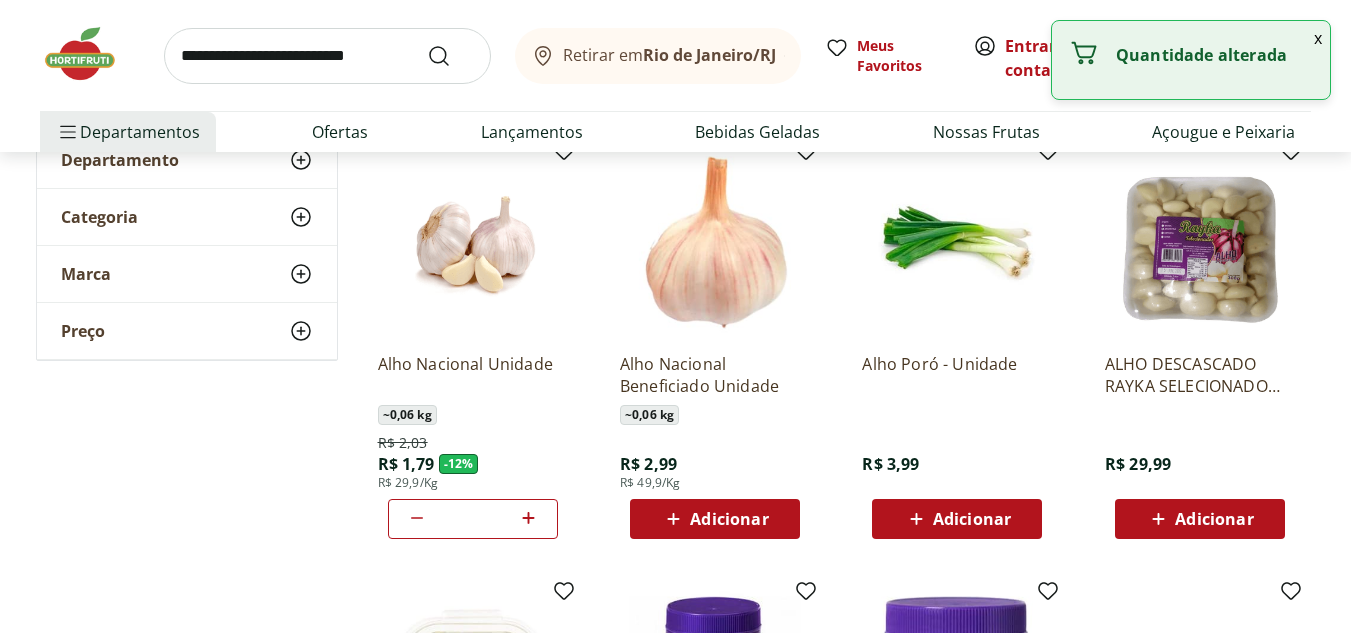 click 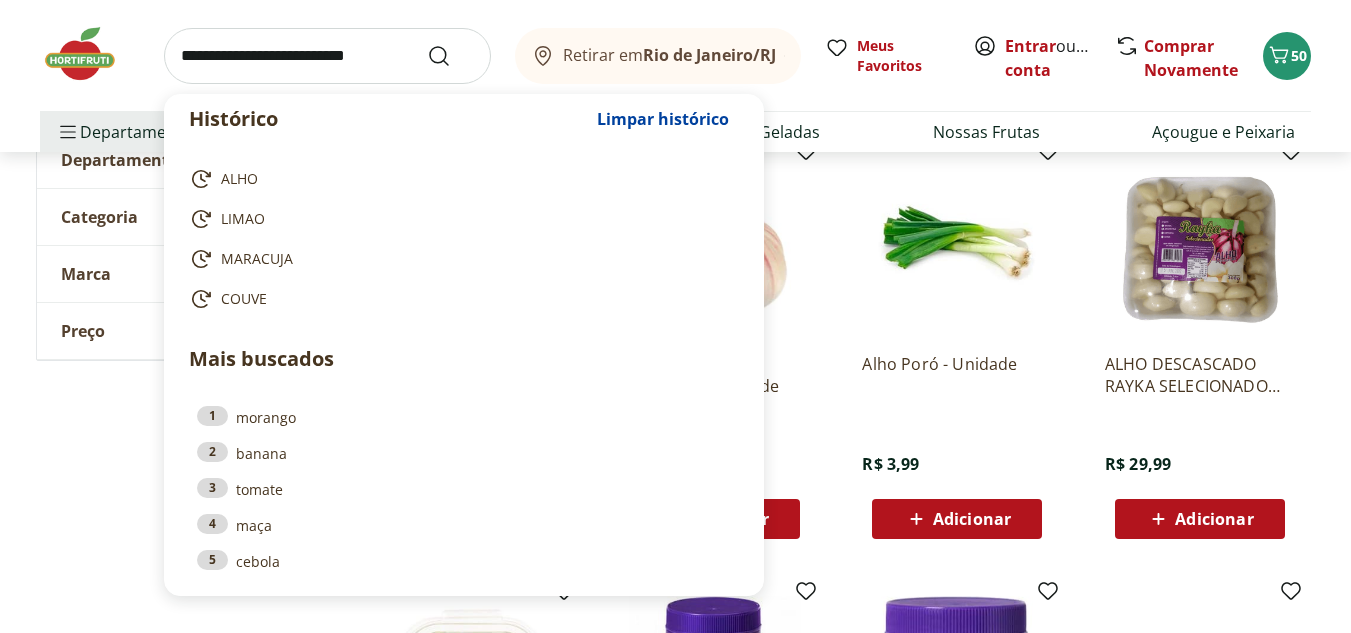 click at bounding box center (327, 56) 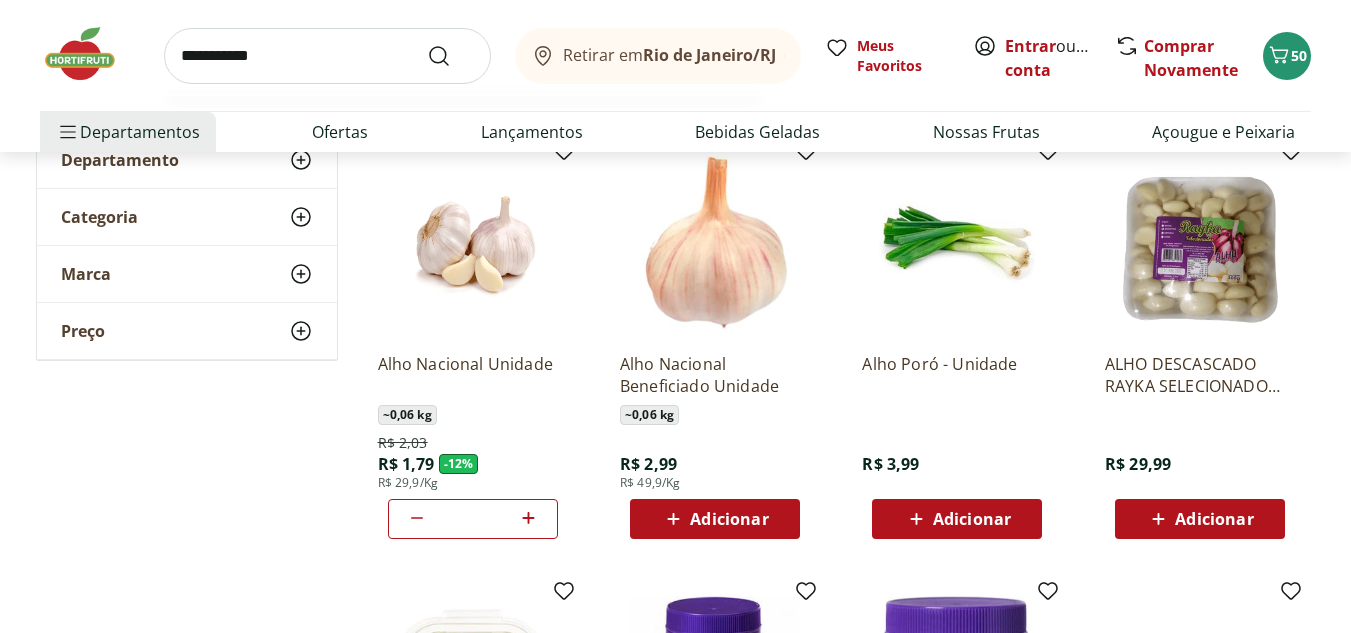type on "**********" 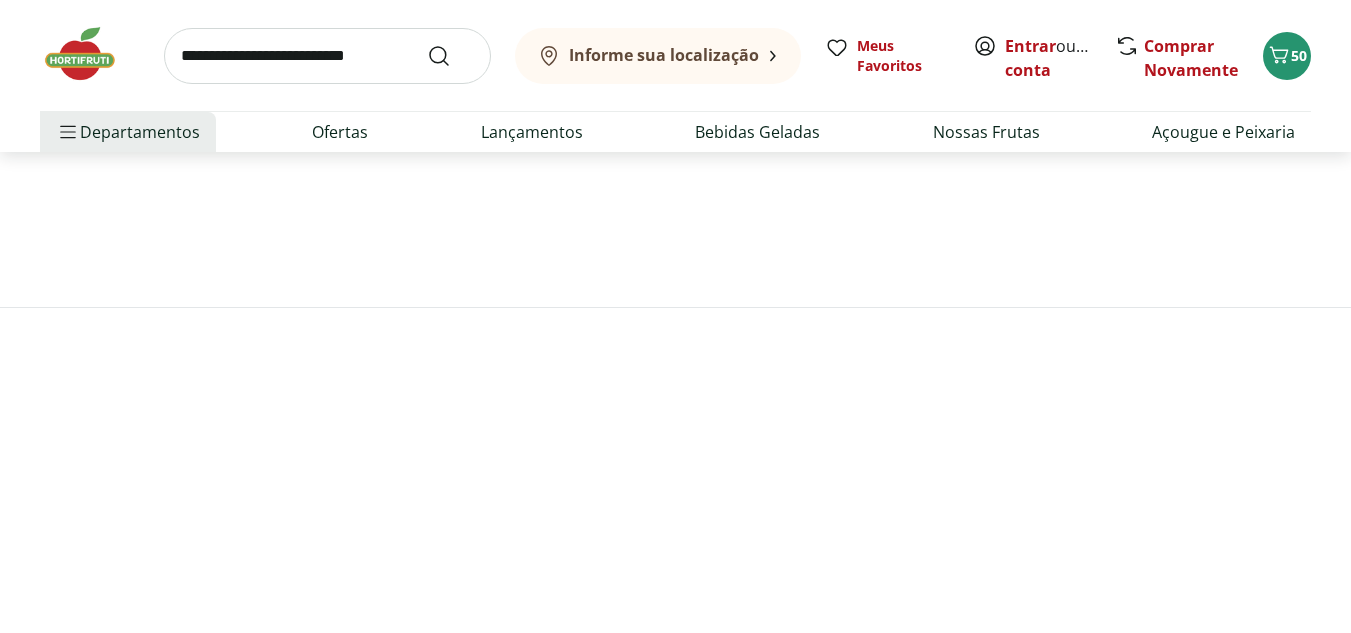scroll, scrollTop: 0, scrollLeft: 0, axis: both 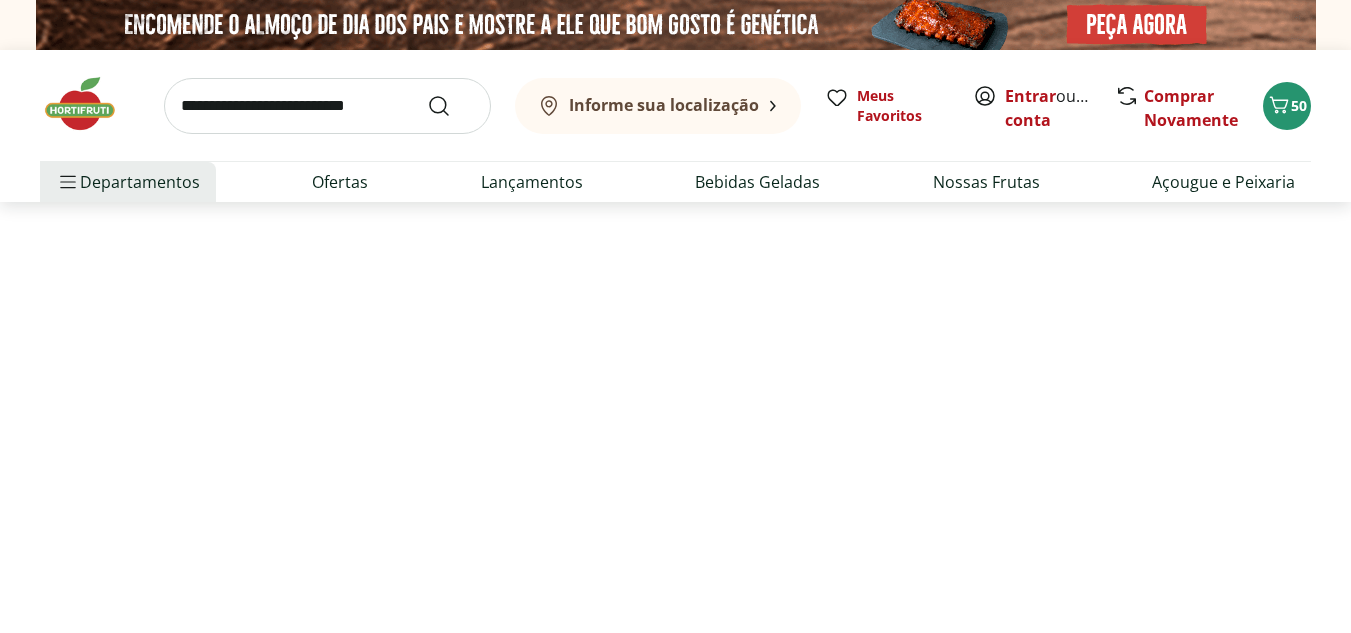 select on "**********" 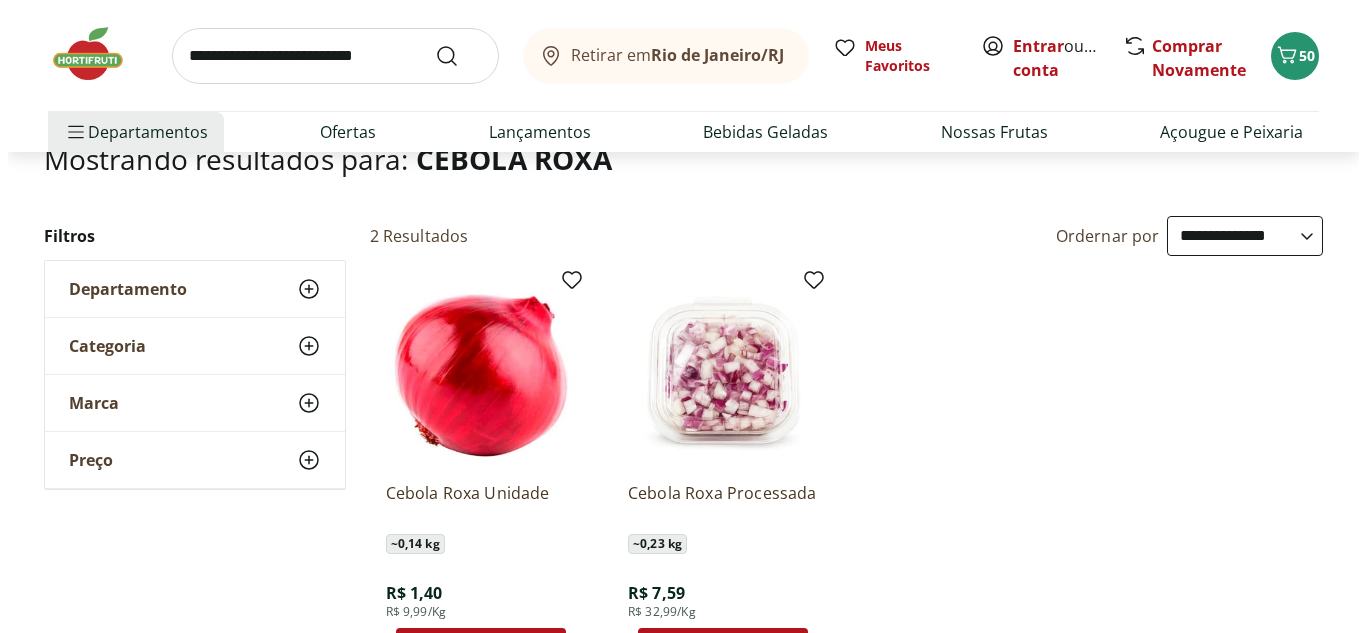 scroll, scrollTop: 177, scrollLeft: 0, axis: vertical 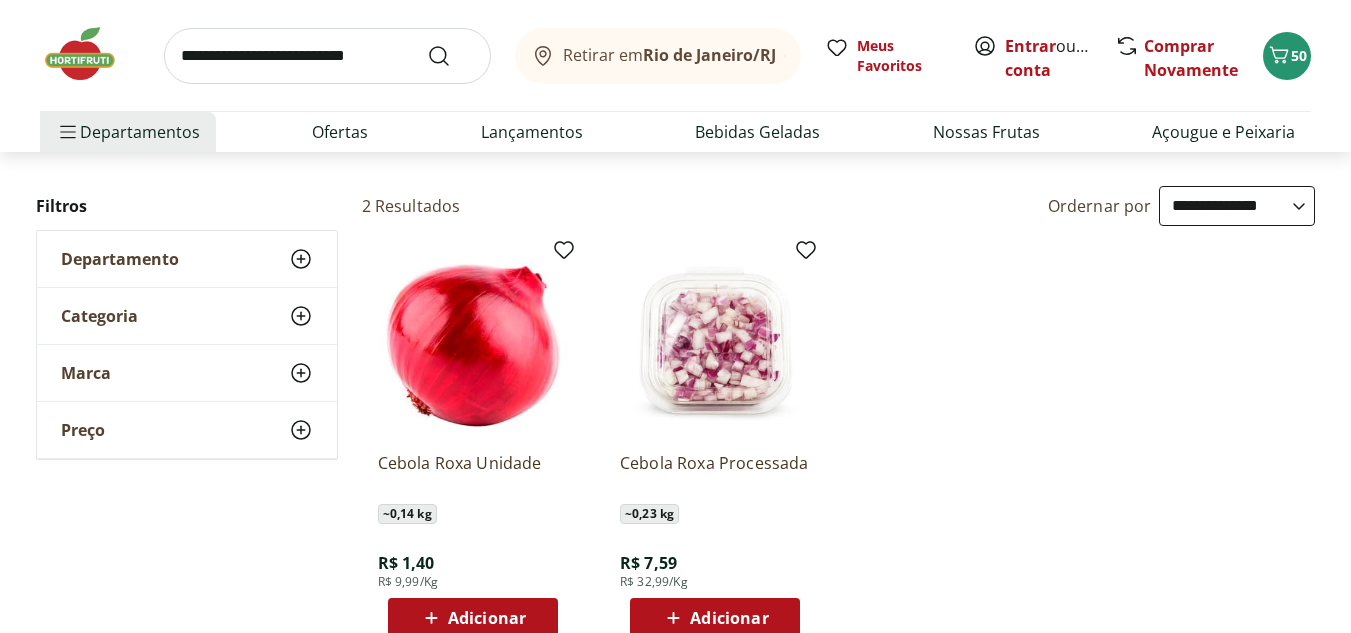 click on "Adicionar" at bounding box center (487, 618) 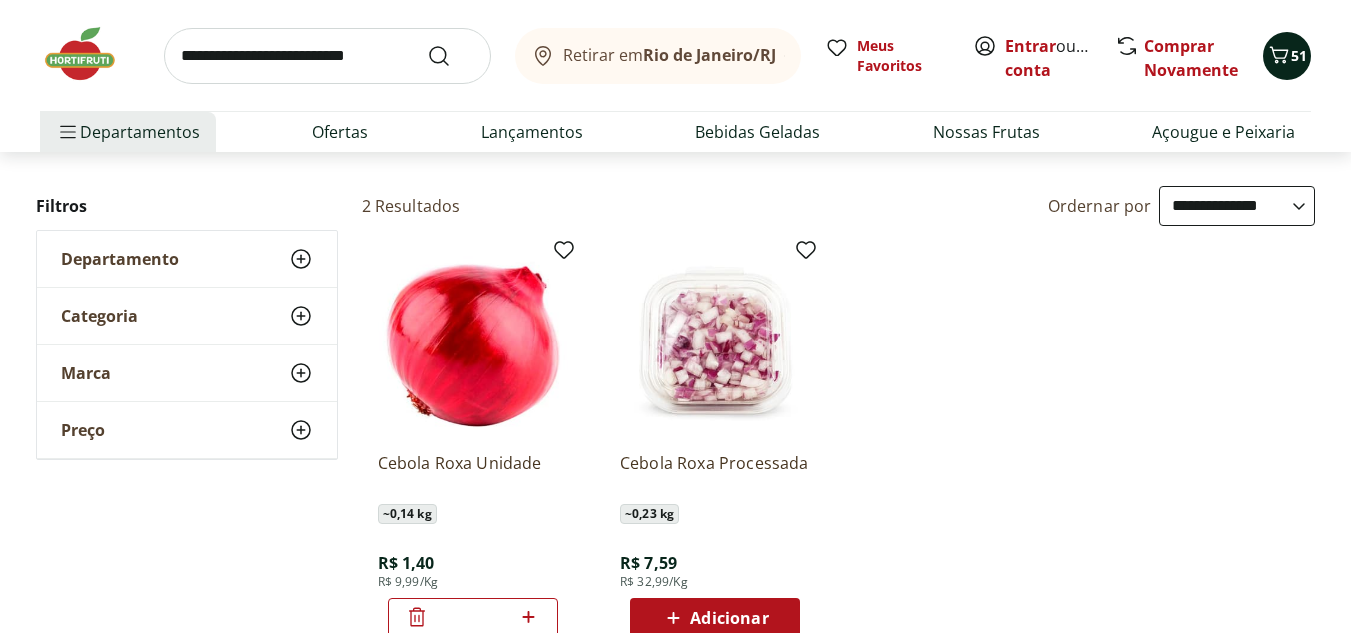 click 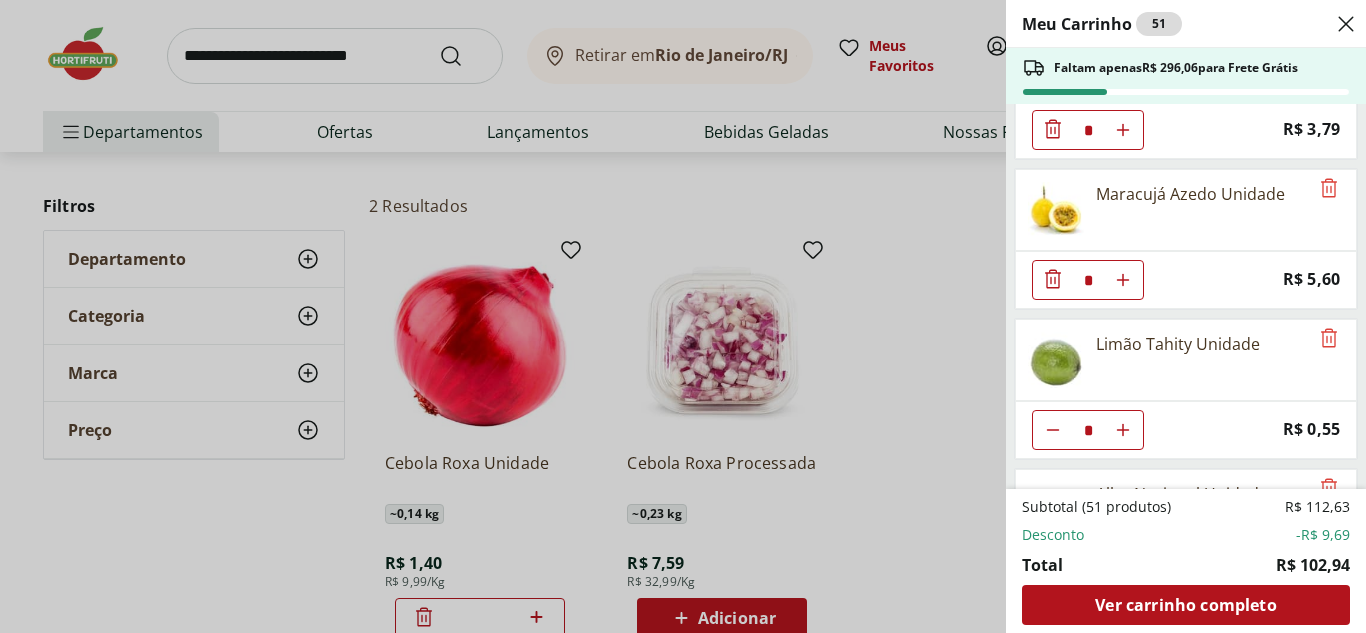 scroll, scrollTop: 2023, scrollLeft: 0, axis: vertical 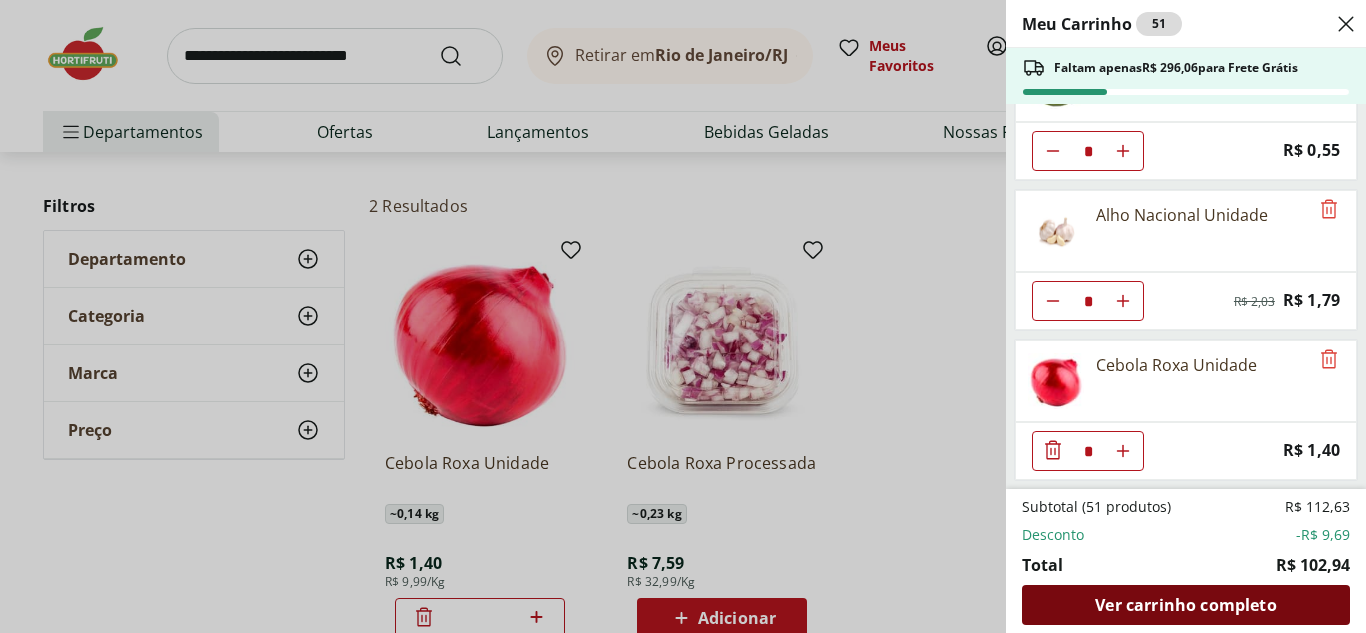 click on "Ver carrinho completo" at bounding box center (1185, 605) 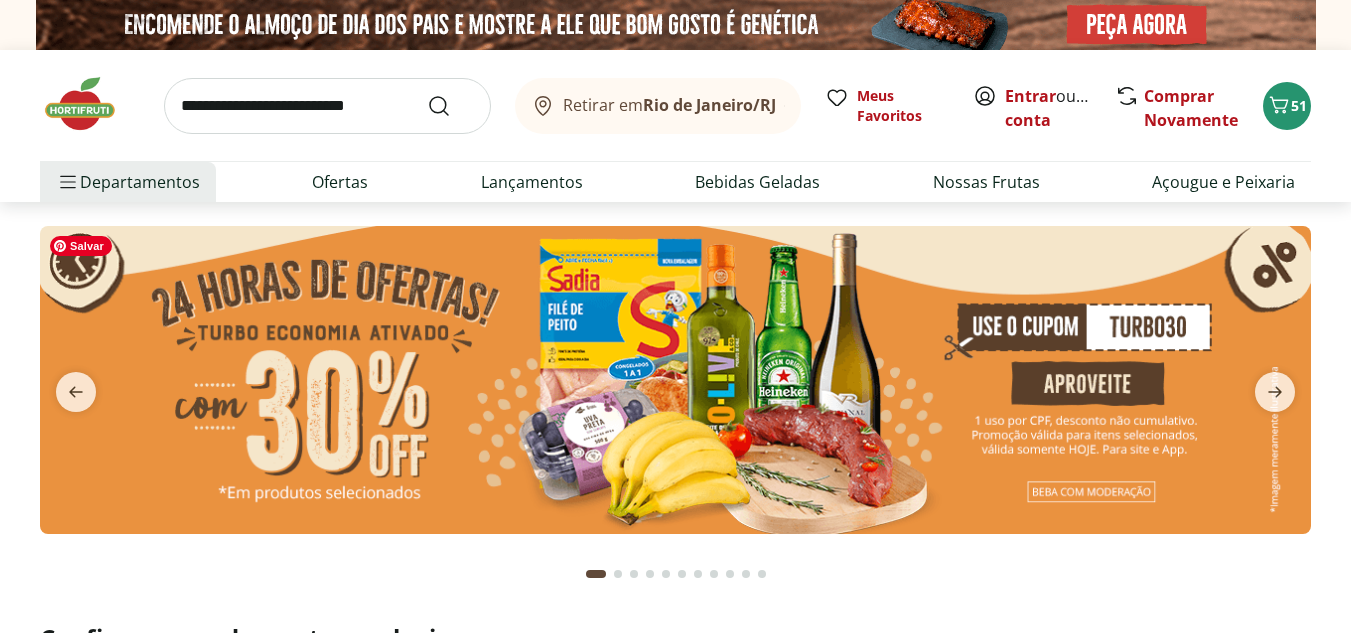 scroll, scrollTop: 0, scrollLeft: 0, axis: both 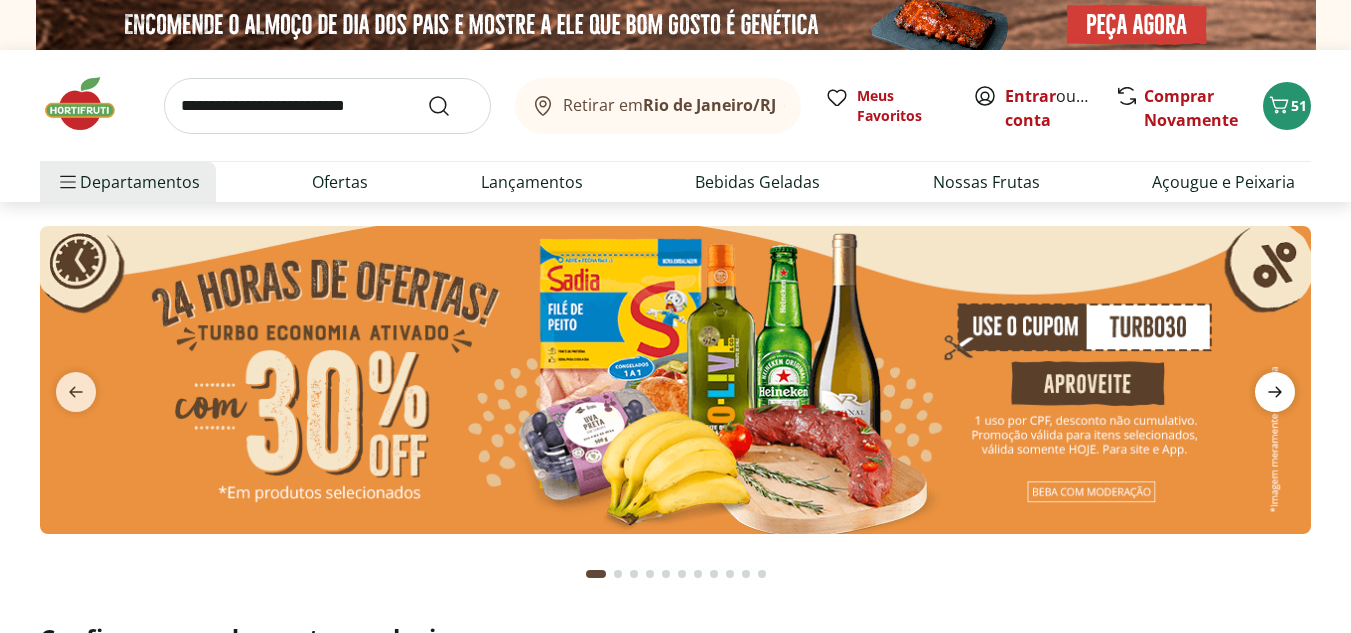 click at bounding box center (1275, 392) 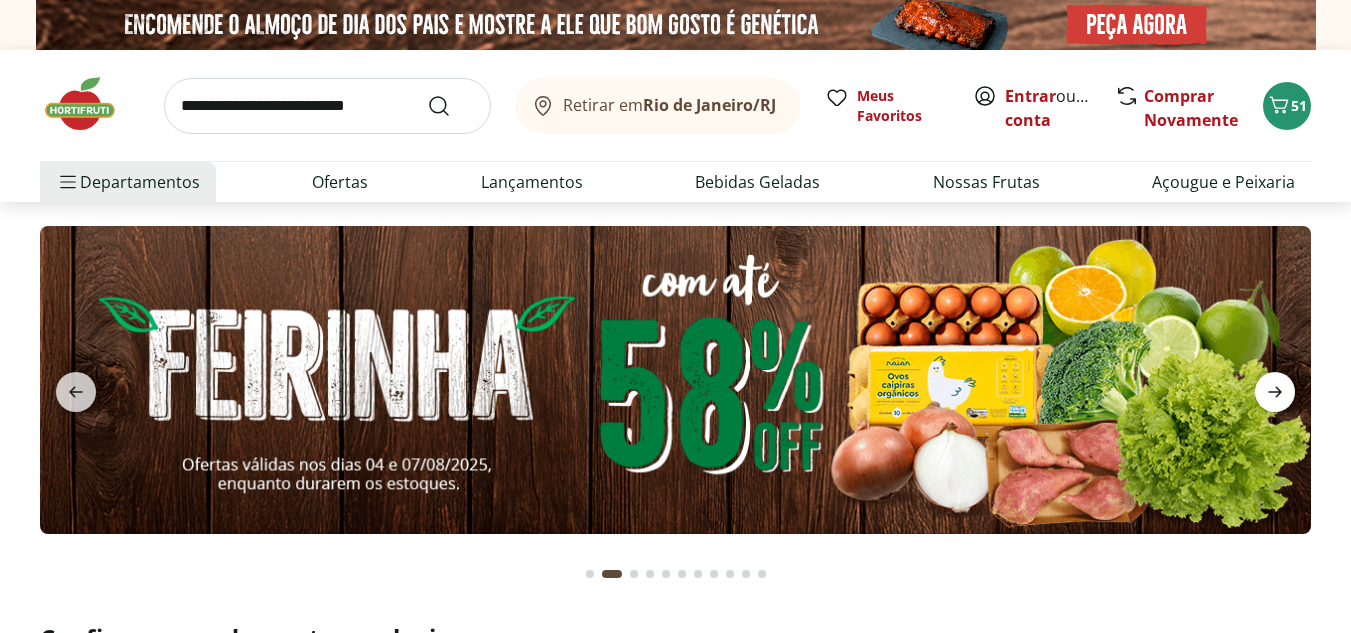 click at bounding box center (1275, 392) 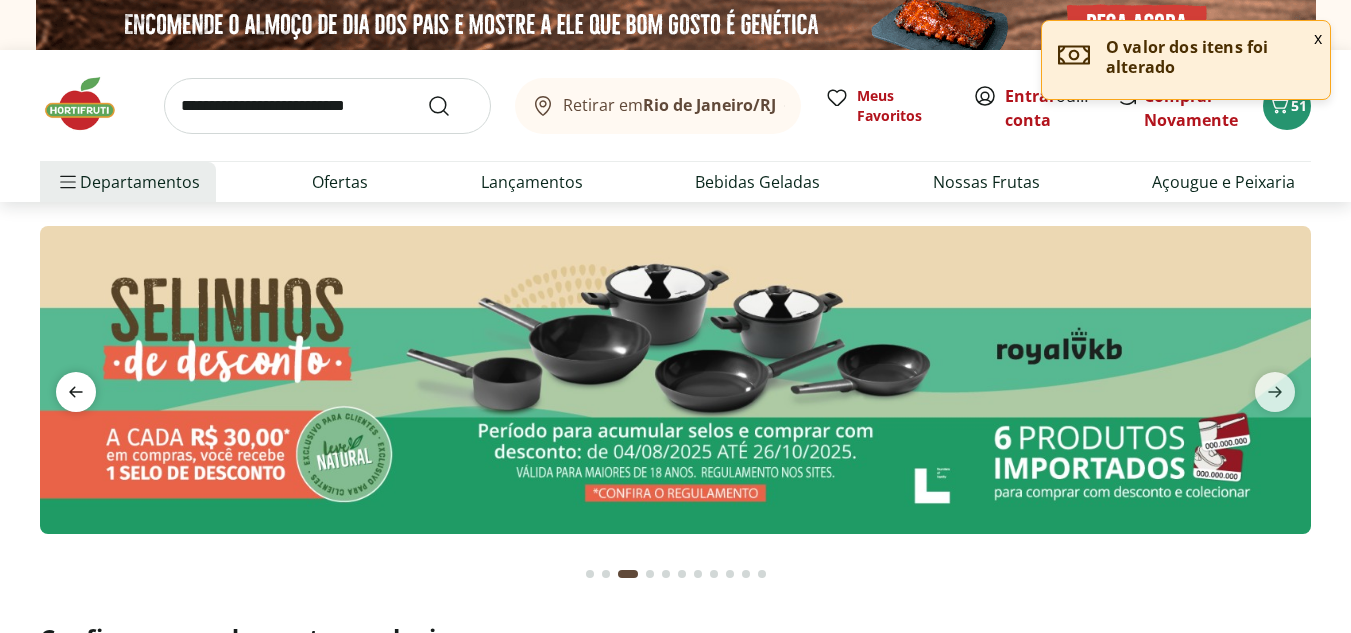click at bounding box center (76, 392) 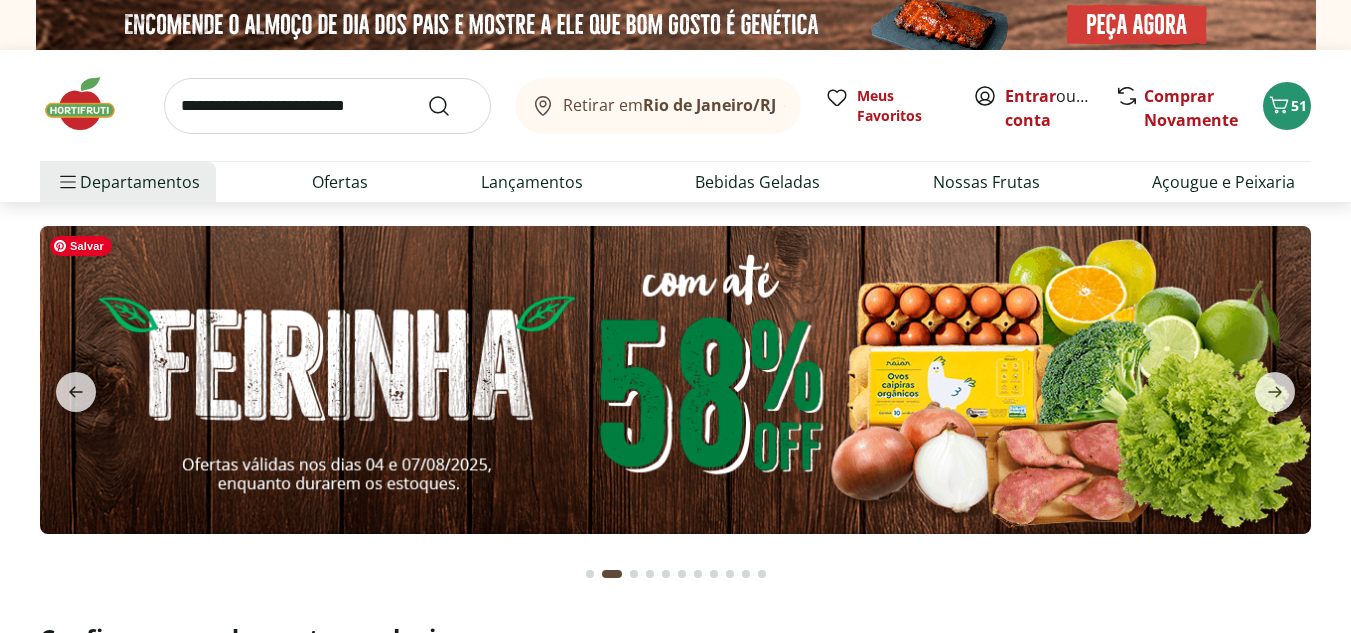 click at bounding box center (675, 380) 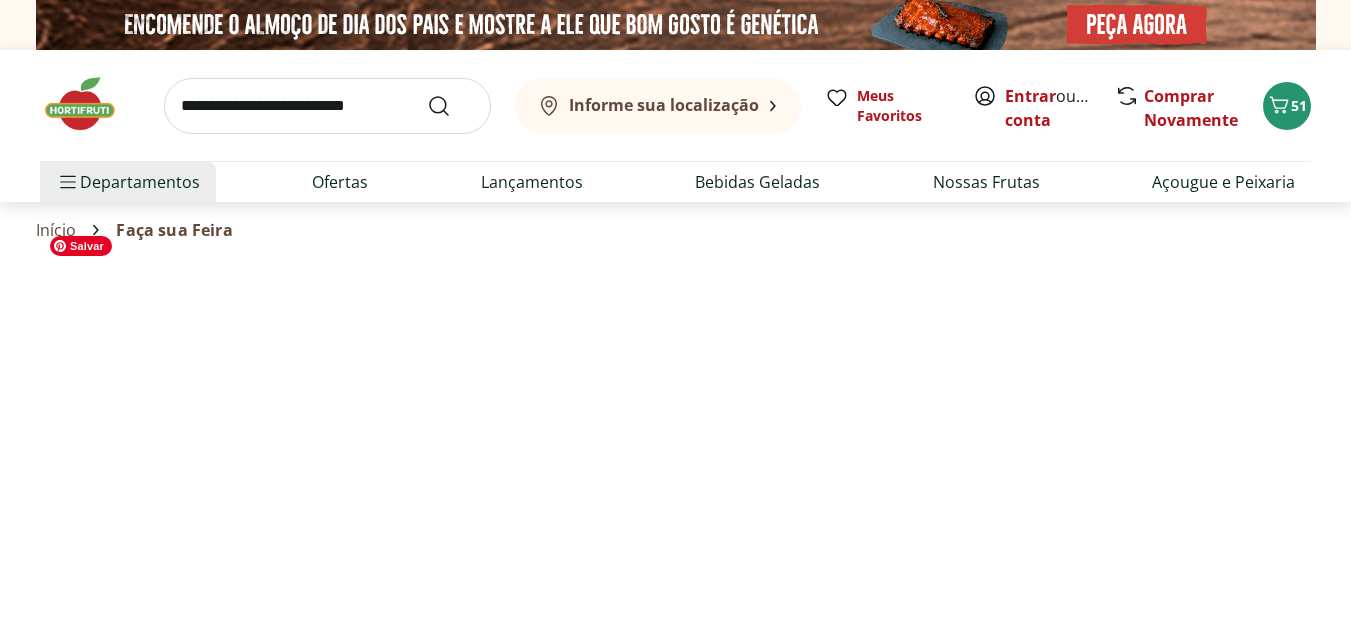 select on "**********" 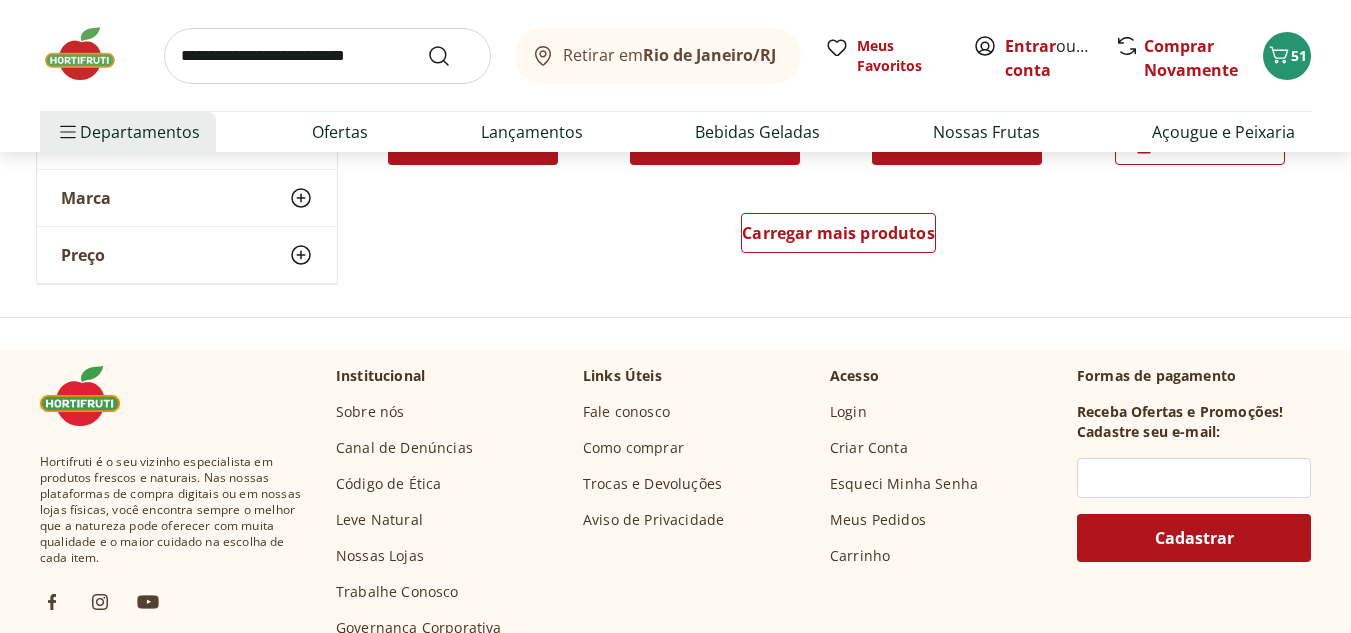 scroll, scrollTop: 1456, scrollLeft: 0, axis: vertical 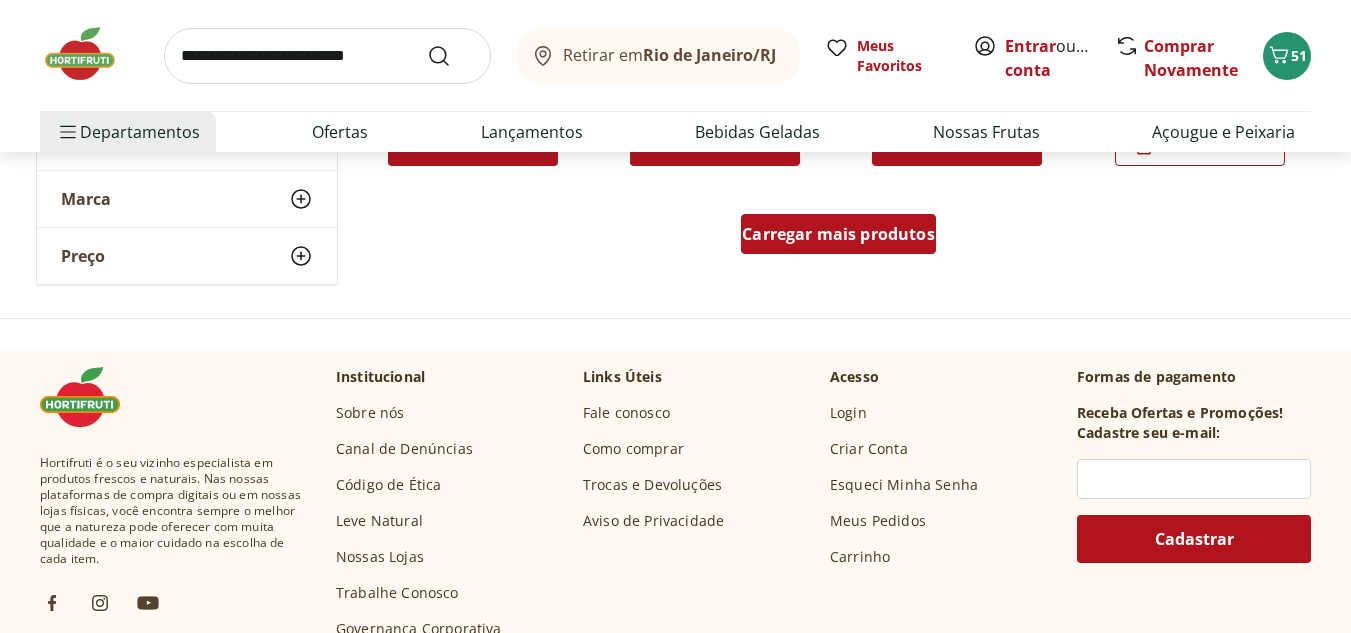 click on "Carregar mais produtos" at bounding box center (838, 234) 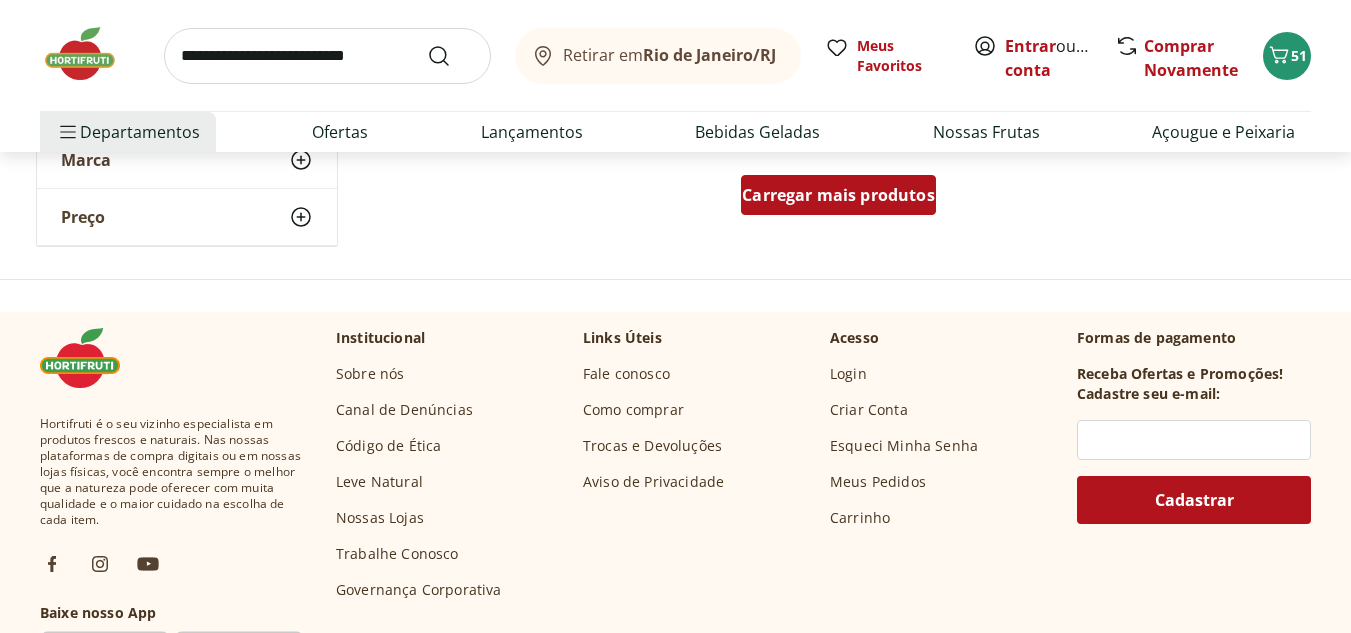 scroll, scrollTop: 2741, scrollLeft: 0, axis: vertical 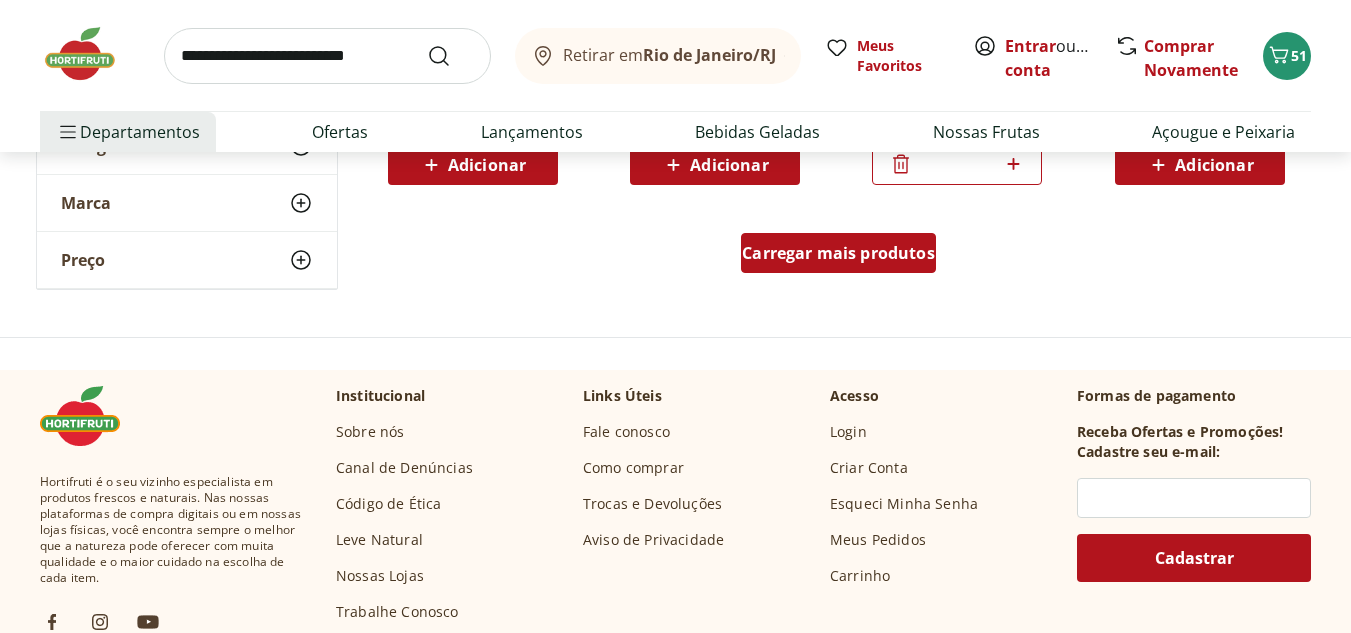 click on "Carregar mais produtos" at bounding box center (838, 253) 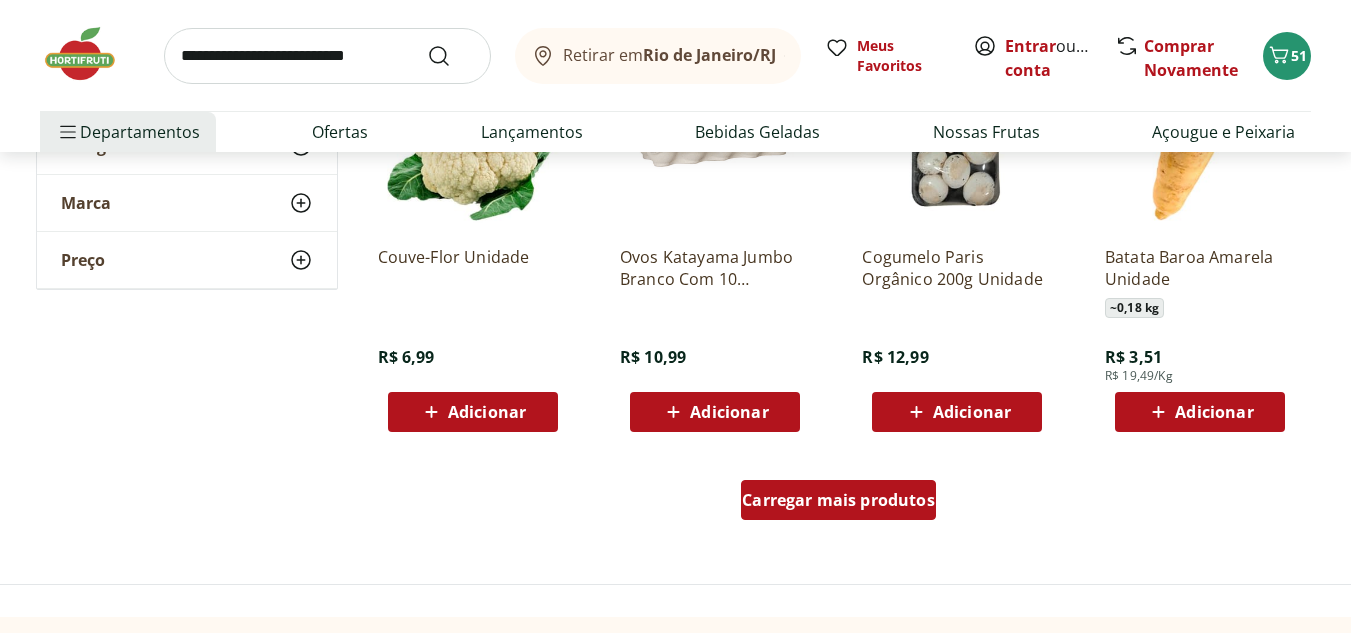 scroll, scrollTop: 3807, scrollLeft: 0, axis: vertical 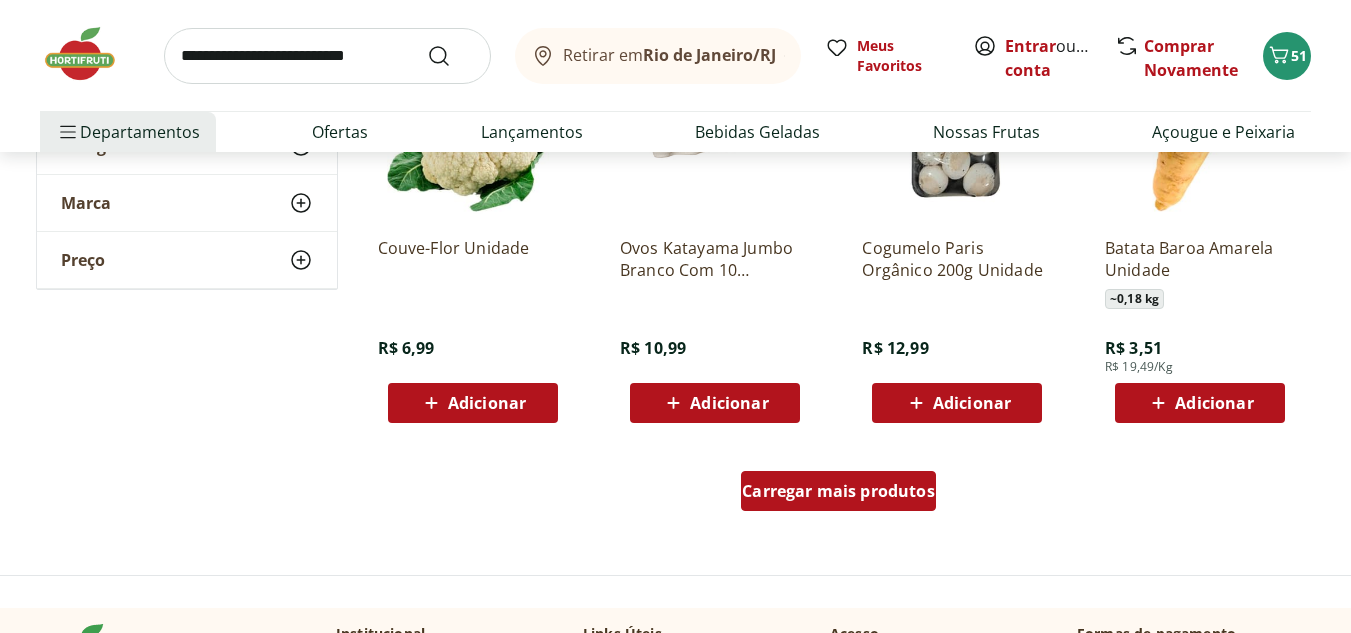 click on "Carregar mais produtos" at bounding box center [838, 491] 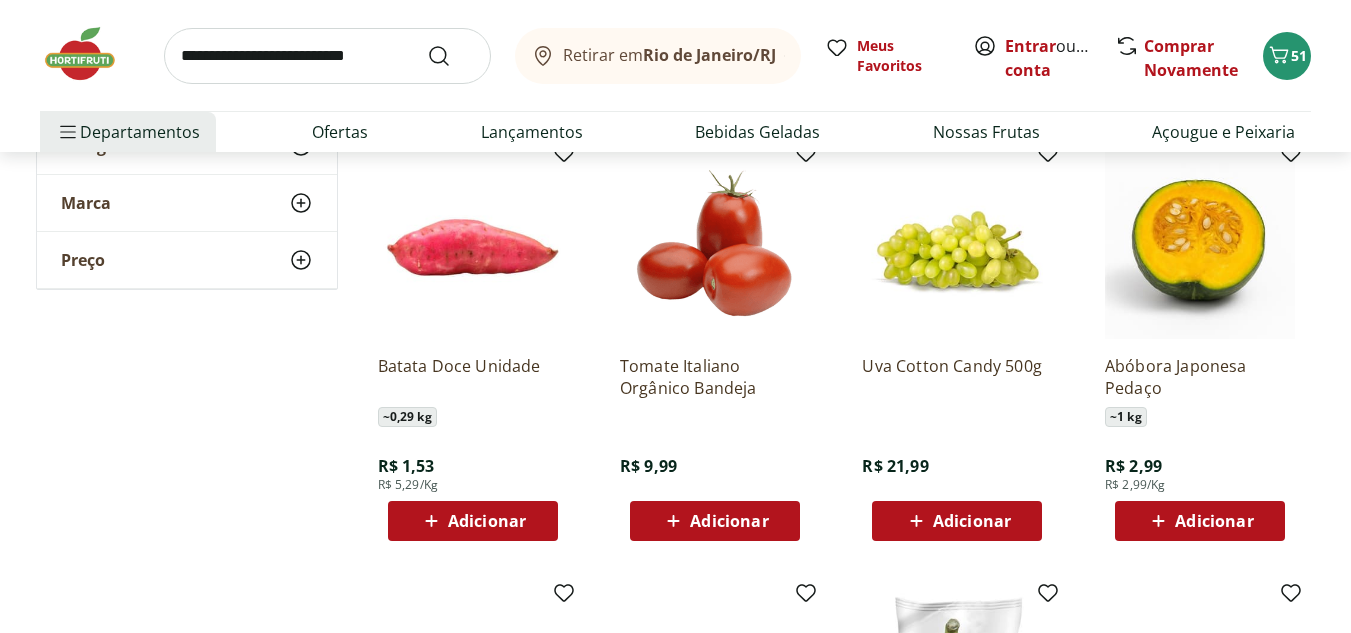 scroll, scrollTop: 4121, scrollLeft: 0, axis: vertical 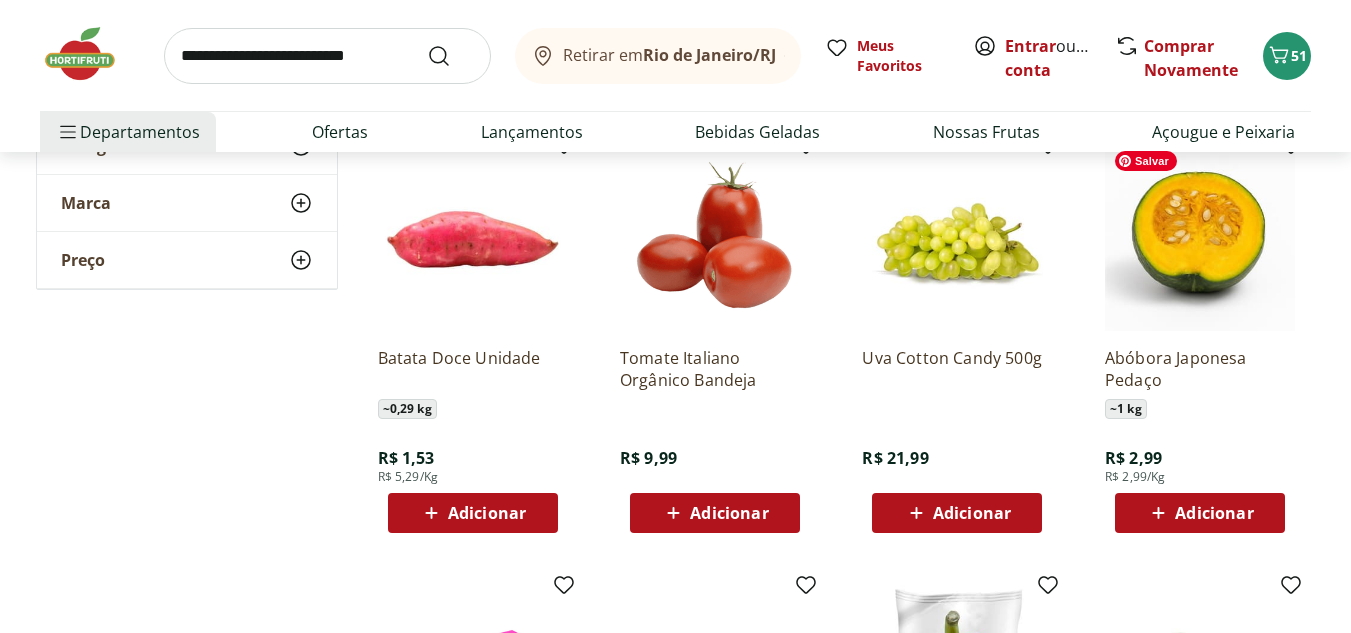 click at bounding box center (1200, 236) 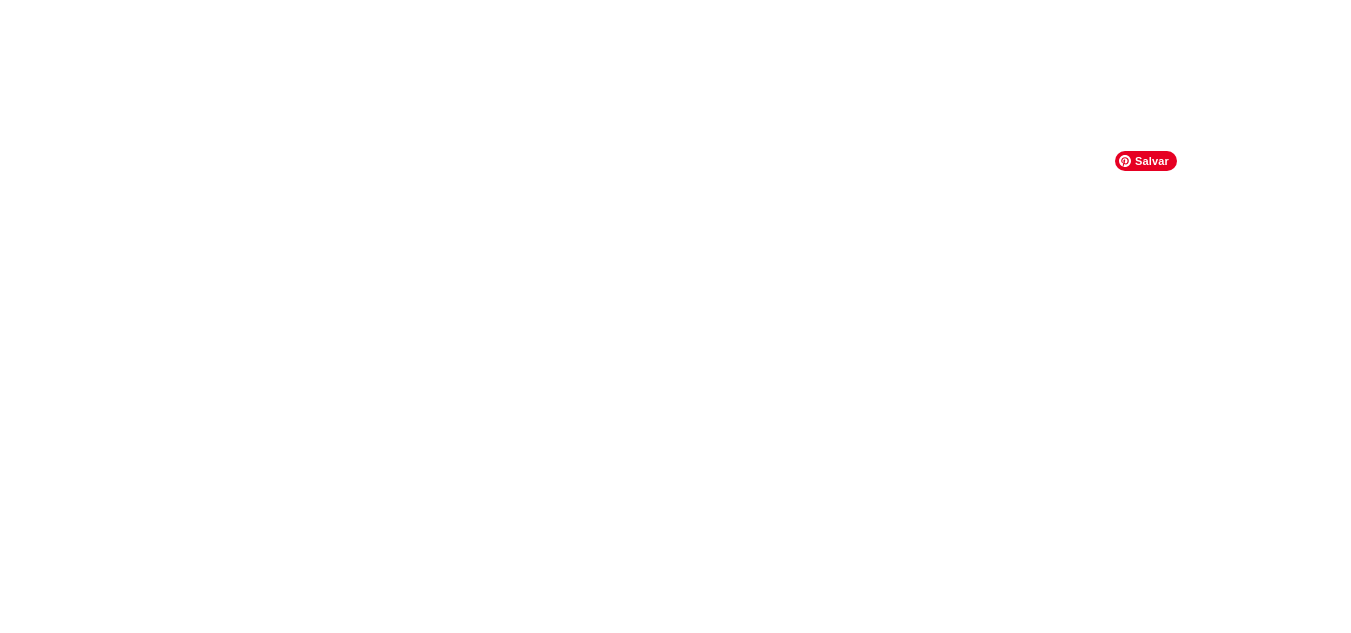 scroll, scrollTop: 0, scrollLeft: 0, axis: both 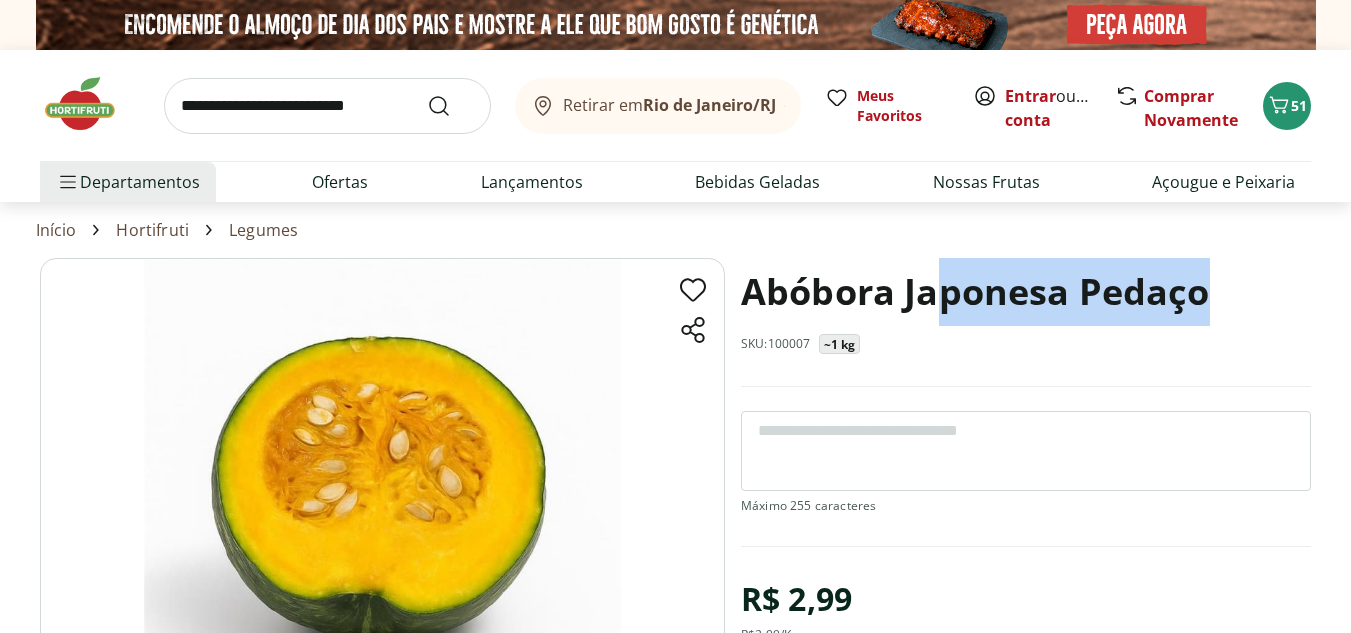 drag, startPoint x: 1191, startPoint y: 289, endPoint x: 945, endPoint y: 286, distance: 246.0183 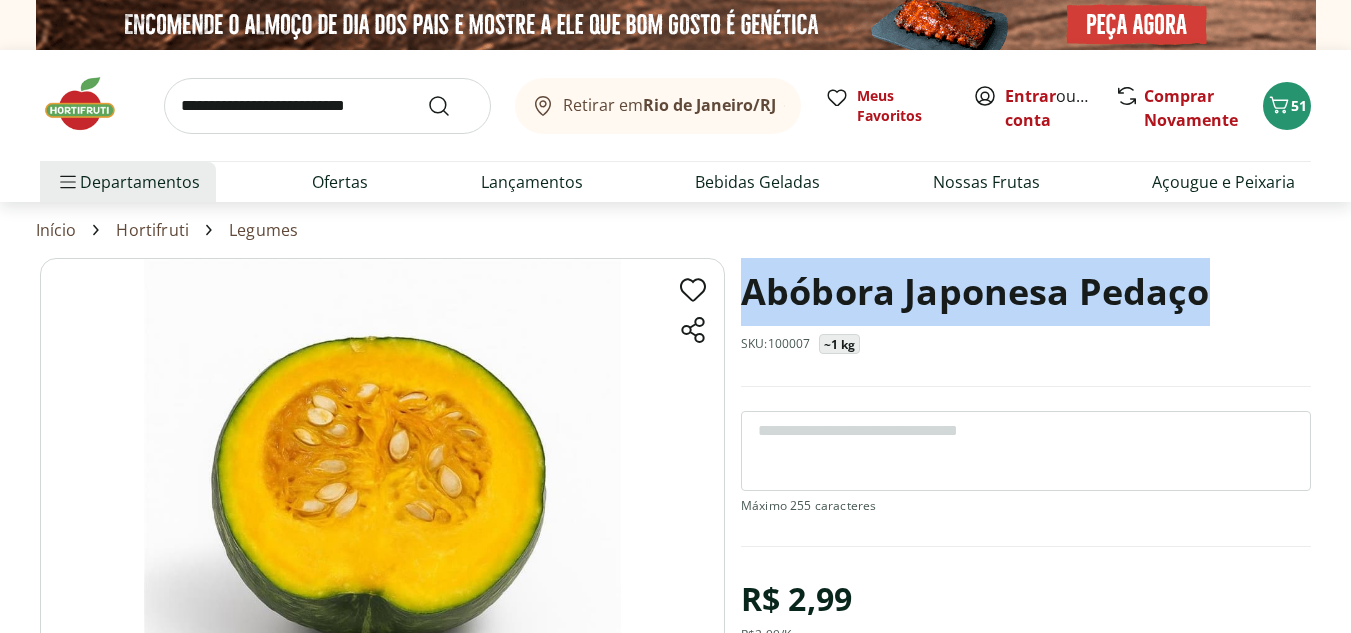 drag, startPoint x: 1220, startPoint y: 296, endPoint x: 749, endPoint y: 301, distance: 471.02655 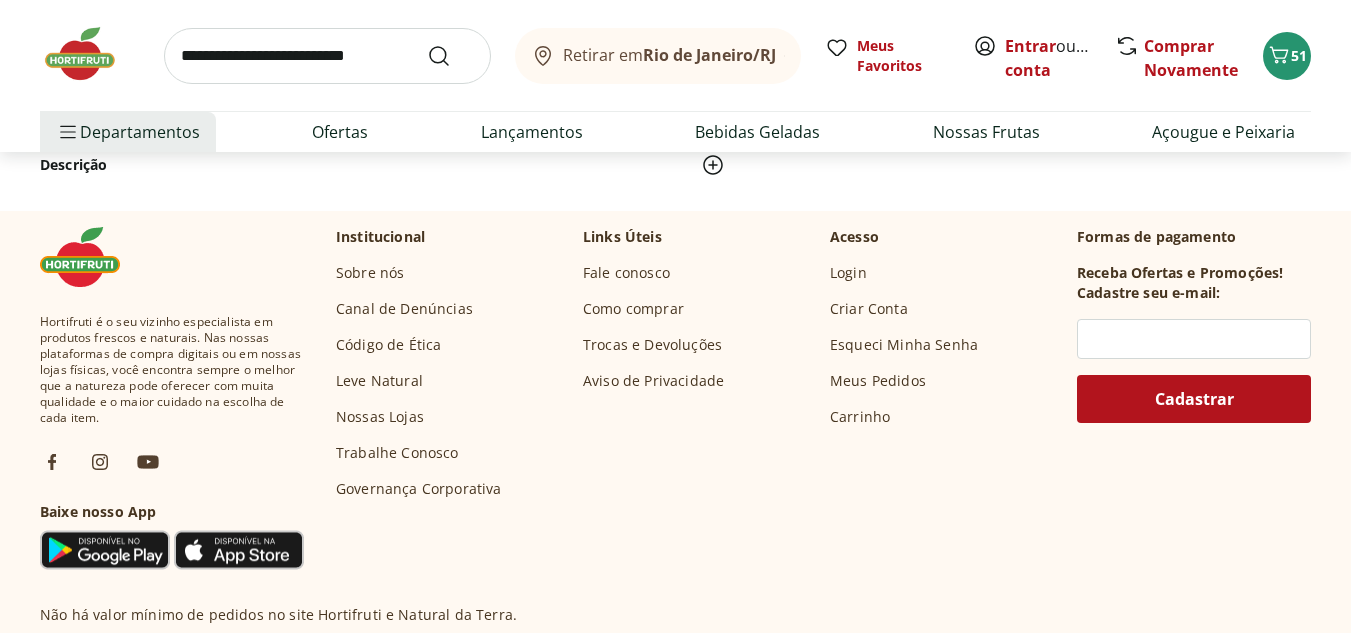 scroll, scrollTop: 770, scrollLeft: 0, axis: vertical 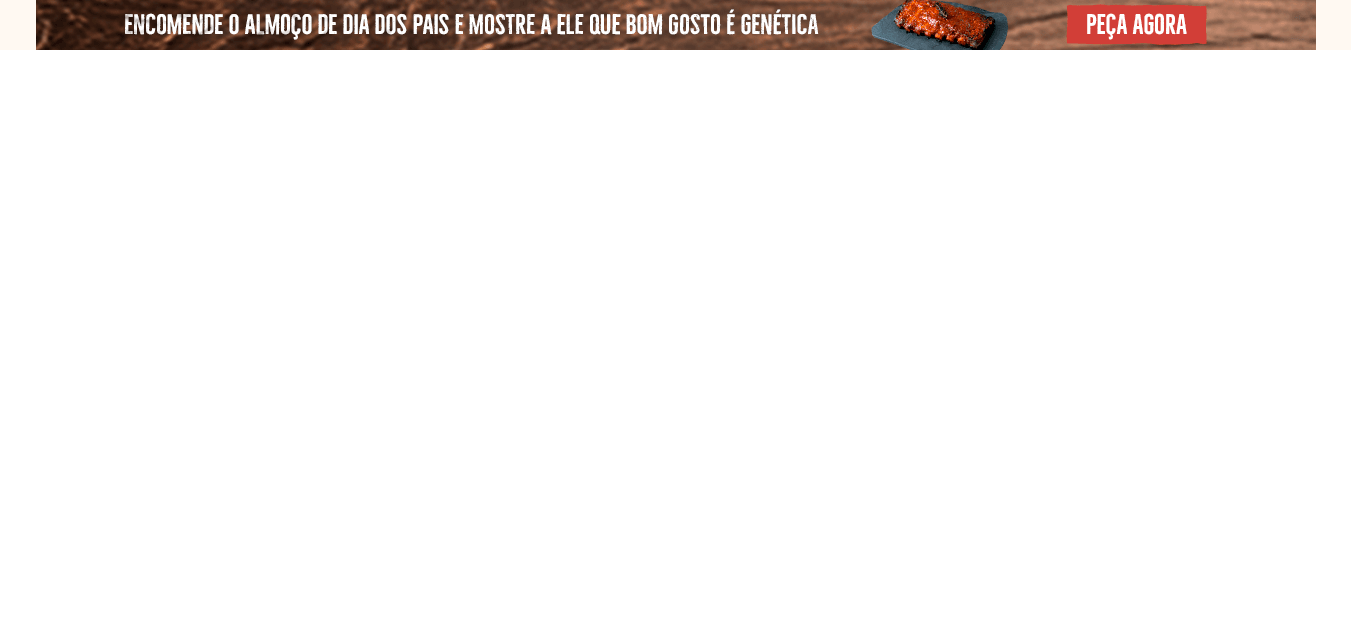 select on "**********" 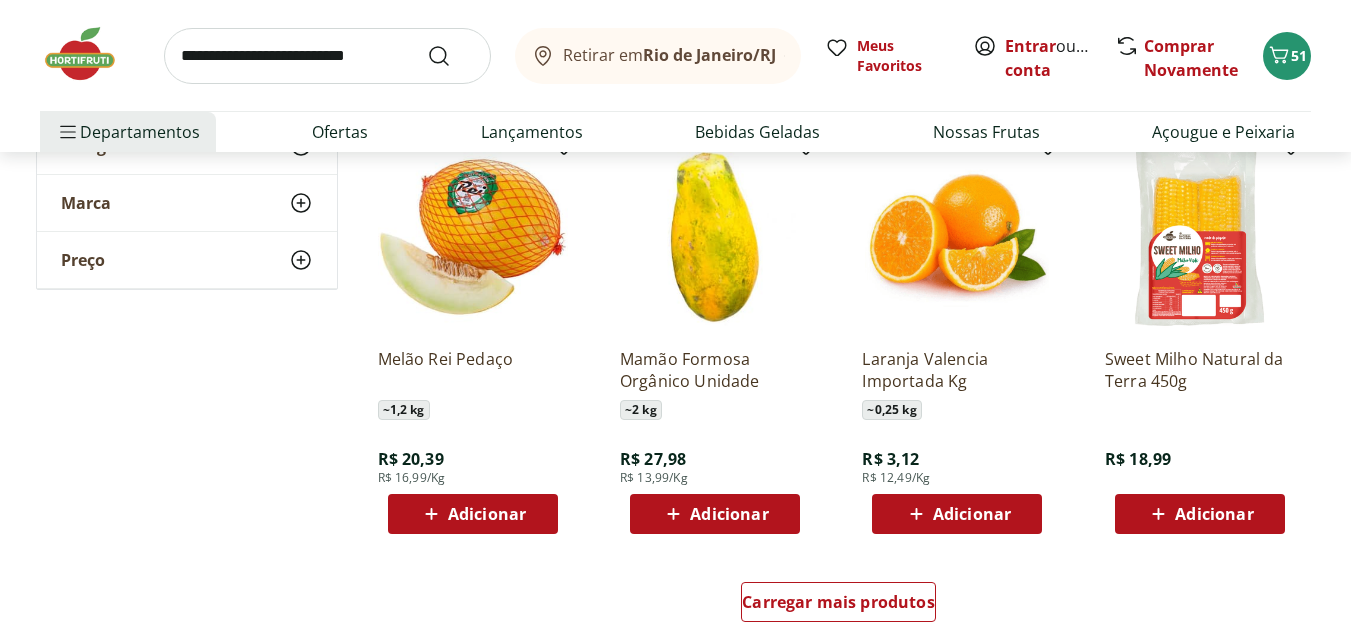 scroll, scrollTop: 5001, scrollLeft: 0, axis: vertical 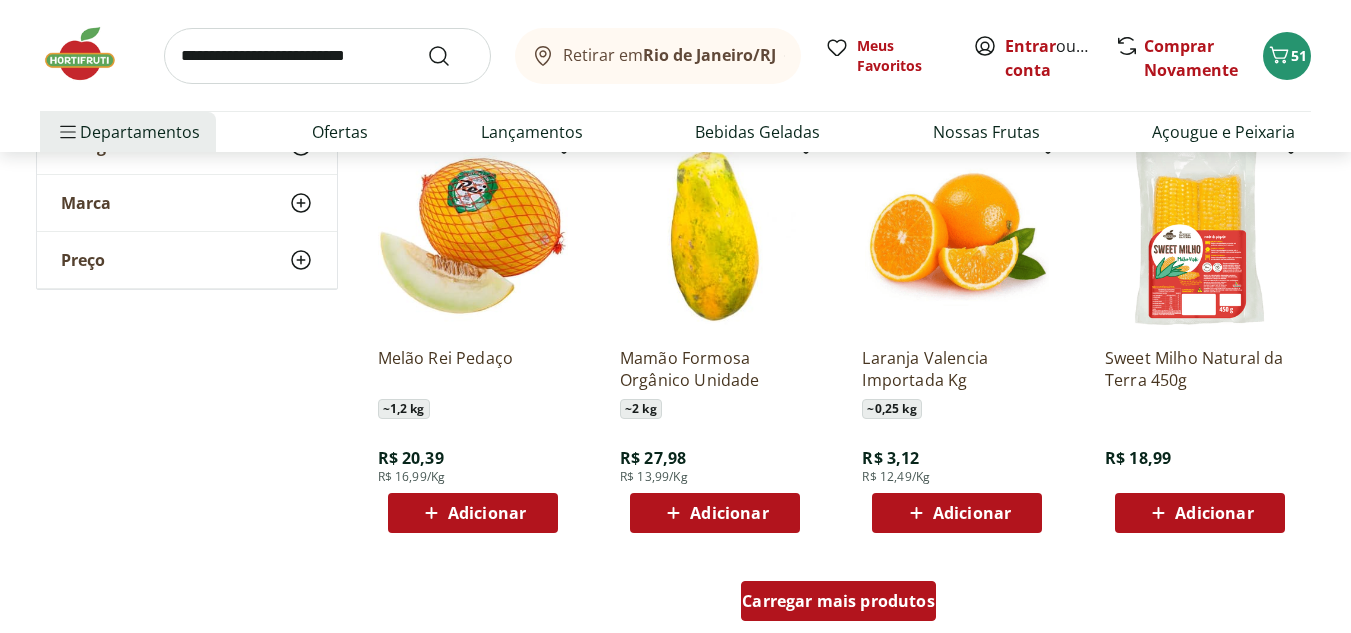 click on "Carregar mais produtos" at bounding box center [838, 601] 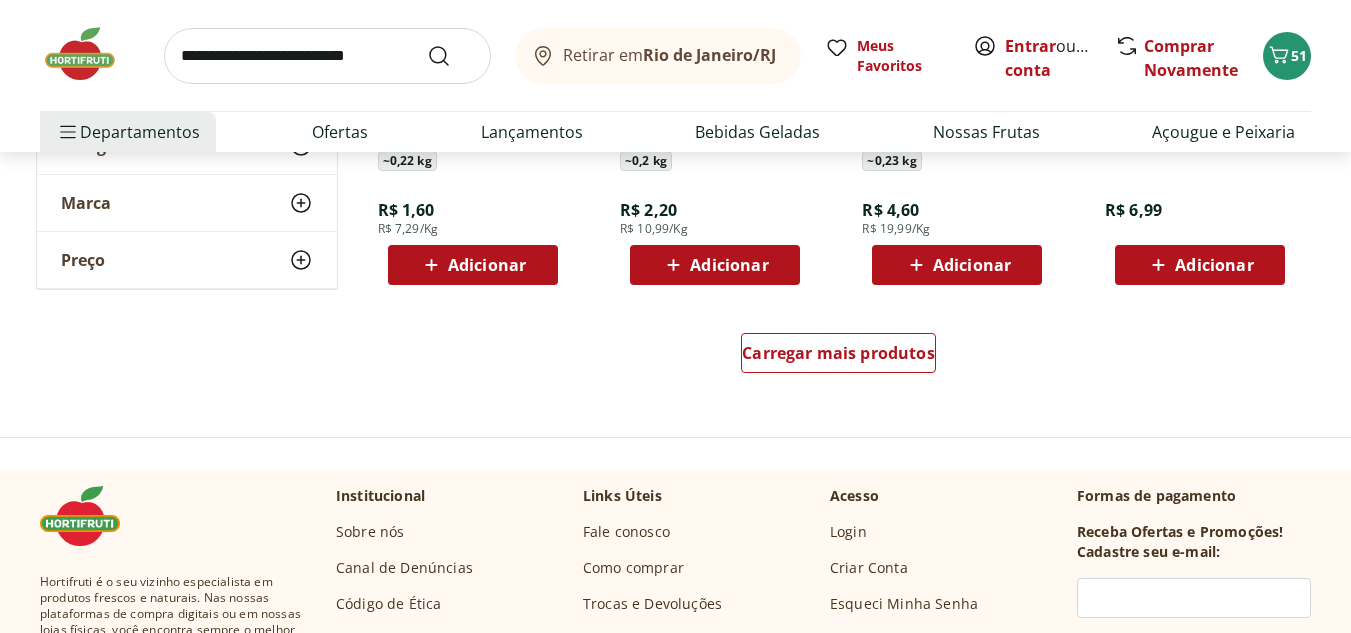 scroll, scrollTop: 6554, scrollLeft: 0, axis: vertical 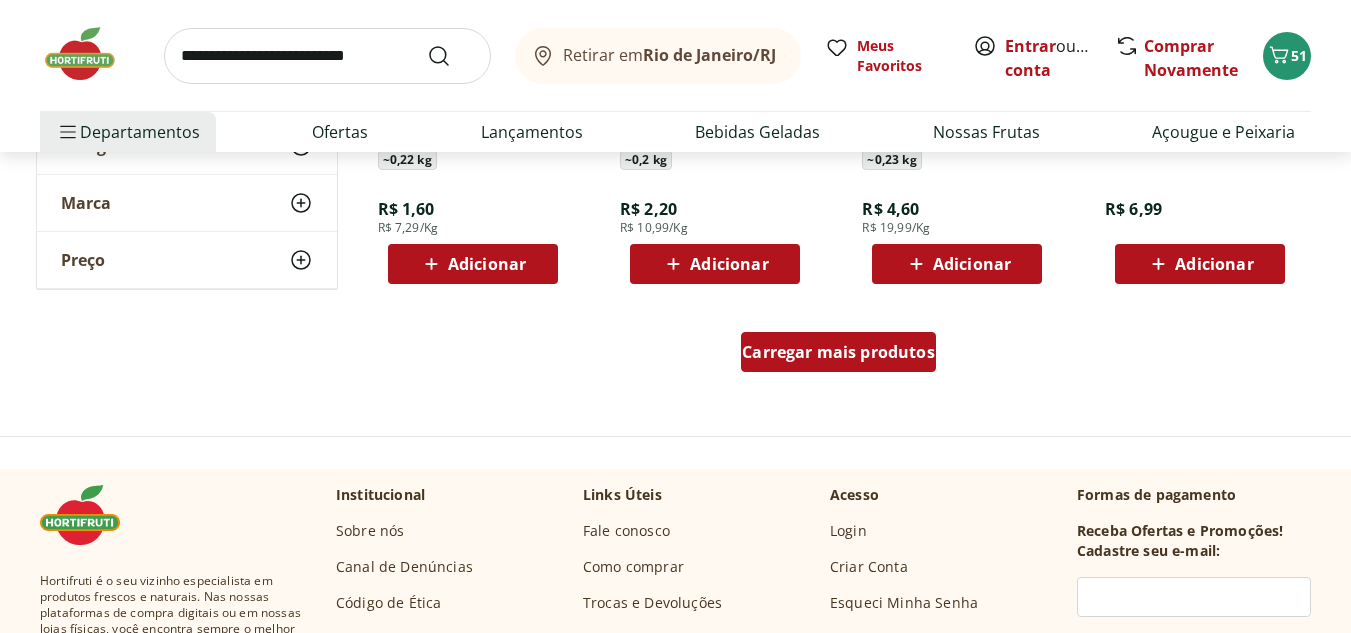 click on "Carregar mais produtos" at bounding box center (838, 352) 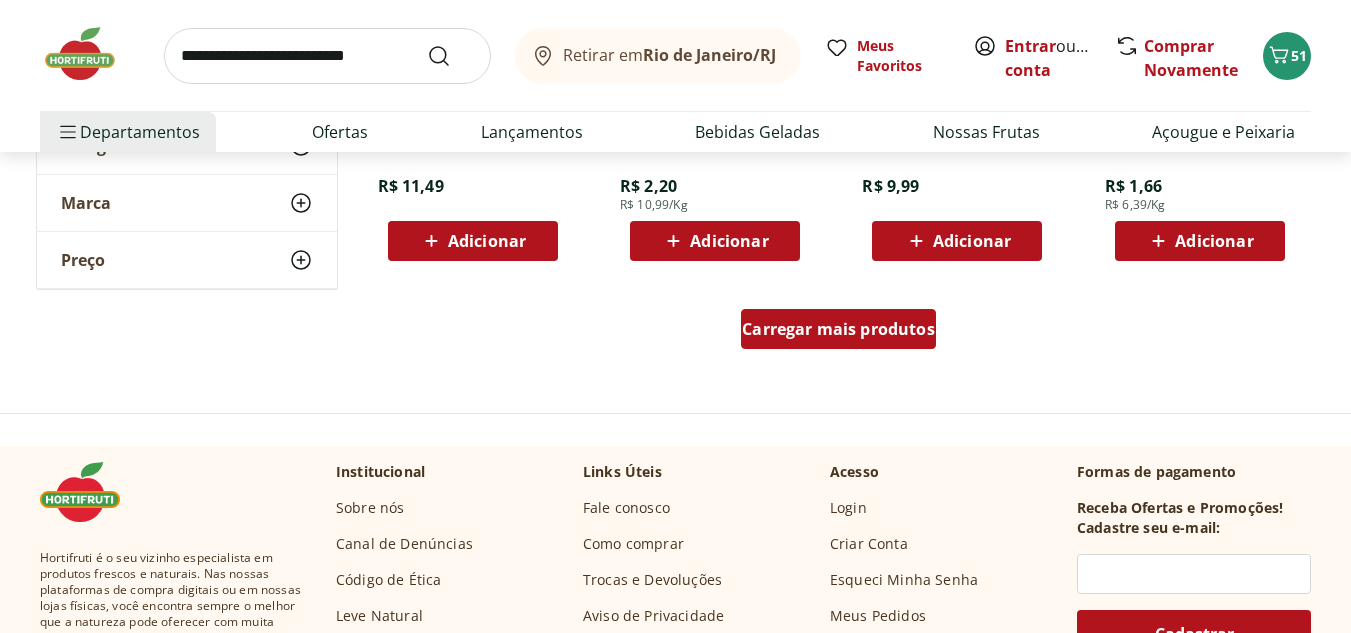scroll, scrollTop: 7884, scrollLeft: 0, axis: vertical 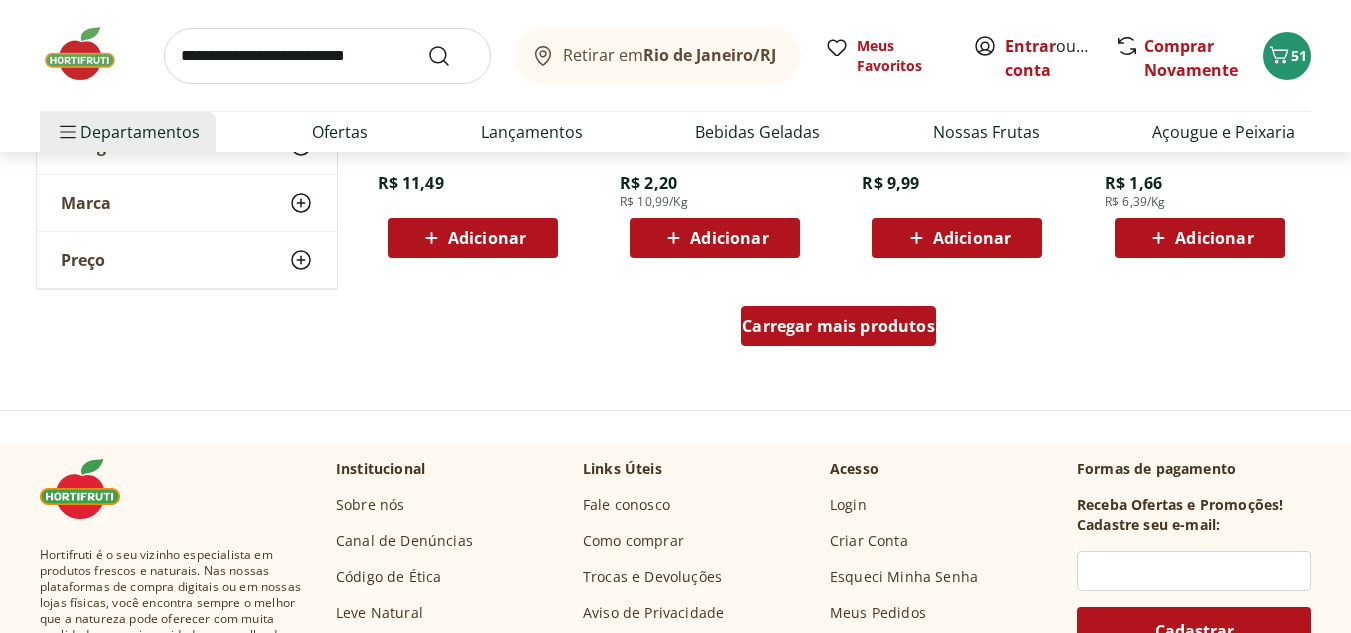 click on "Carregar mais produtos" at bounding box center (838, 326) 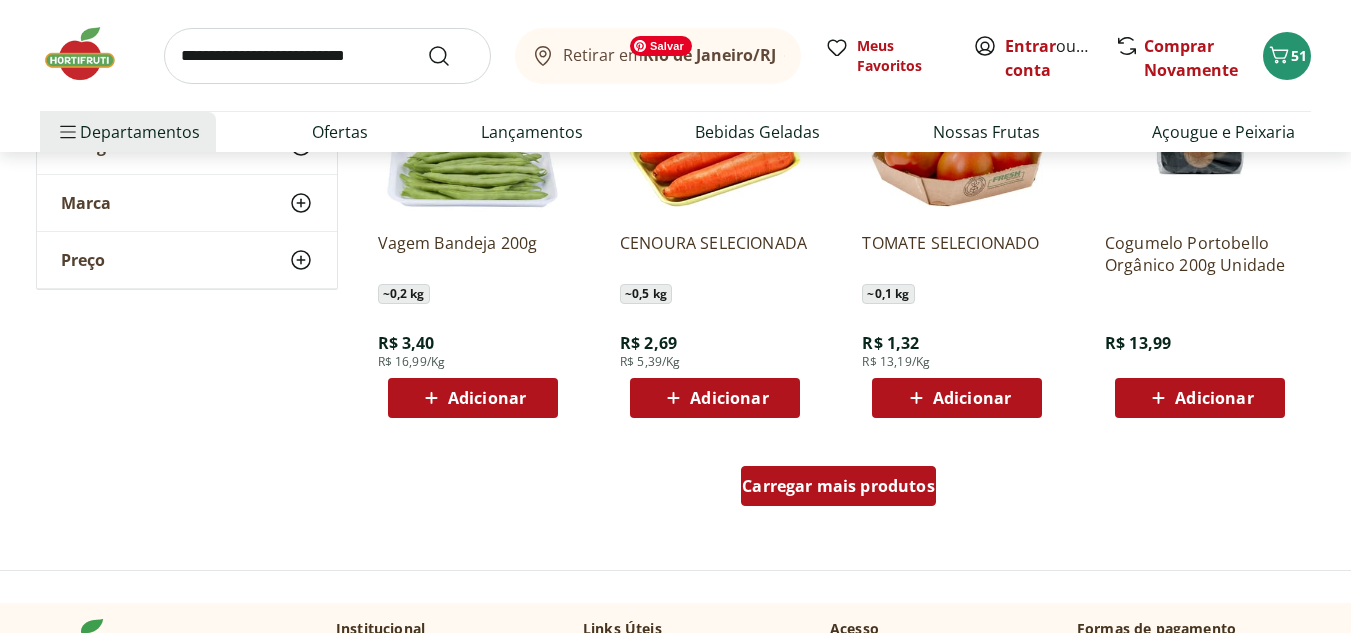scroll, scrollTop: 9029, scrollLeft: 0, axis: vertical 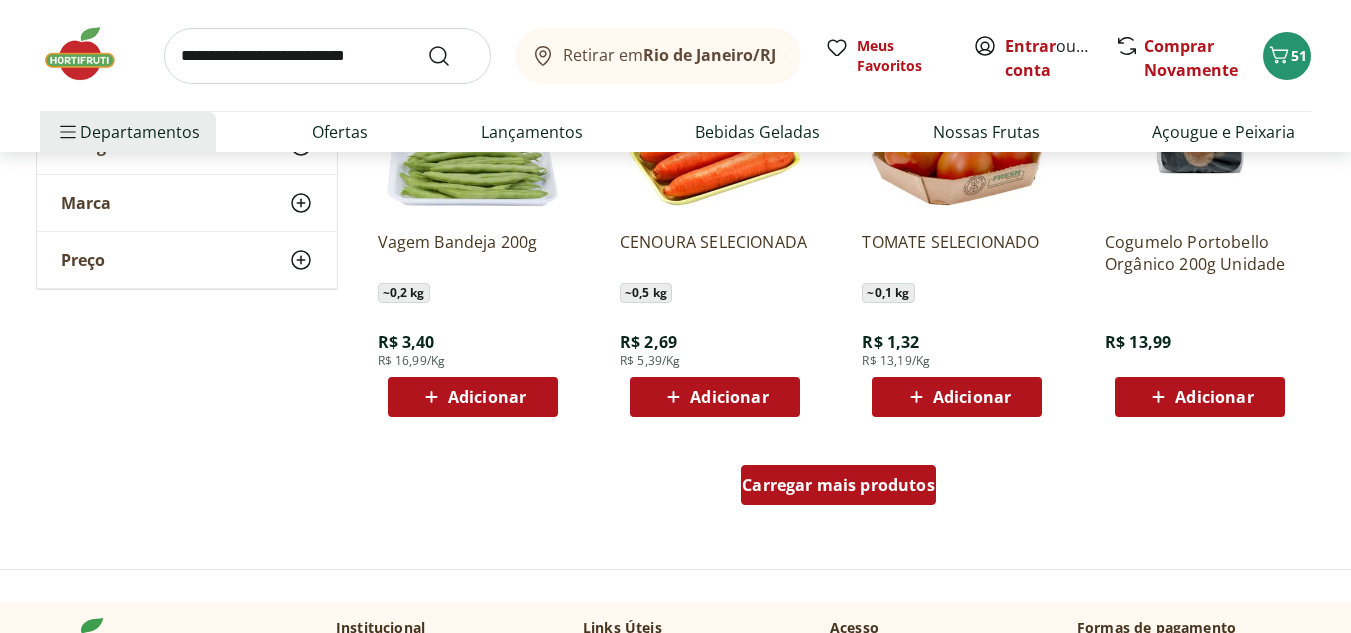 click on "Carregar mais produtos" at bounding box center [838, 485] 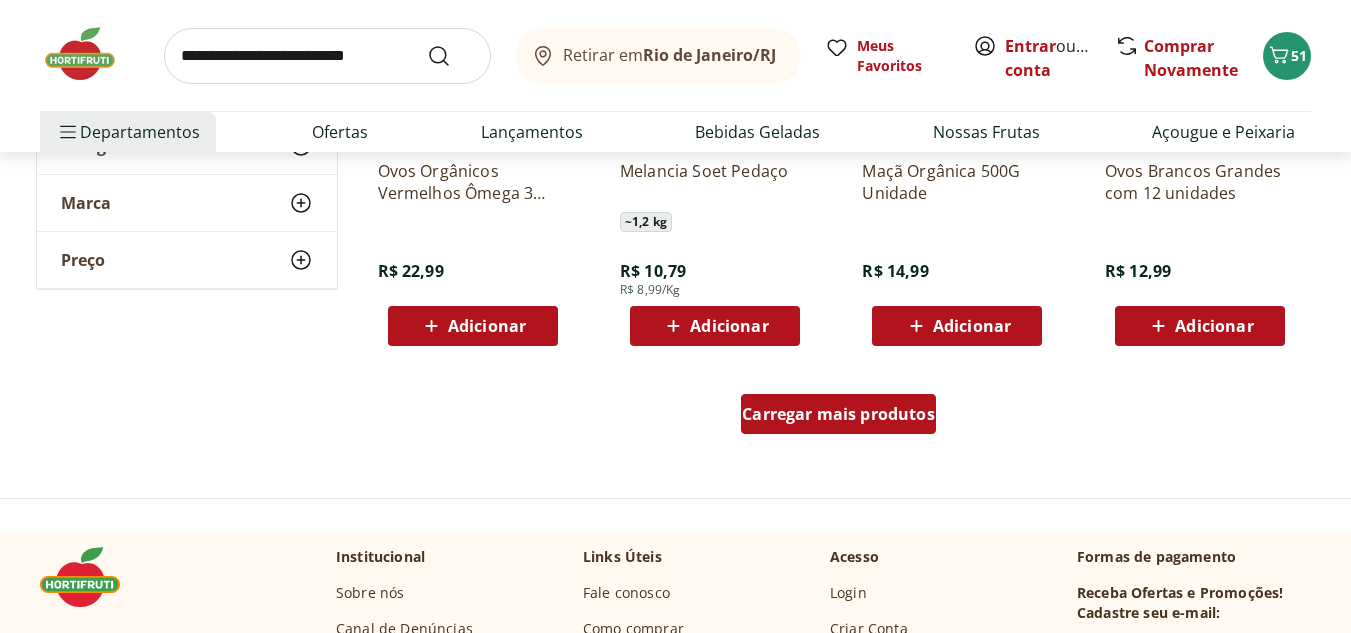 scroll, scrollTop: 10405, scrollLeft: 0, axis: vertical 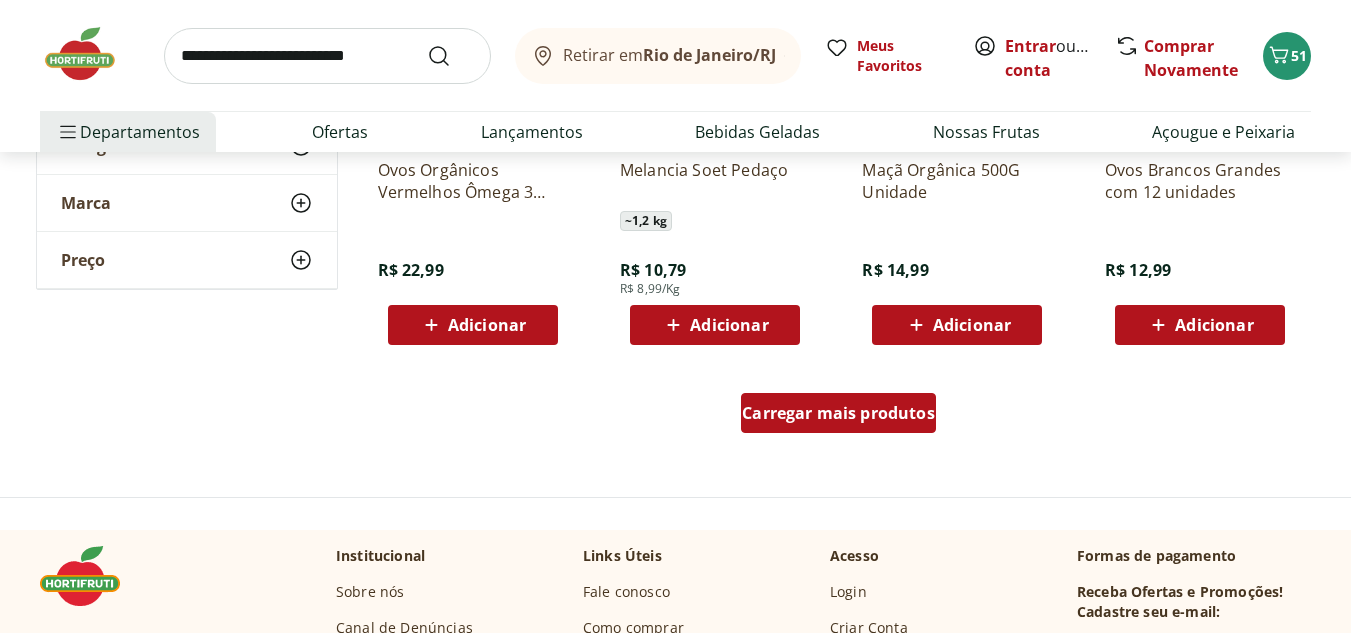 click on "Carregar mais produtos" at bounding box center (838, 413) 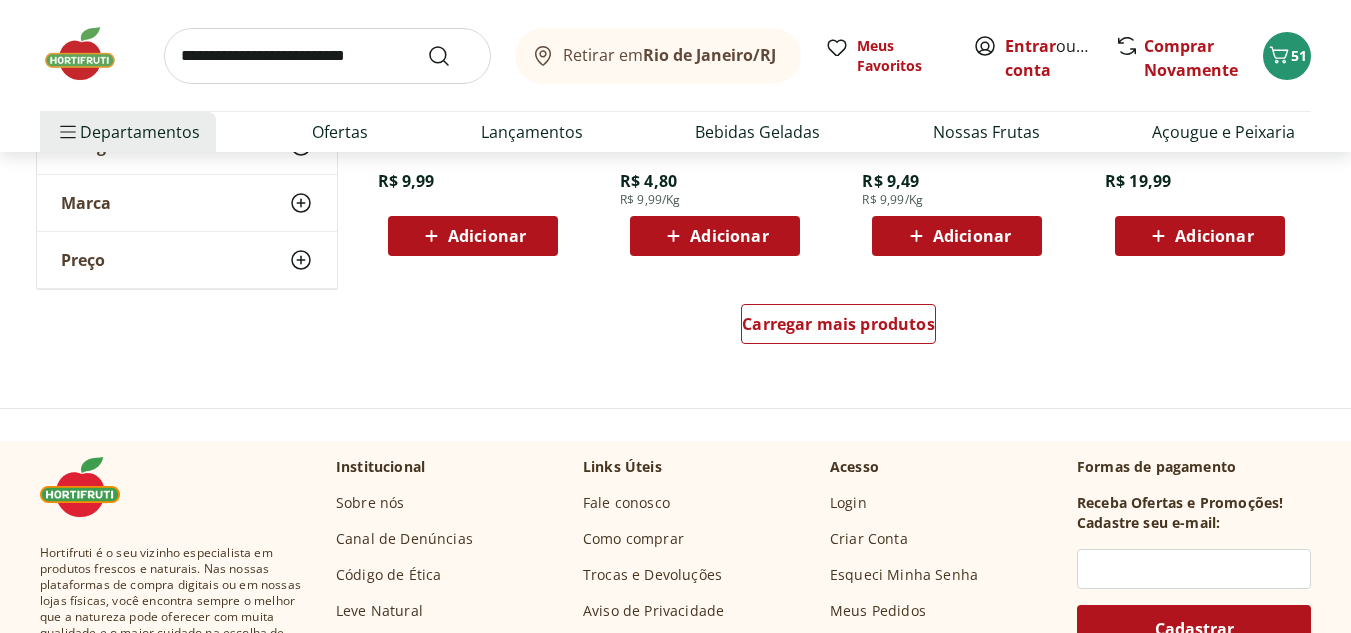 scroll, scrollTop: 11806, scrollLeft: 0, axis: vertical 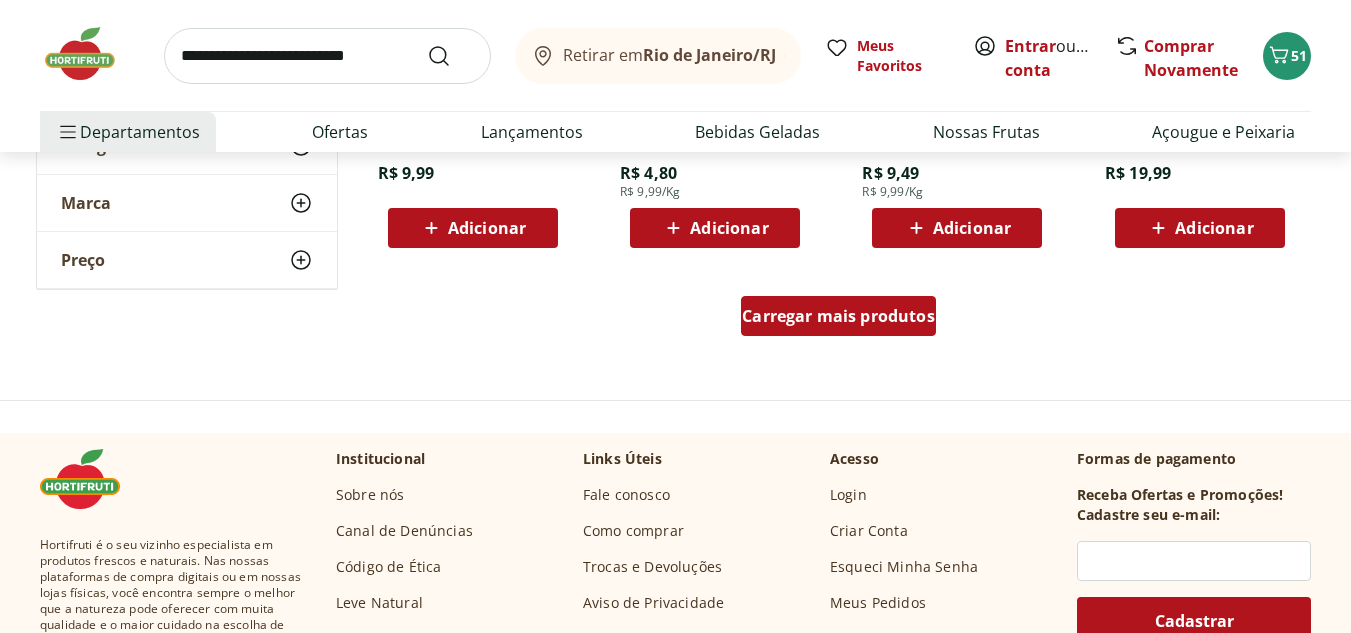 click on "Carregar mais produtos" at bounding box center (838, 316) 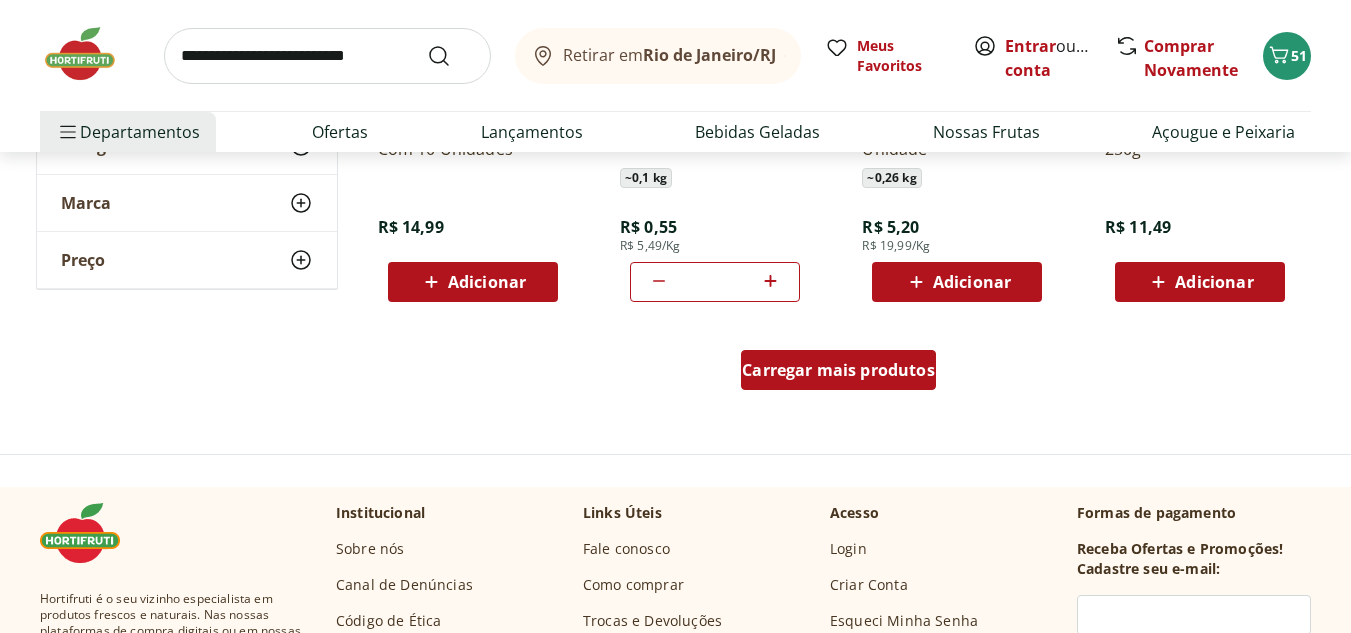 click on "Carregar mais produtos" at bounding box center [838, 370] 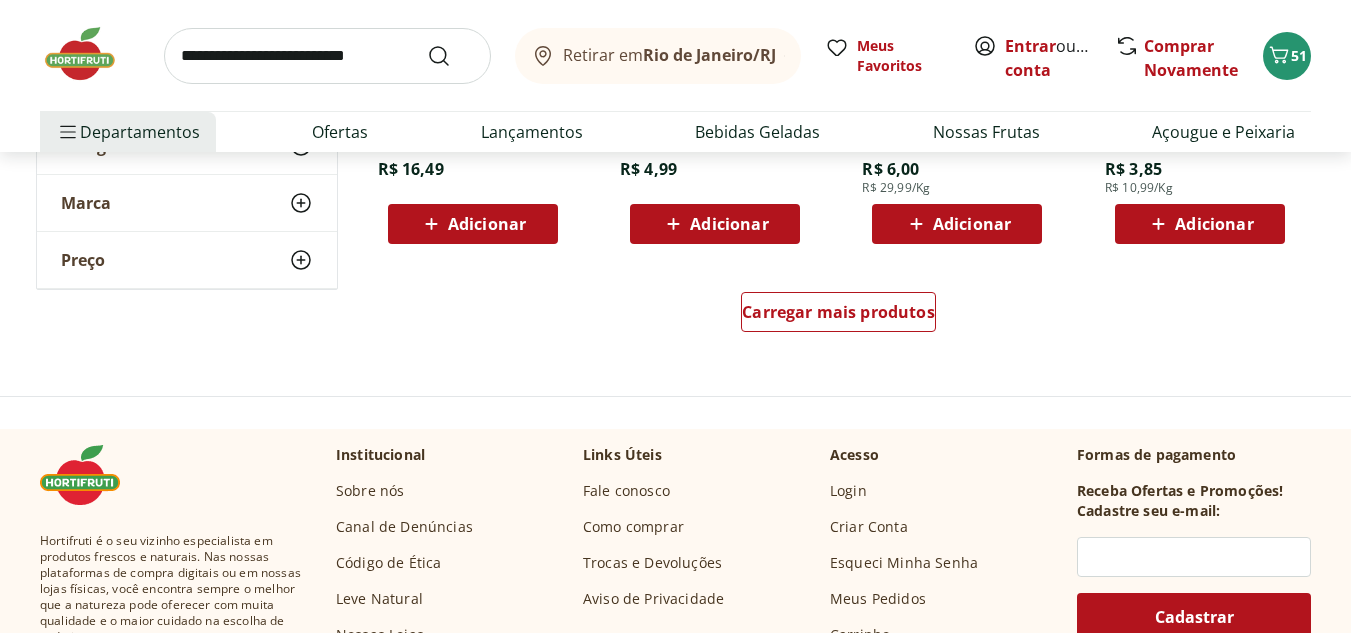 scroll, scrollTop: 14420, scrollLeft: 0, axis: vertical 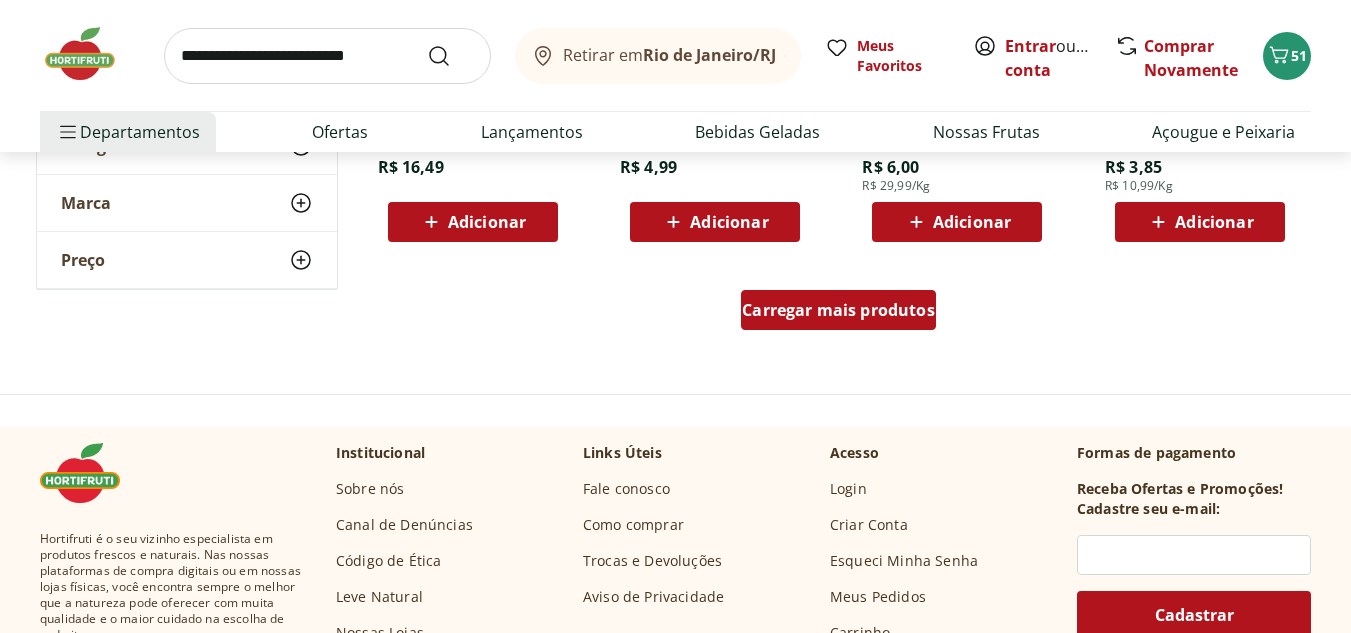 click on "Carregar mais produtos" at bounding box center (838, 310) 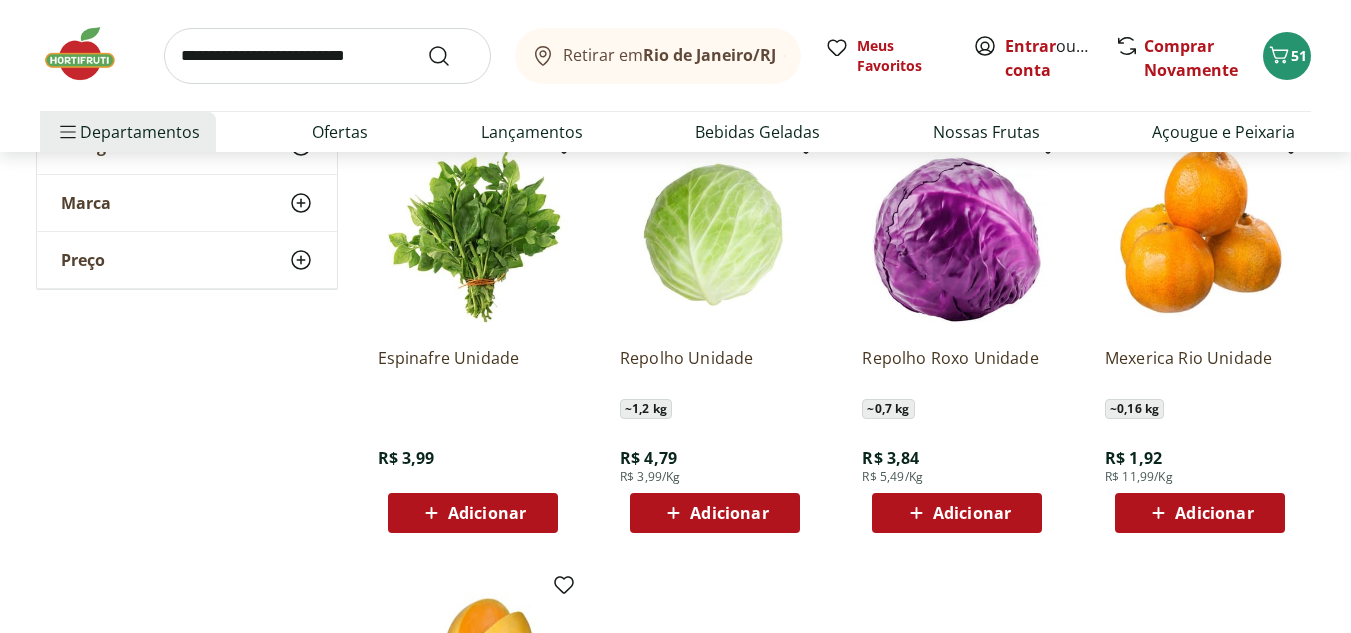 scroll, scrollTop: 14554, scrollLeft: 0, axis: vertical 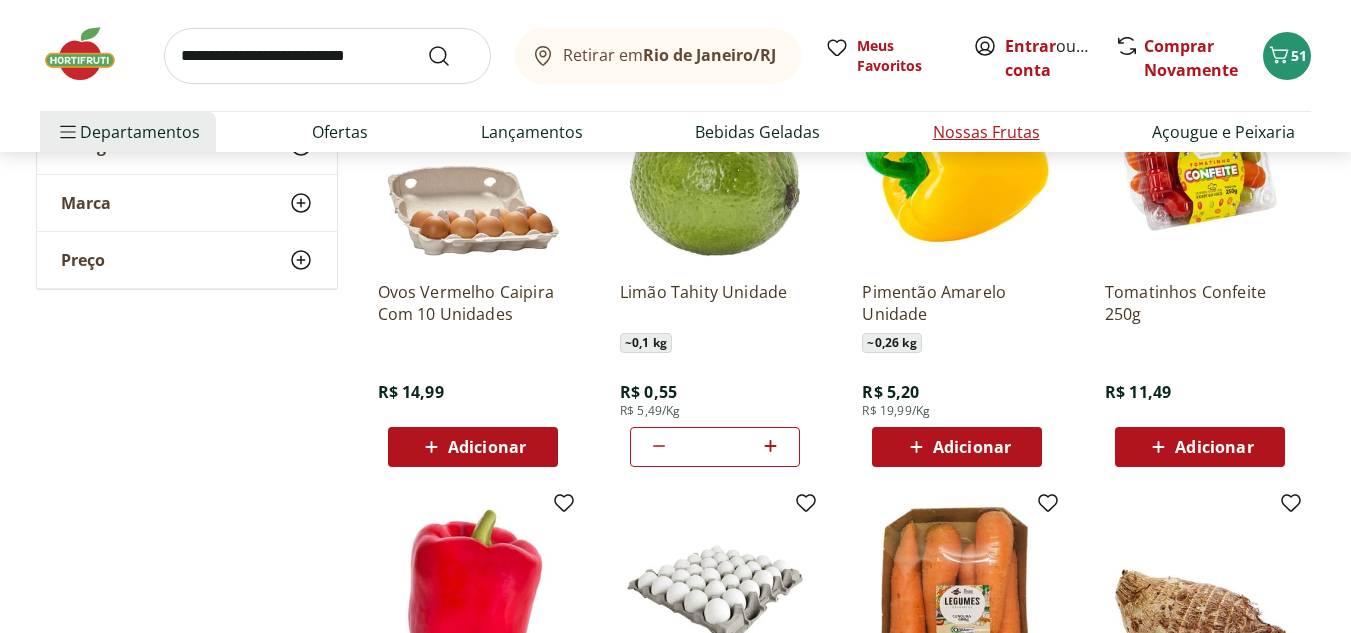 click on "Nossas Frutas" at bounding box center [986, 132] 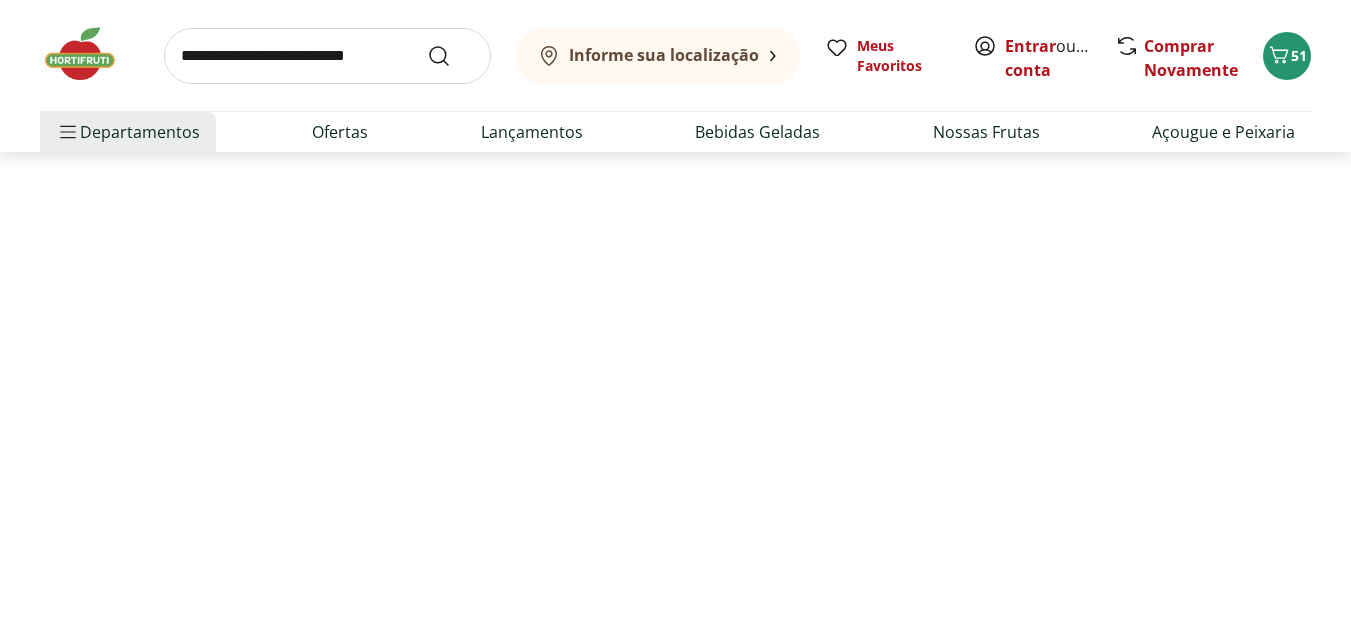 scroll, scrollTop: 0, scrollLeft: 0, axis: both 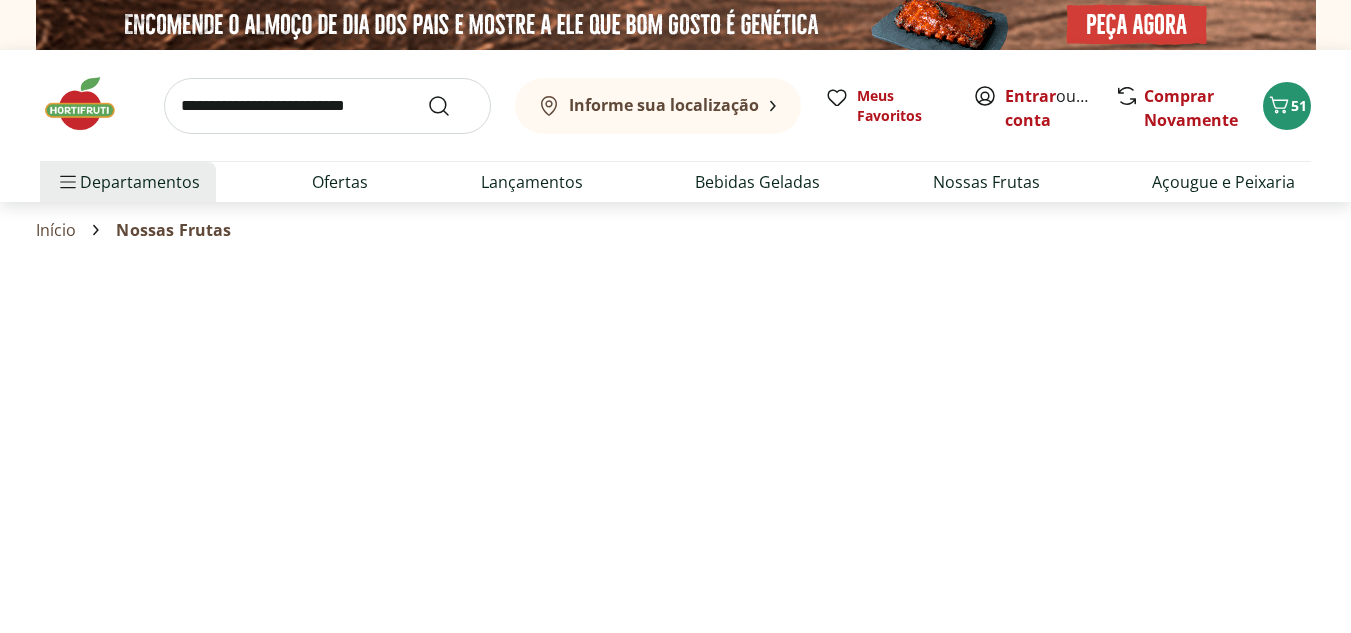 select on "**********" 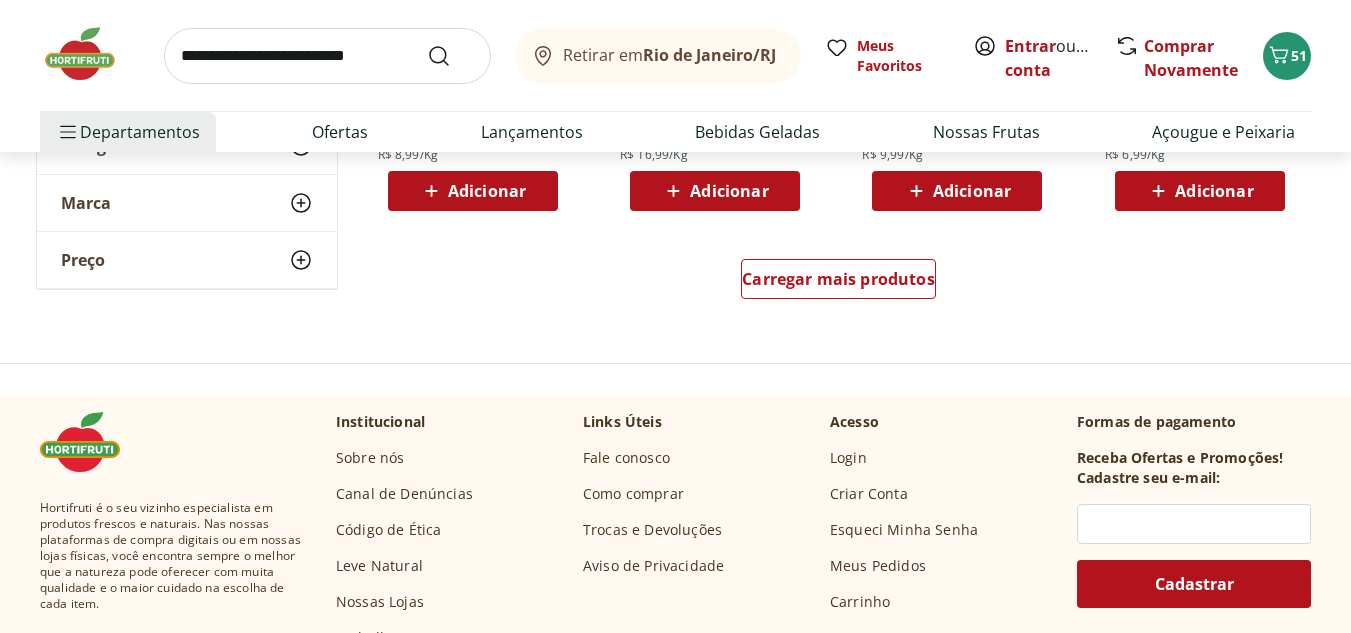 scroll, scrollTop: 1412, scrollLeft: 0, axis: vertical 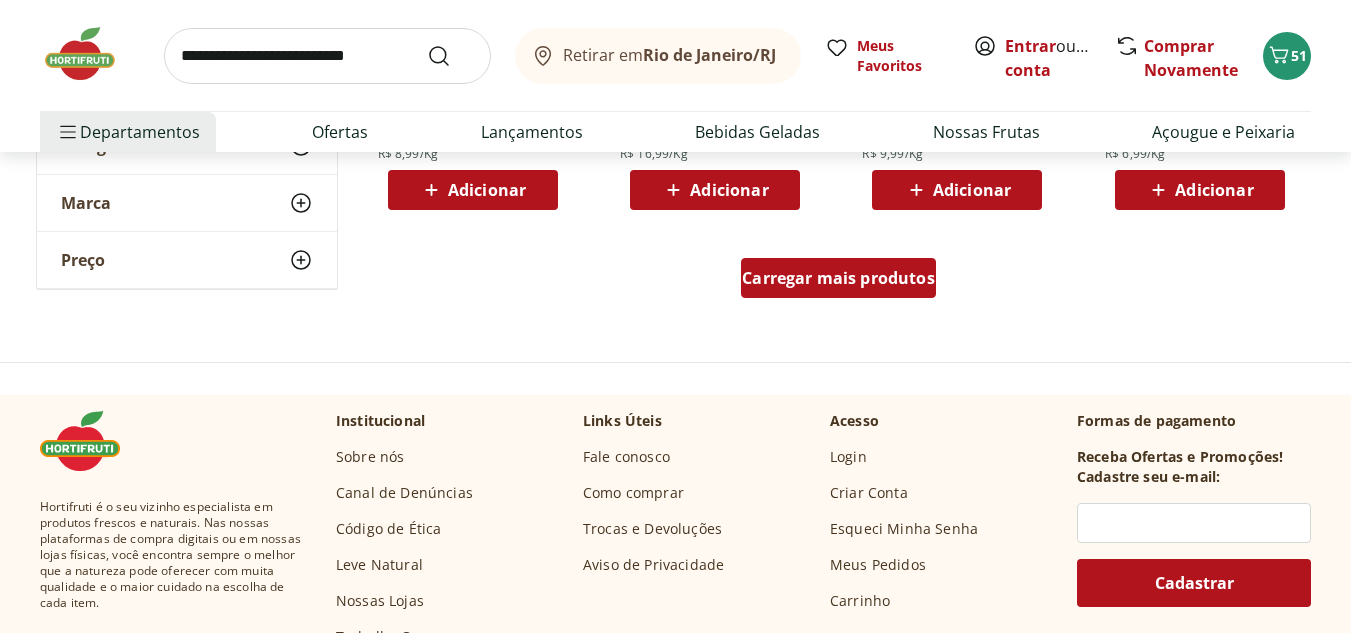 click on "Carregar mais produtos" at bounding box center (838, 278) 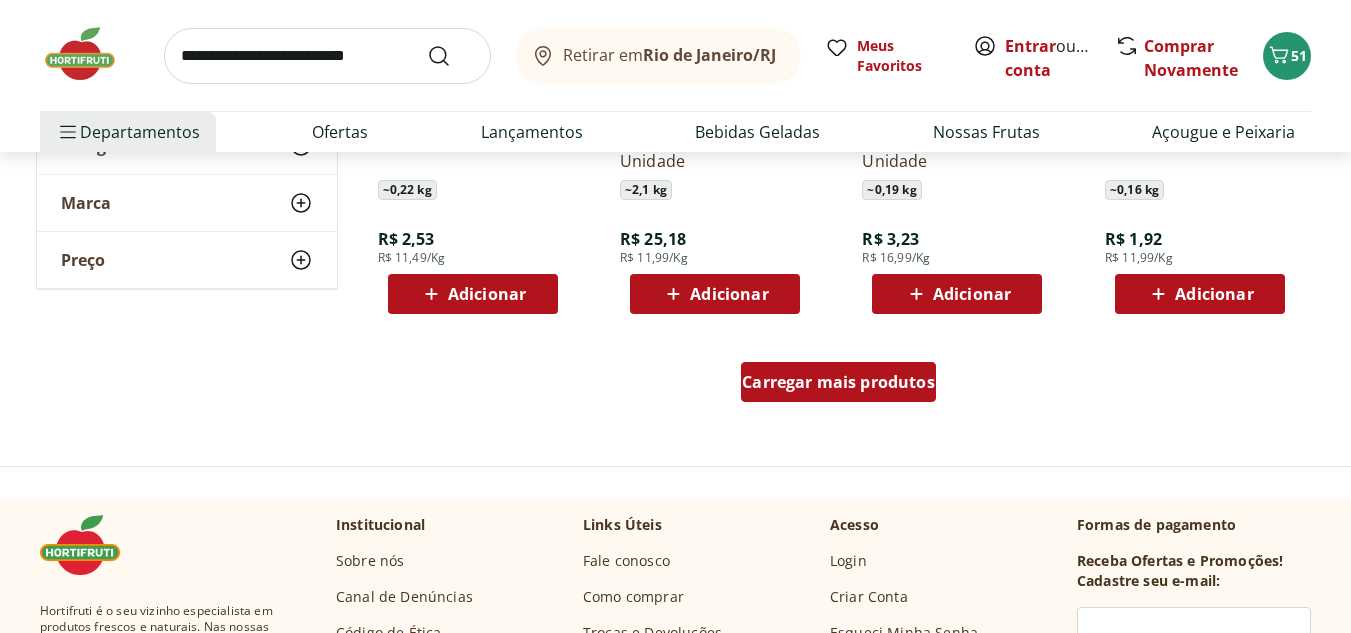 scroll, scrollTop: 2615, scrollLeft: 0, axis: vertical 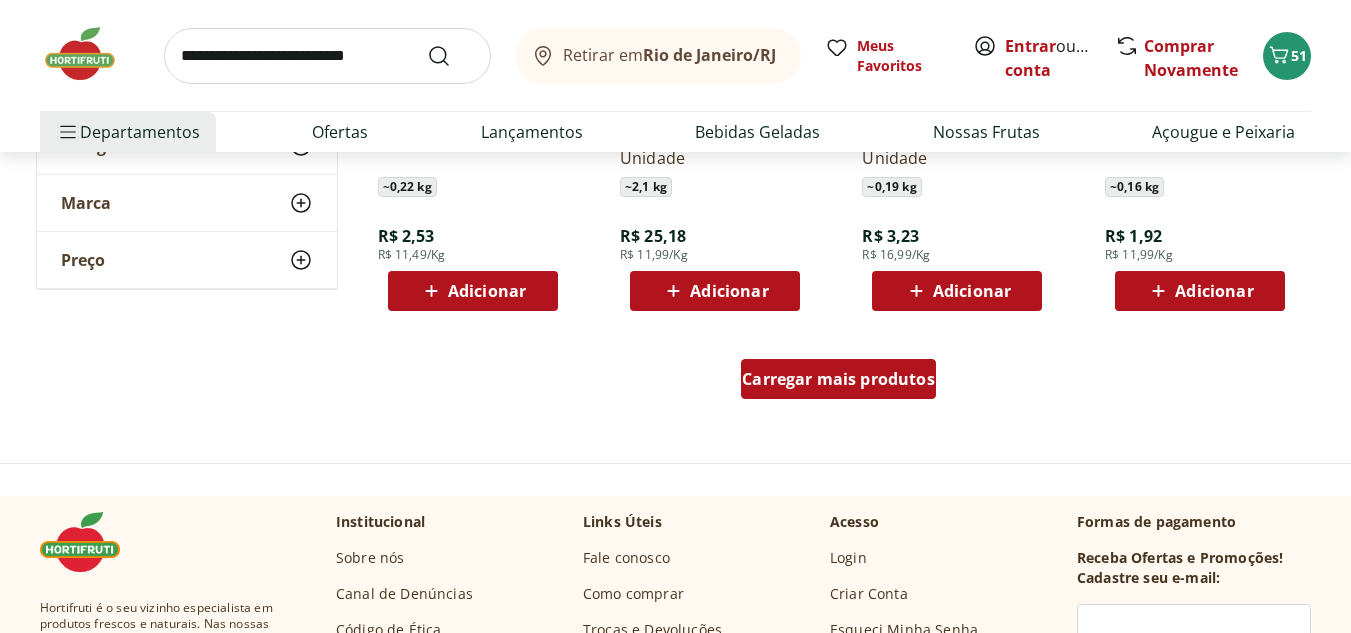 click on "Carregar mais produtos" at bounding box center [838, 379] 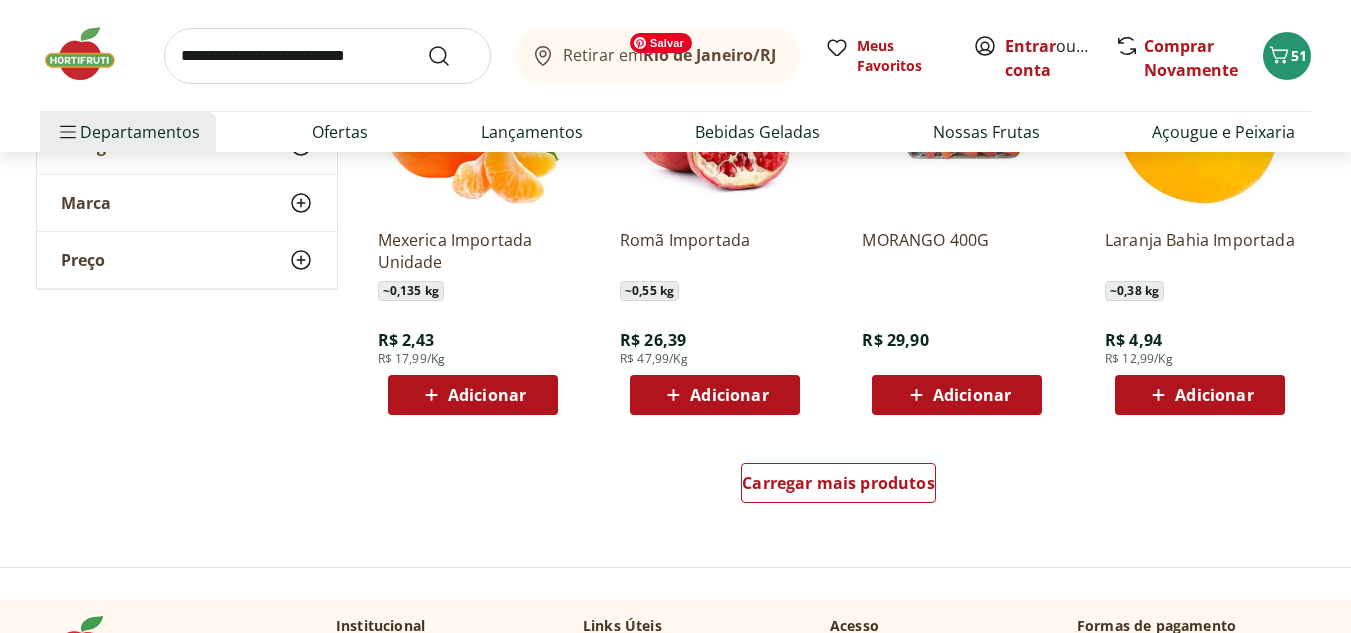 scroll, scrollTop: 3817, scrollLeft: 0, axis: vertical 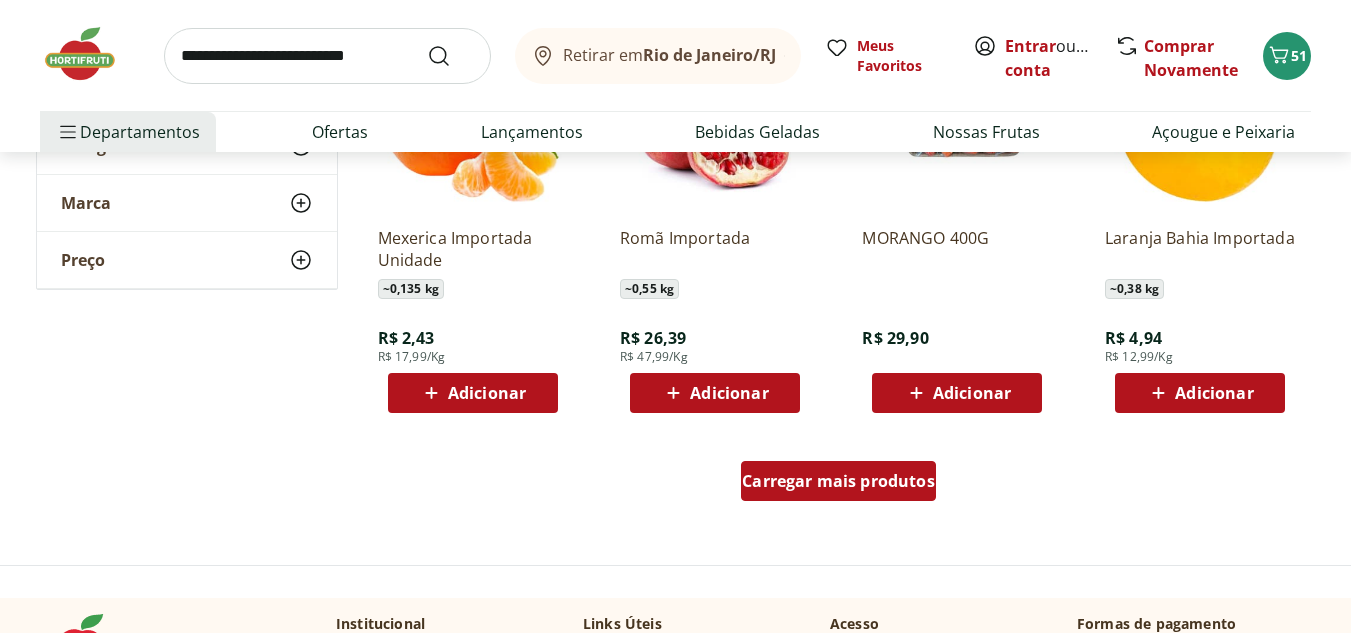 click on "Carregar mais produtos" at bounding box center (838, 481) 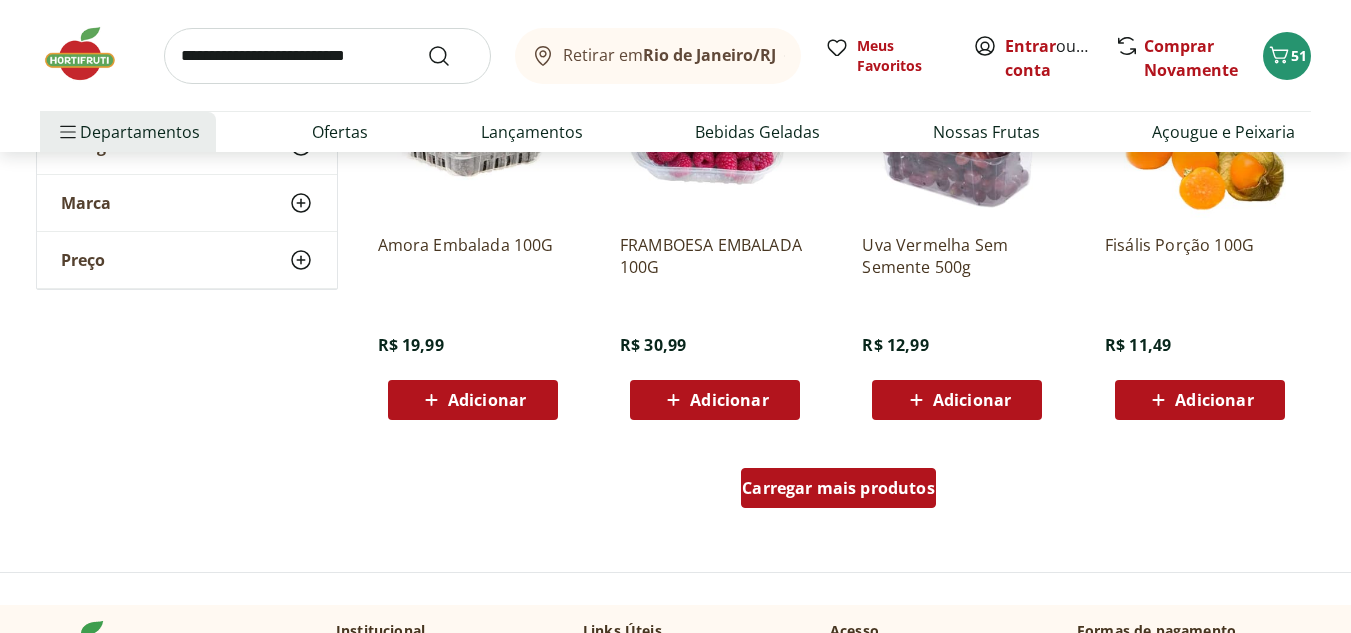 scroll, scrollTop: 5115, scrollLeft: 0, axis: vertical 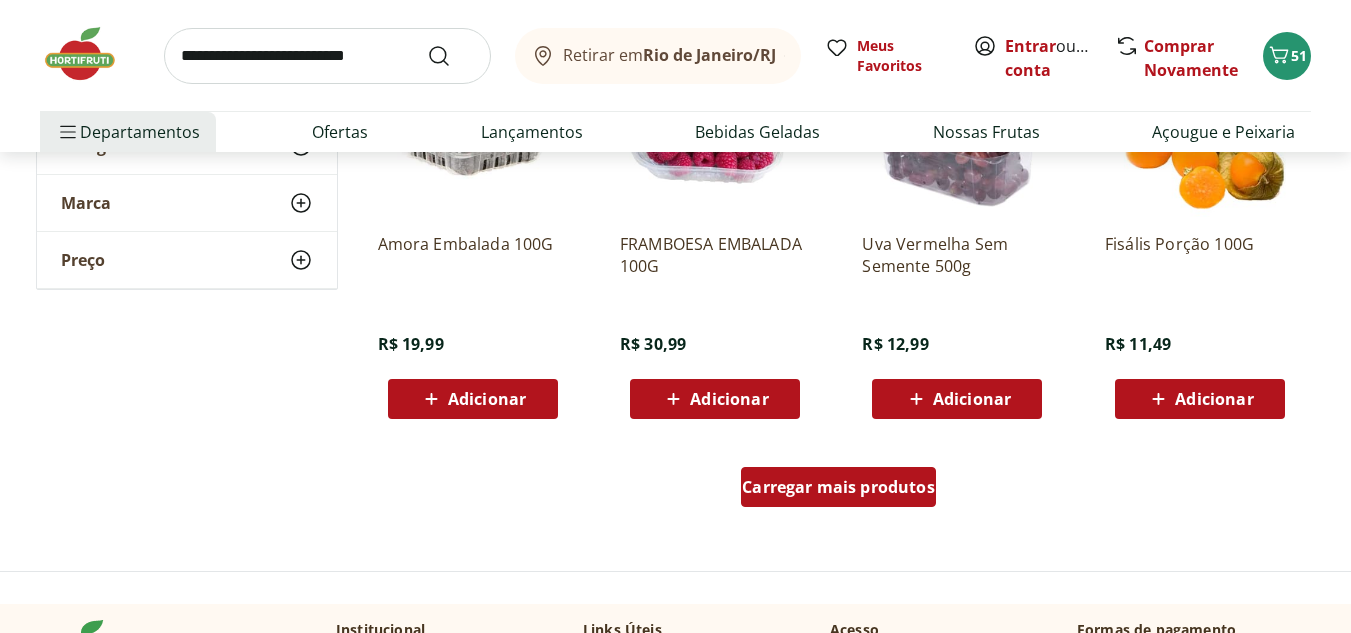 click on "Carregar mais produtos" at bounding box center (838, 487) 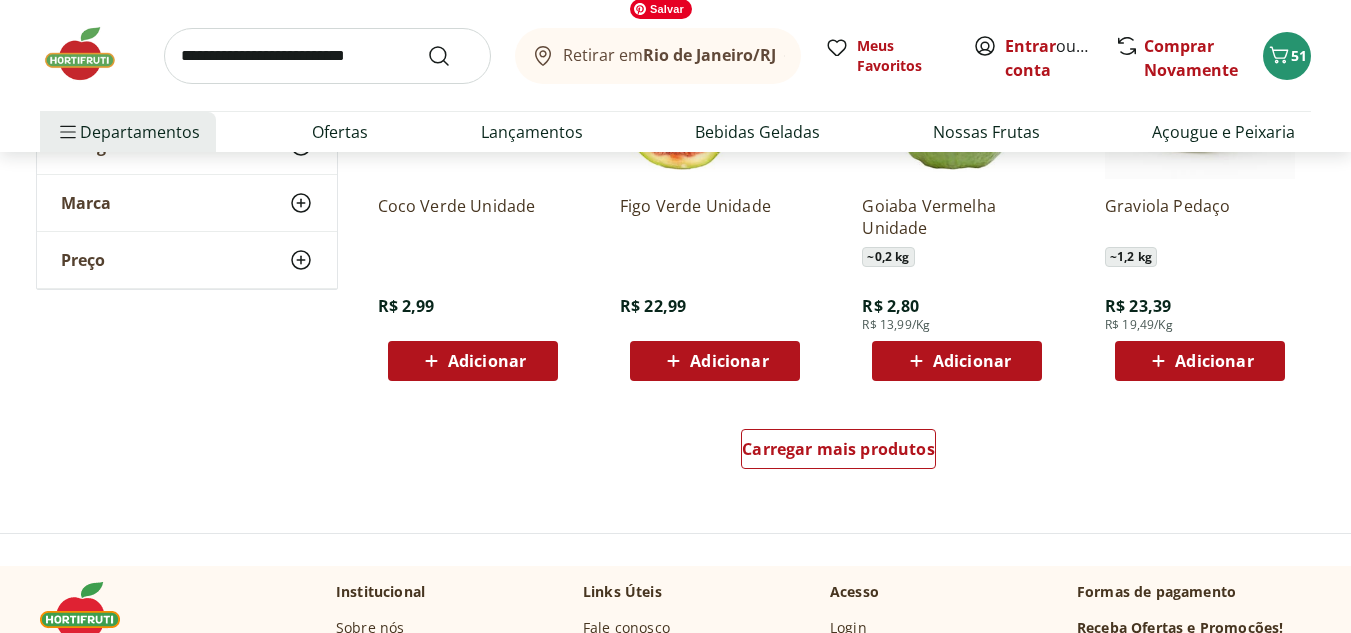 scroll, scrollTop: 6459, scrollLeft: 0, axis: vertical 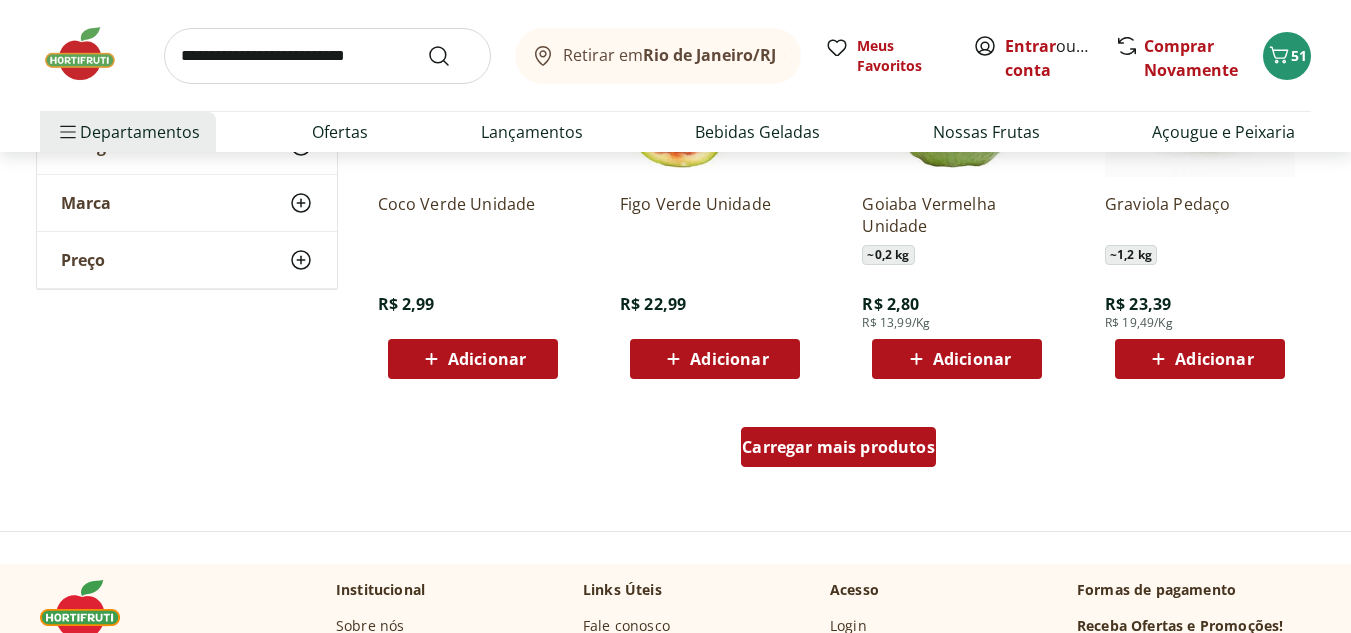 click on "Carregar mais produtos" at bounding box center (838, 447) 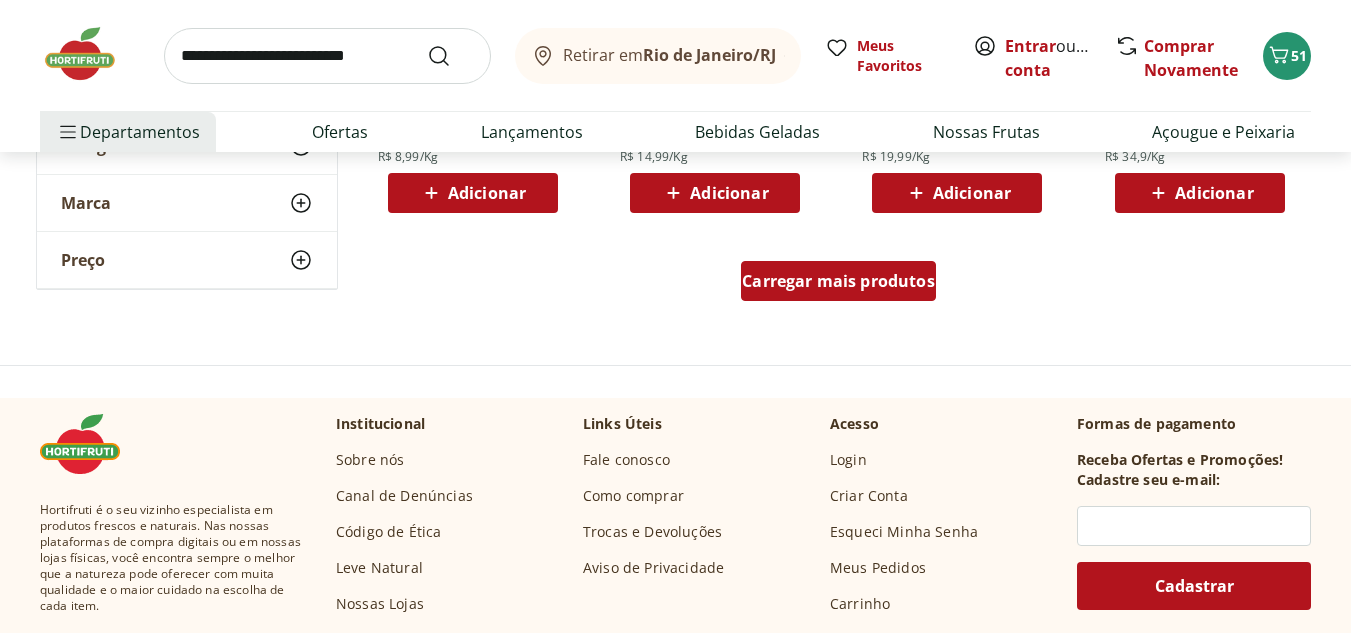 scroll, scrollTop: 7945, scrollLeft: 0, axis: vertical 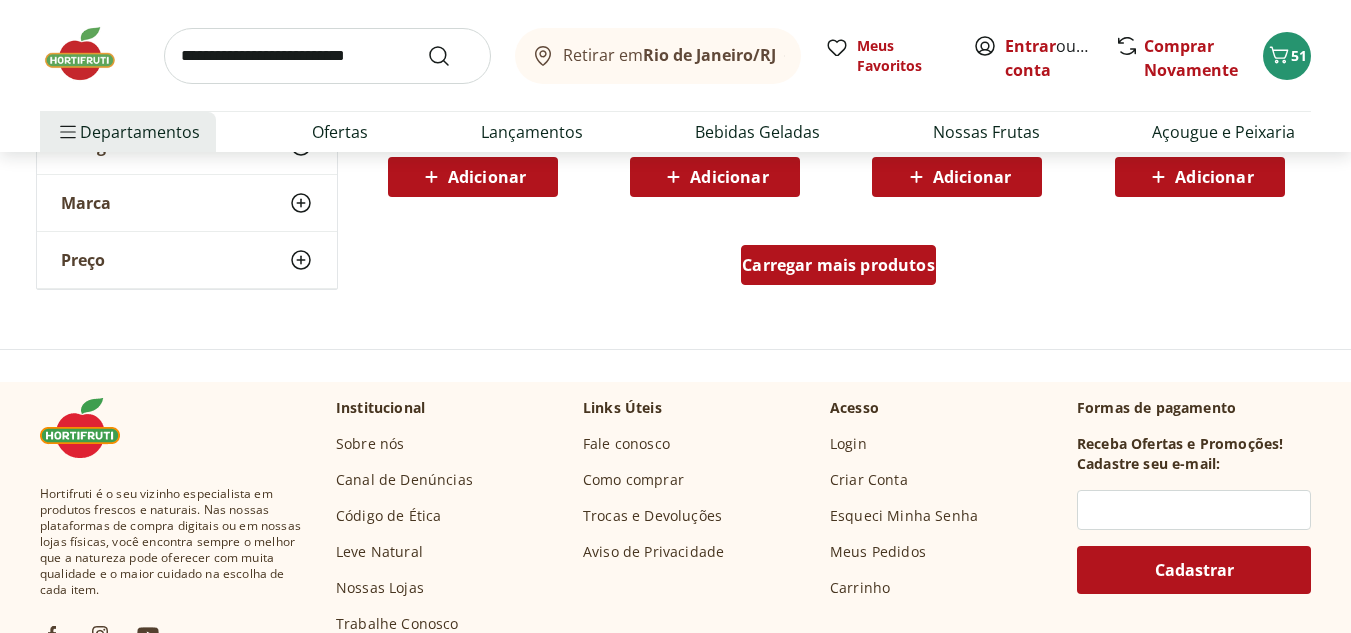 click on "Carregar mais produtos" at bounding box center [838, 265] 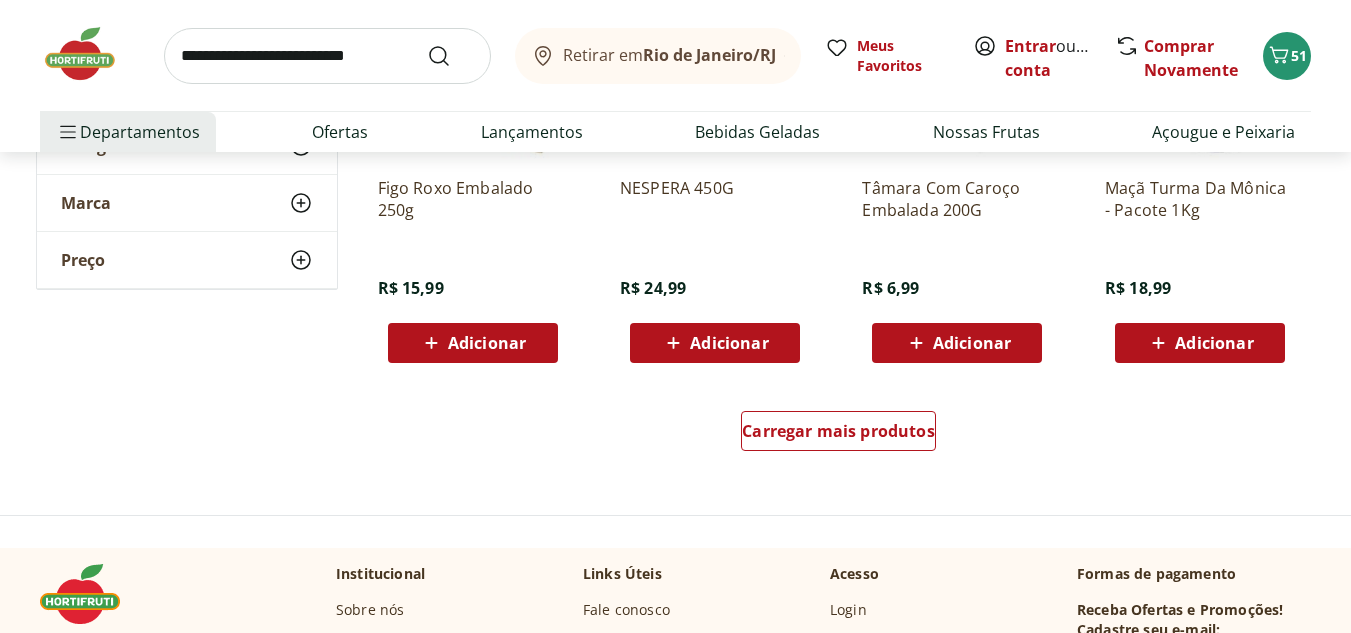 scroll, scrollTop: 9084, scrollLeft: 0, axis: vertical 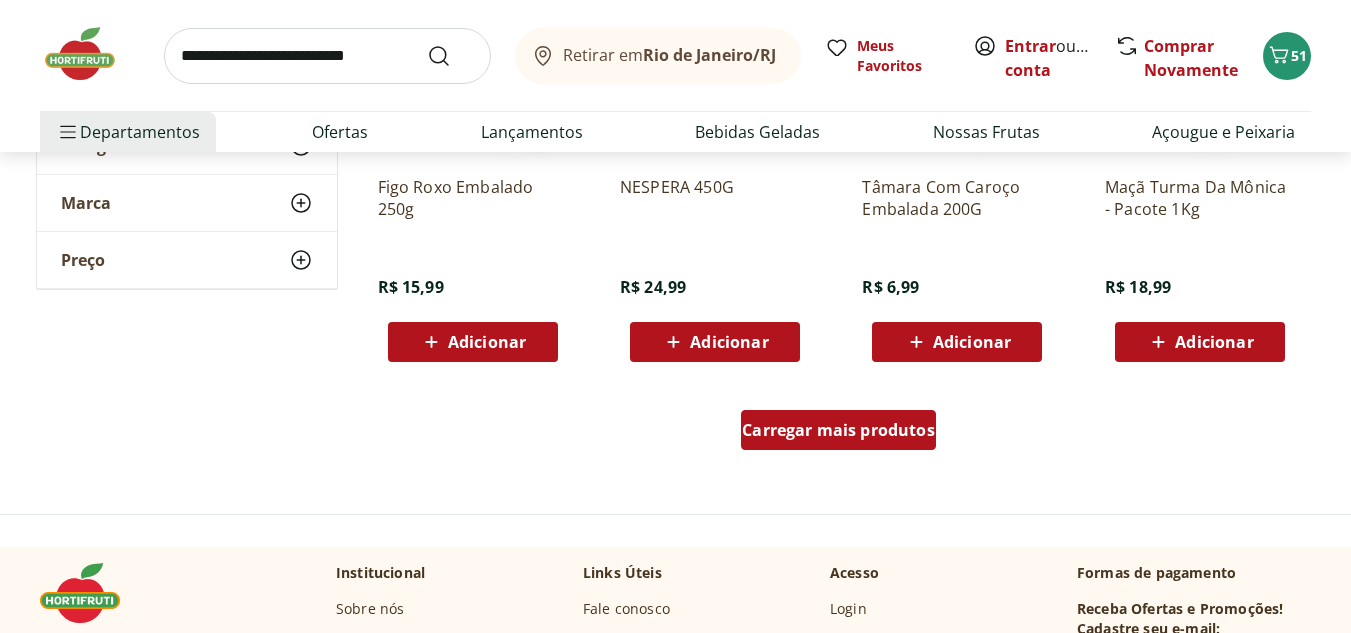 click on "Carregar mais produtos" at bounding box center [838, 430] 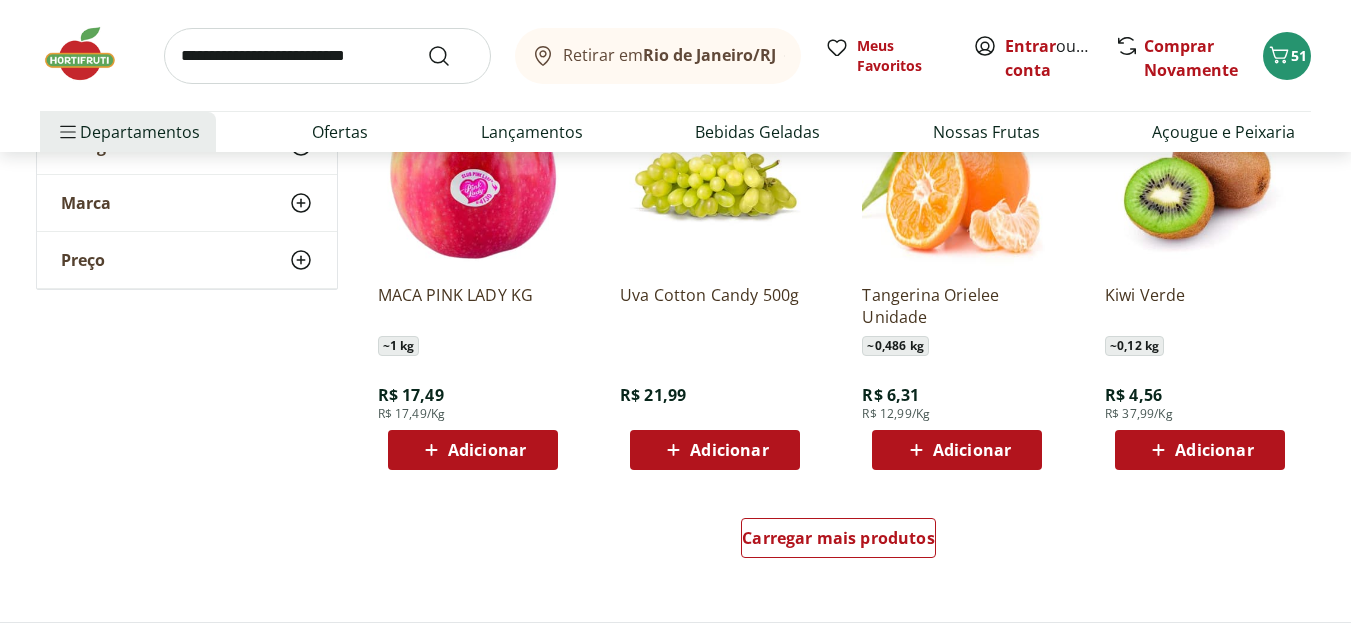 scroll, scrollTop: 10281, scrollLeft: 0, axis: vertical 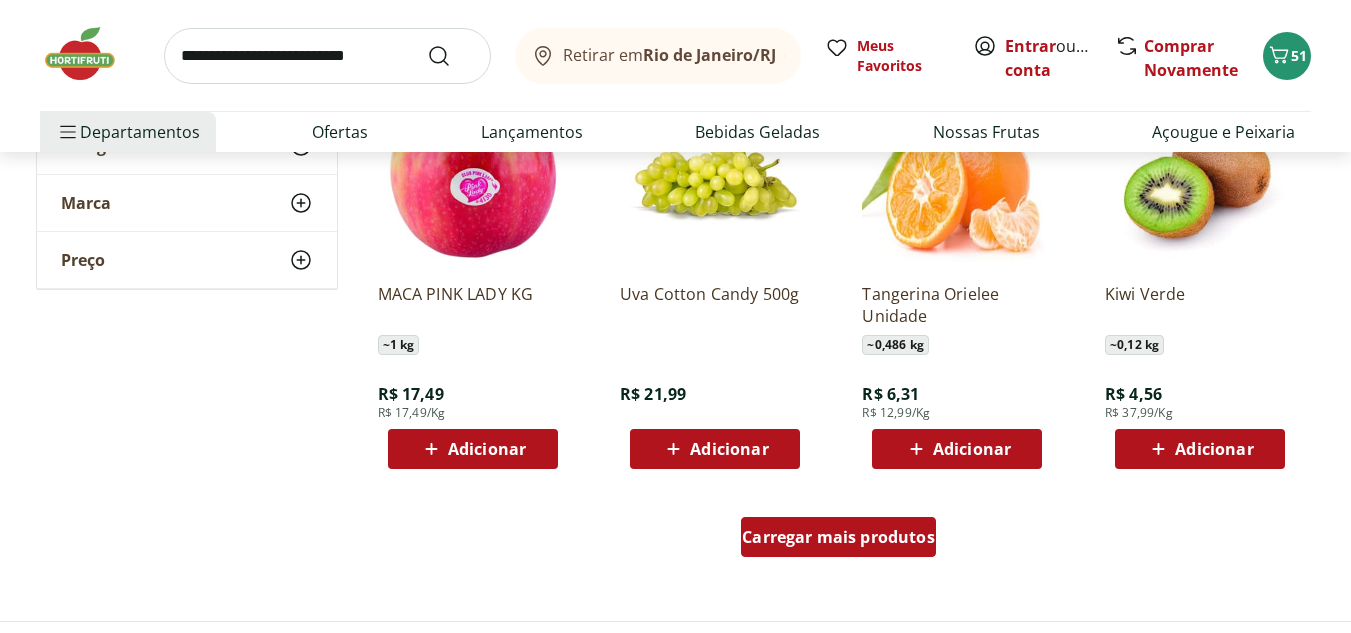 click on "Carregar mais produtos" at bounding box center (838, 537) 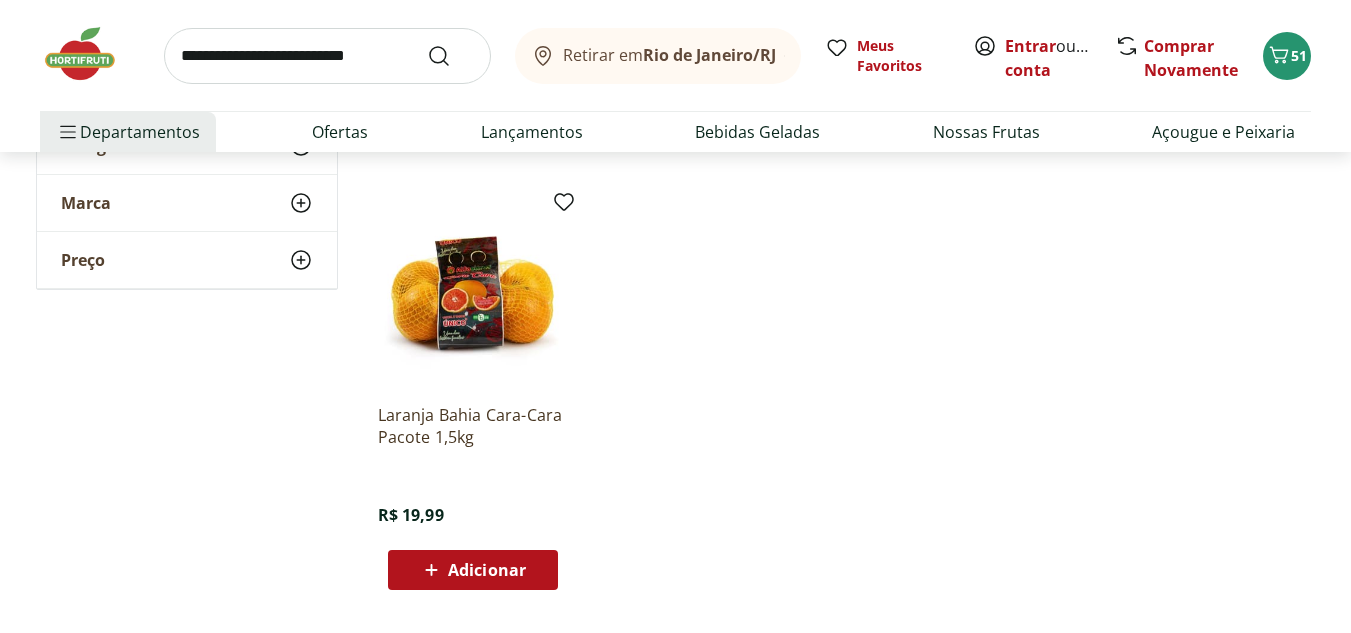 scroll, scrollTop: 11030, scrollLeft: 0, axis: vertical 